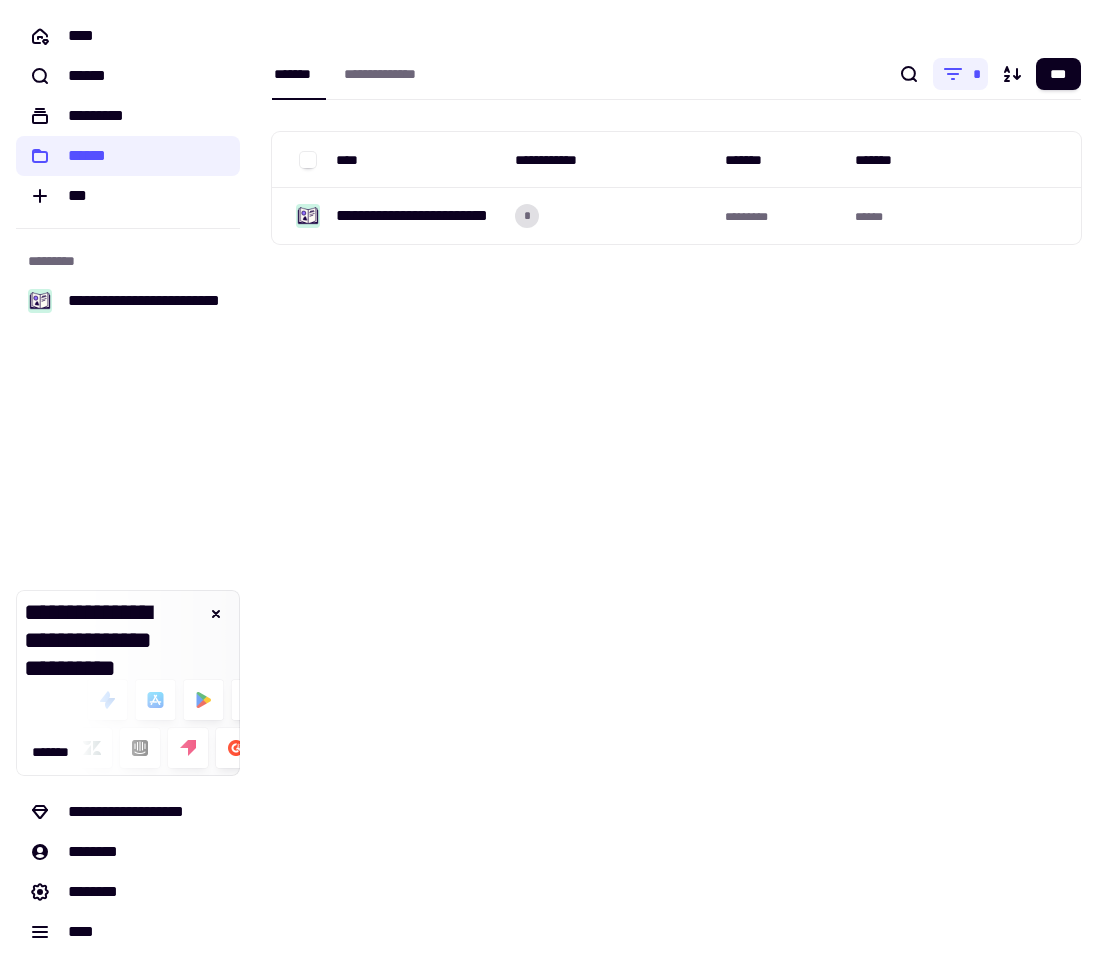 scroll, scrollTop: 0, scrollLeft: 0, axis: both 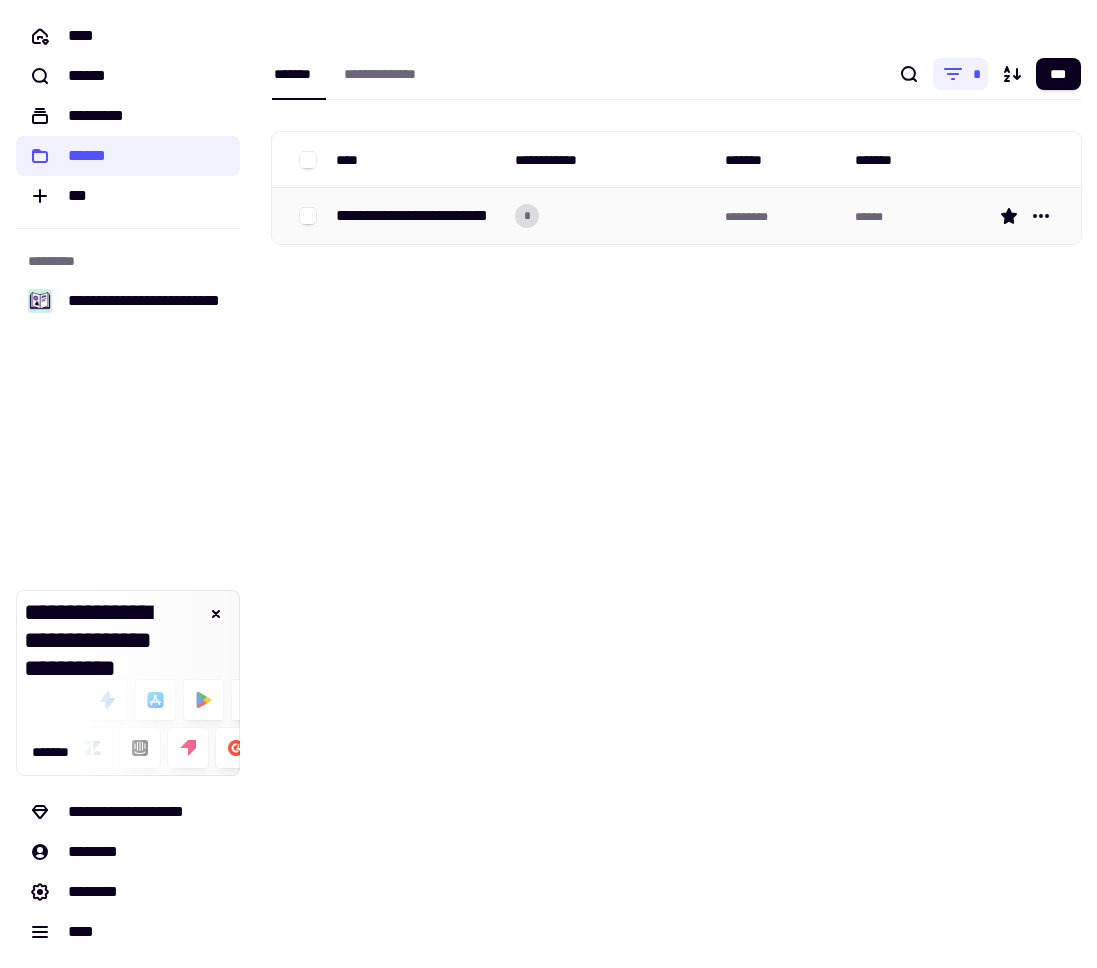click on "**********" at bounding box center [417, 216] 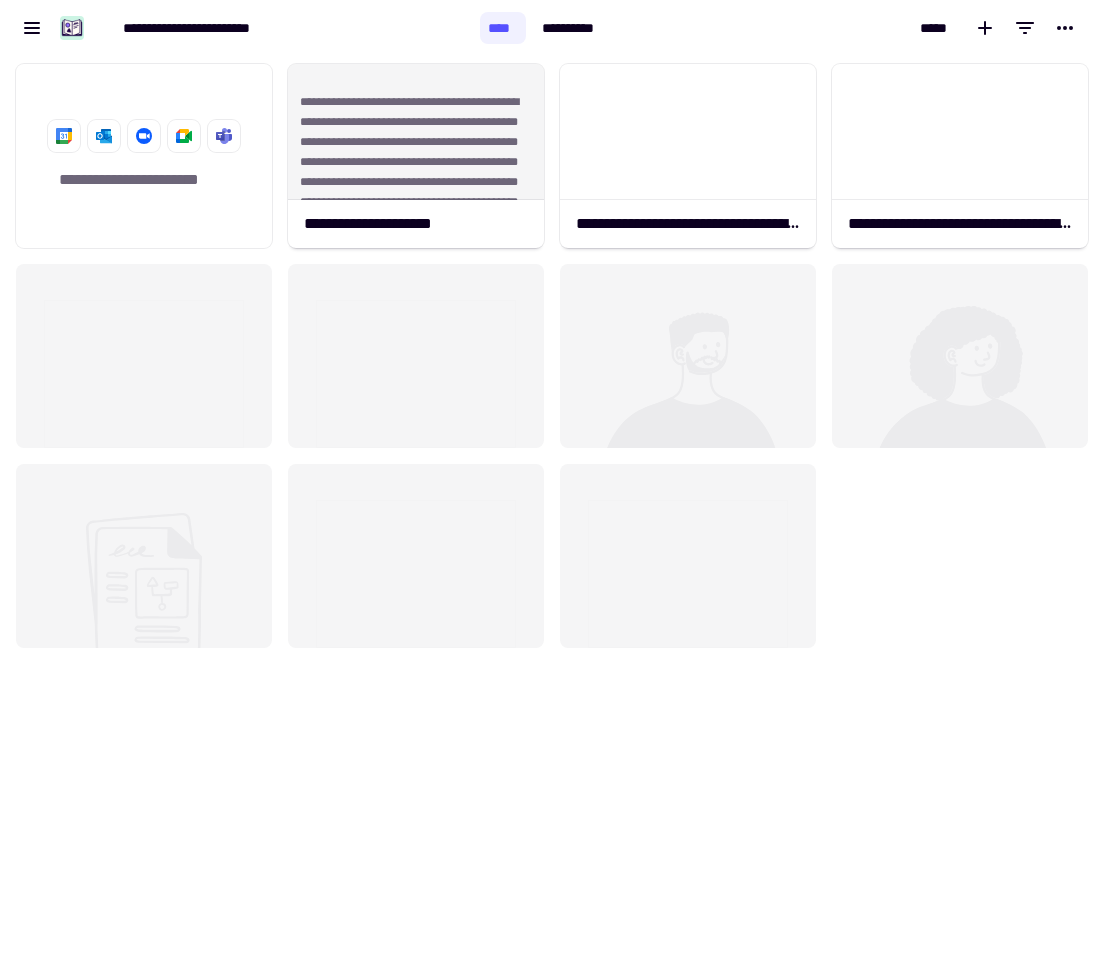 scroll, scrollTop: 16, scrollLeft: 16, axis: both 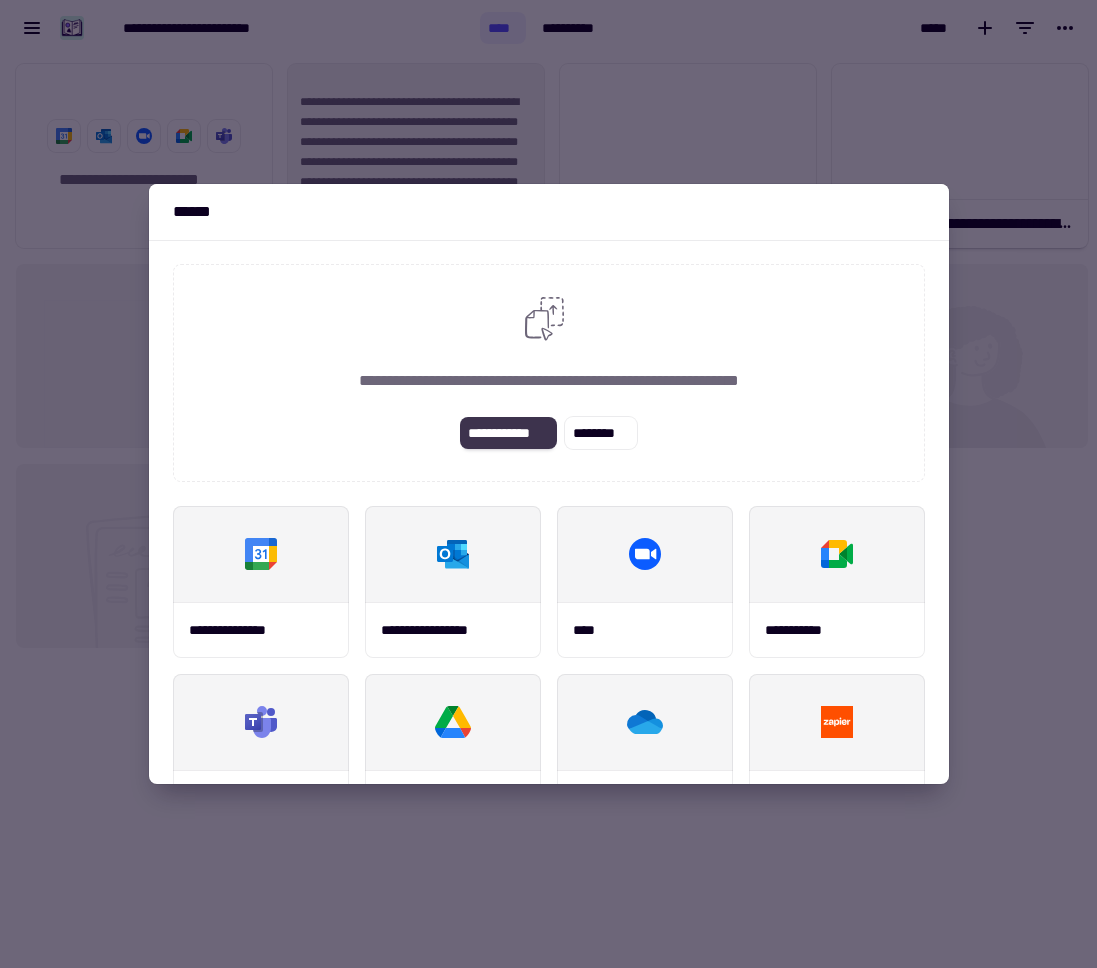 click on "**********" 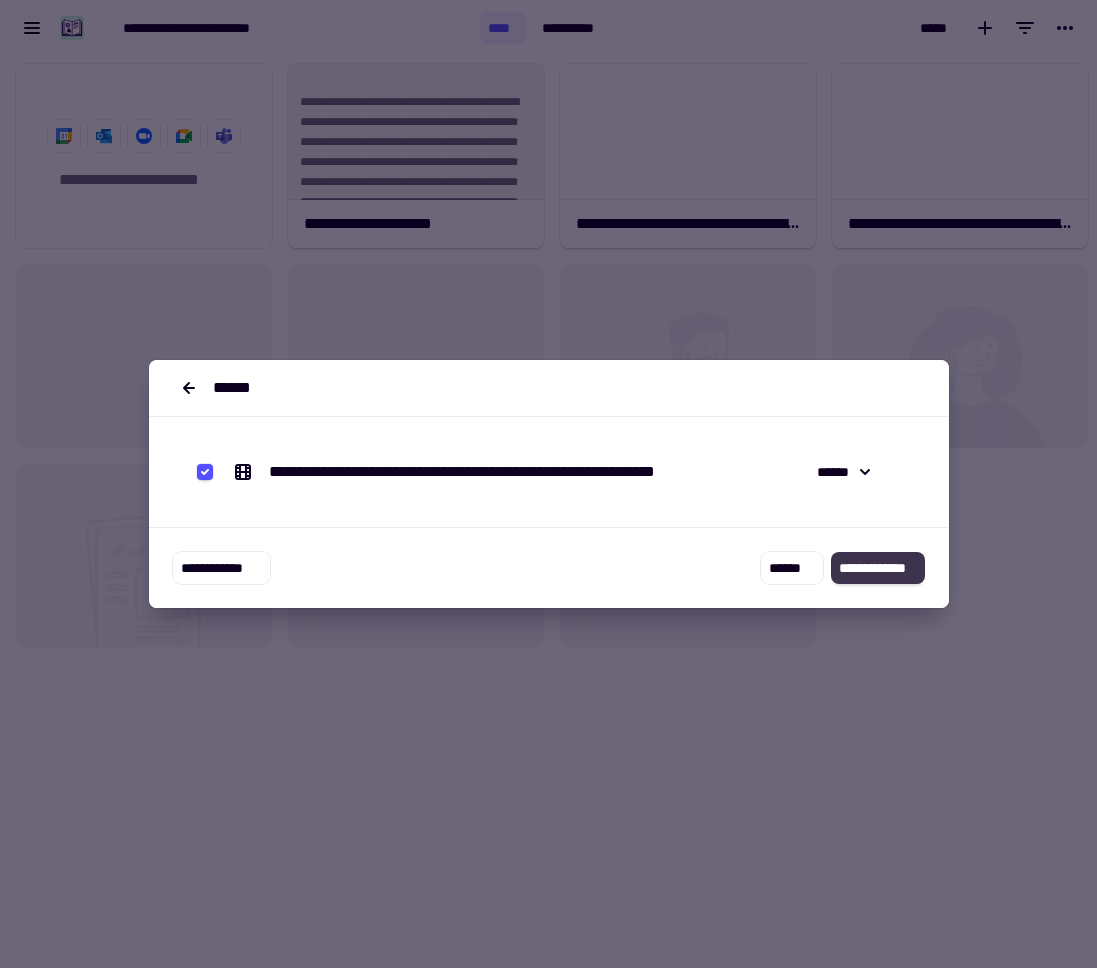 click on "**********" 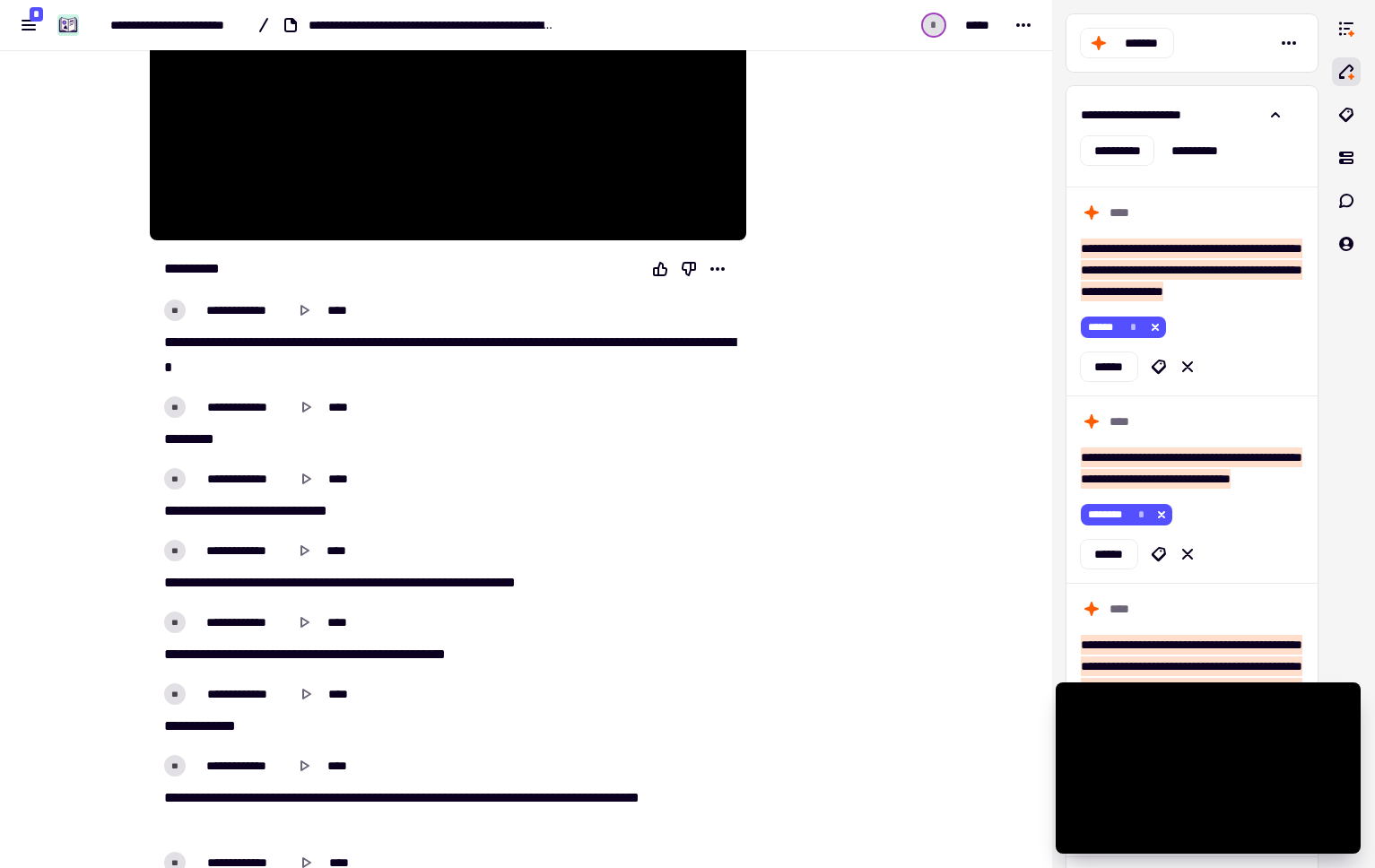 scroll, scrollTop: 0, scrollLeft: 0, axis: both 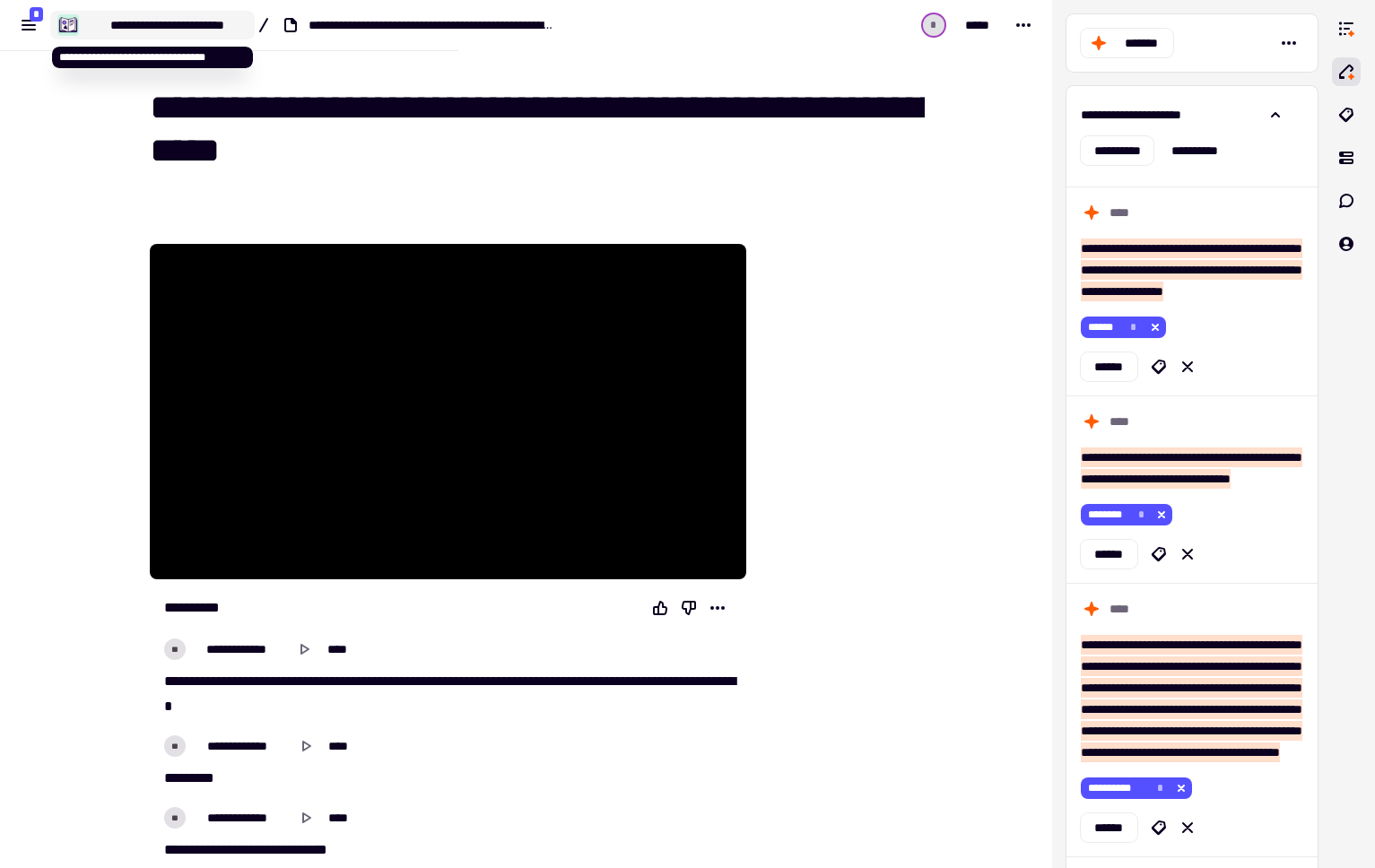 click on "**********" 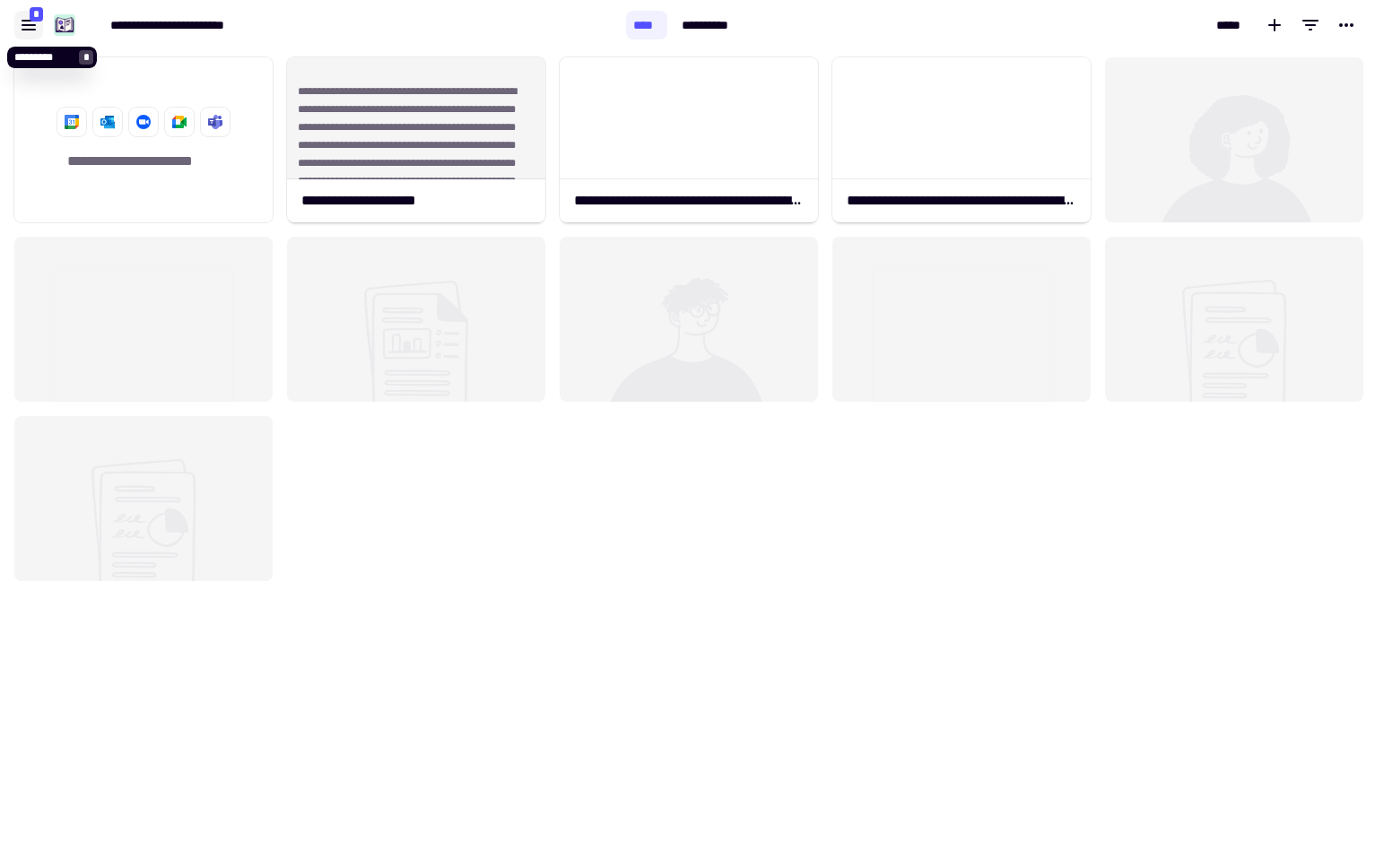 scroll, scrollTop: 14, scrollLeft: 14, axis: both 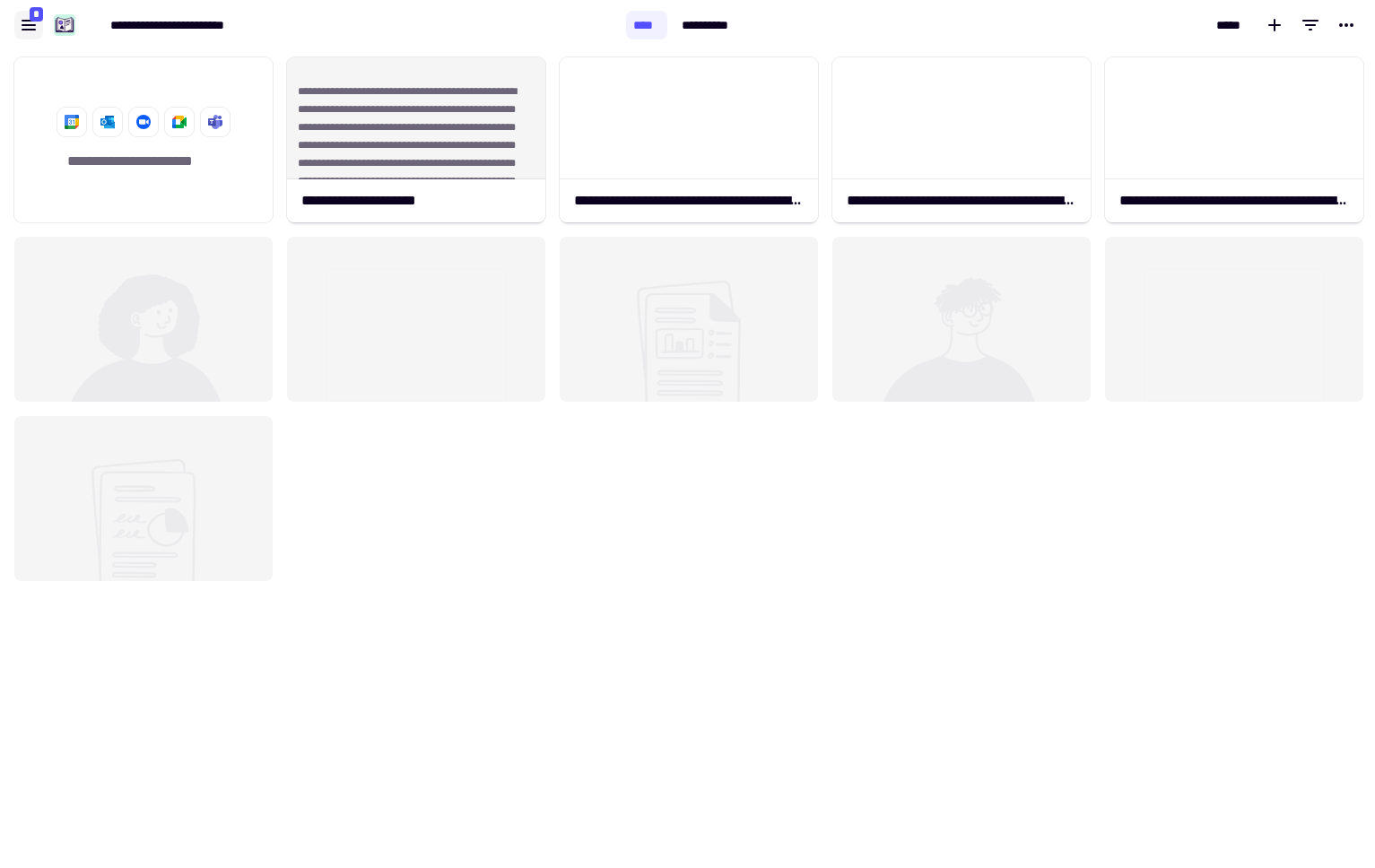 click 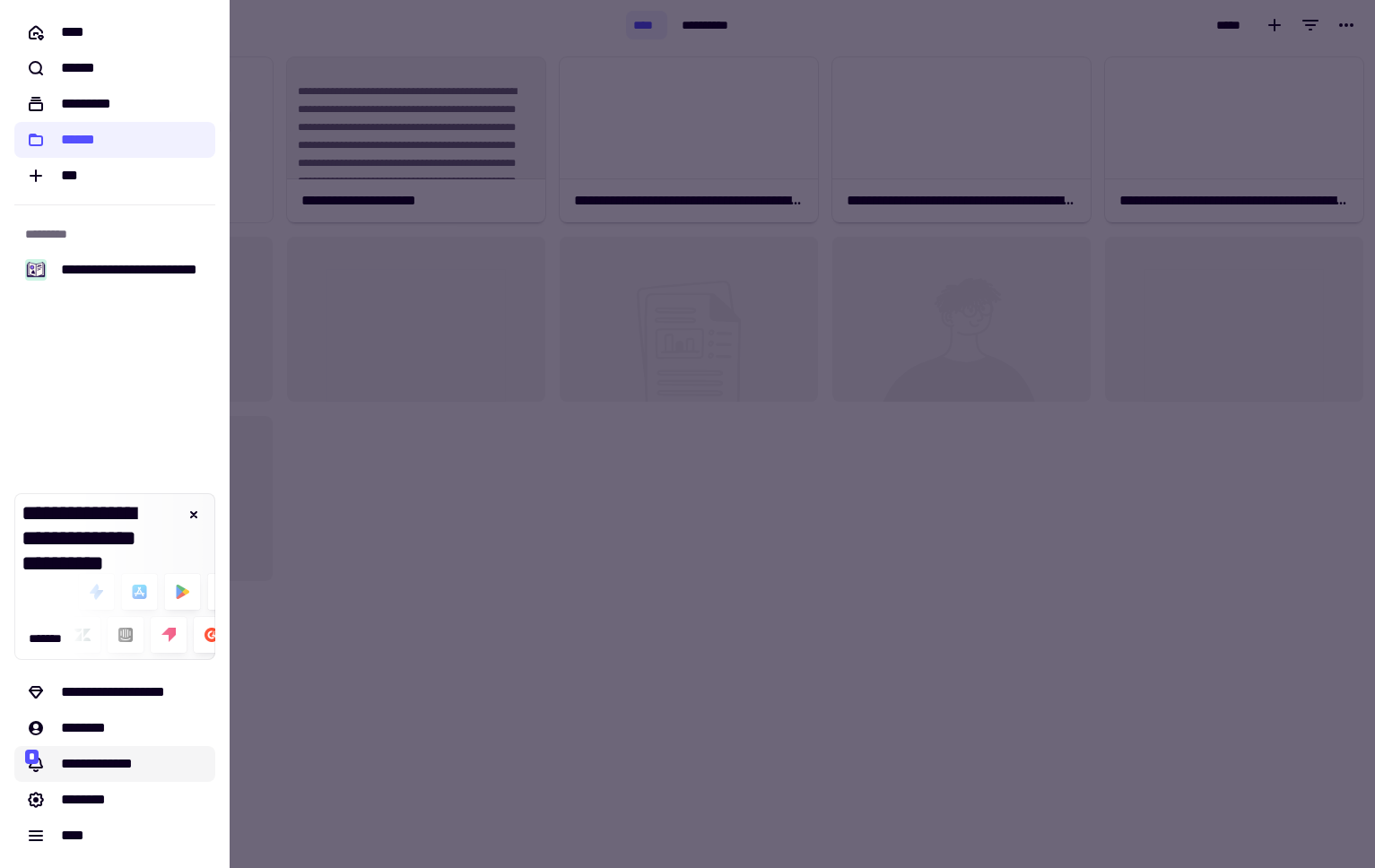 click on "**********" 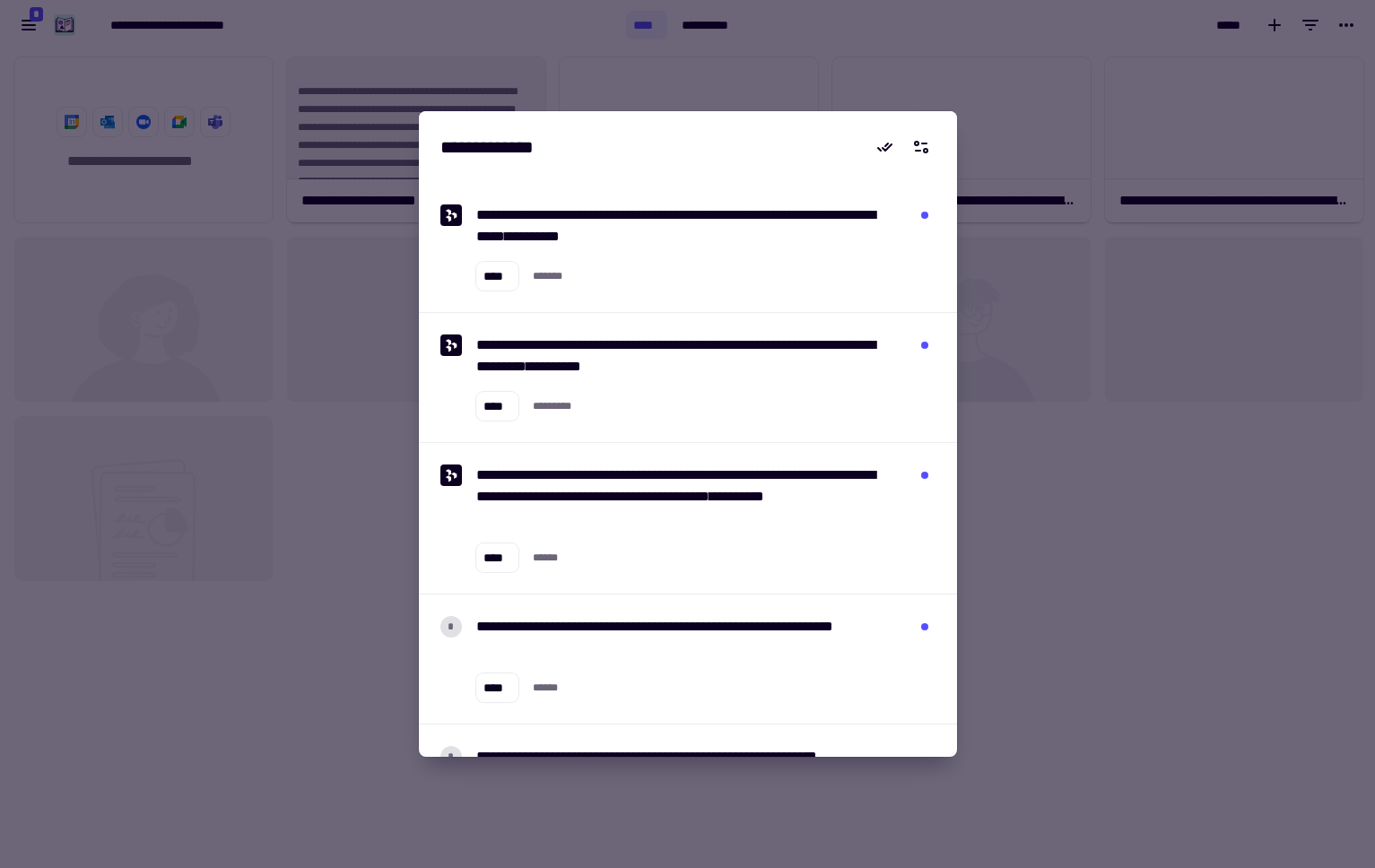 click at bounding box center (687, 434) 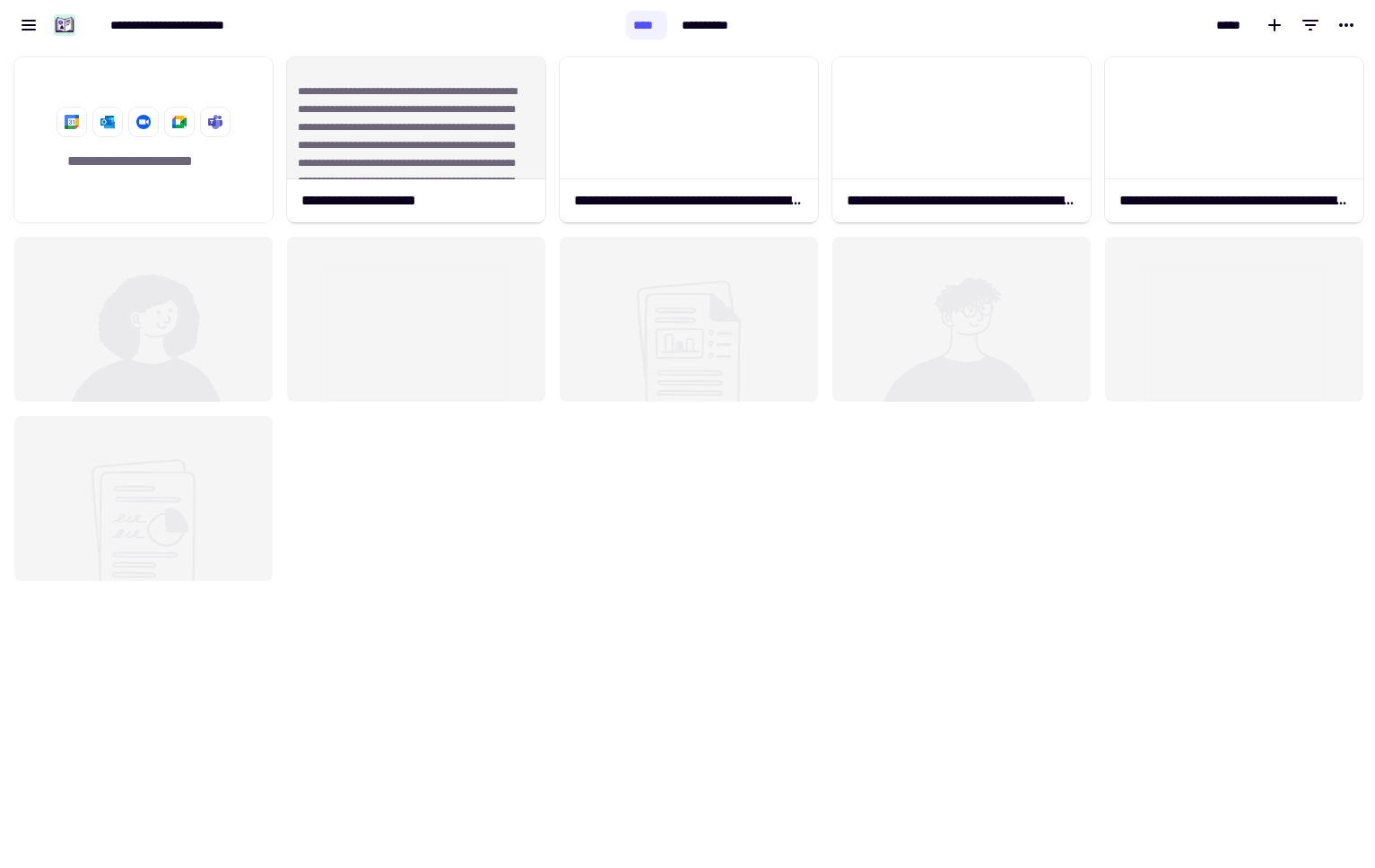 click 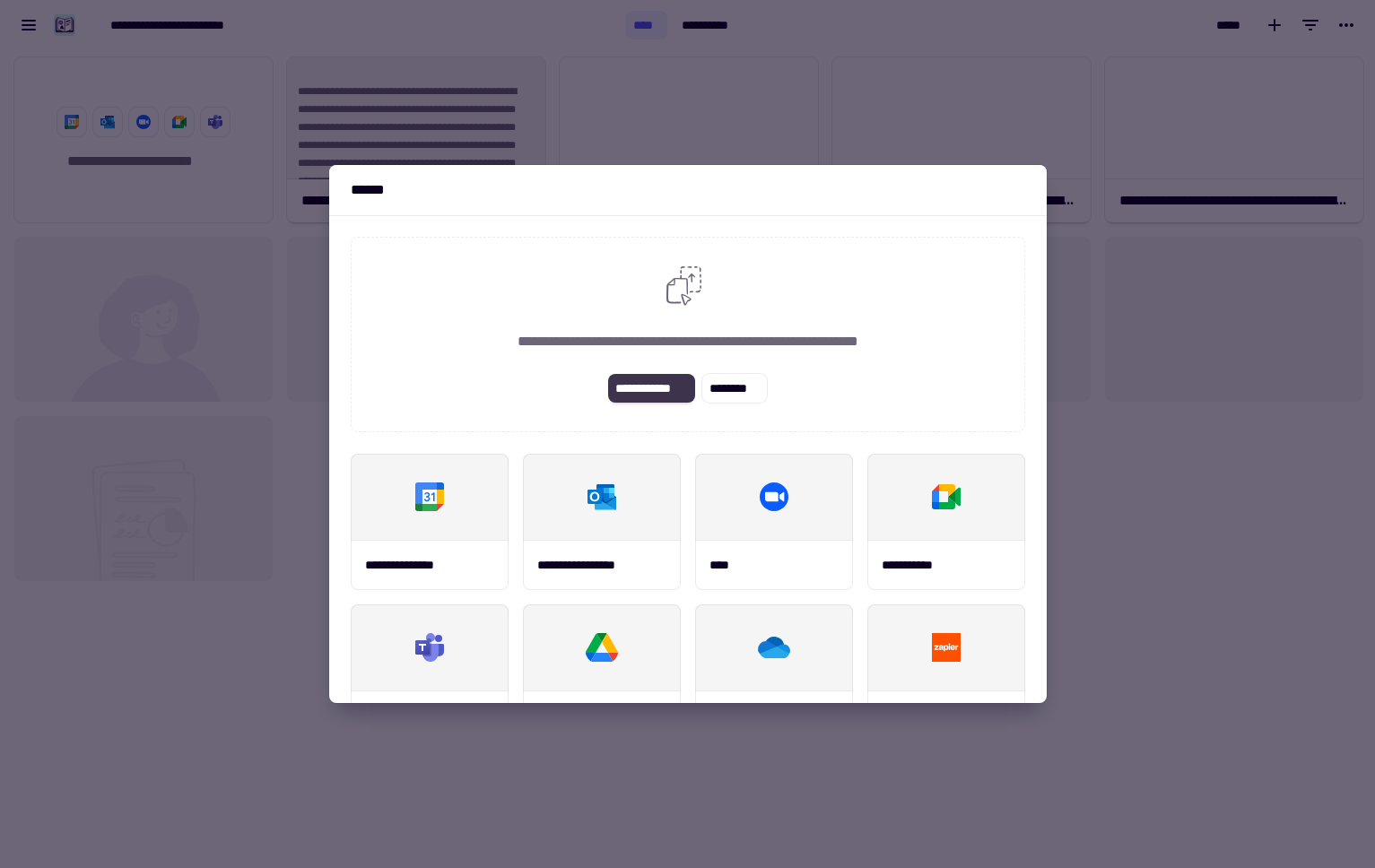 click on "**********" 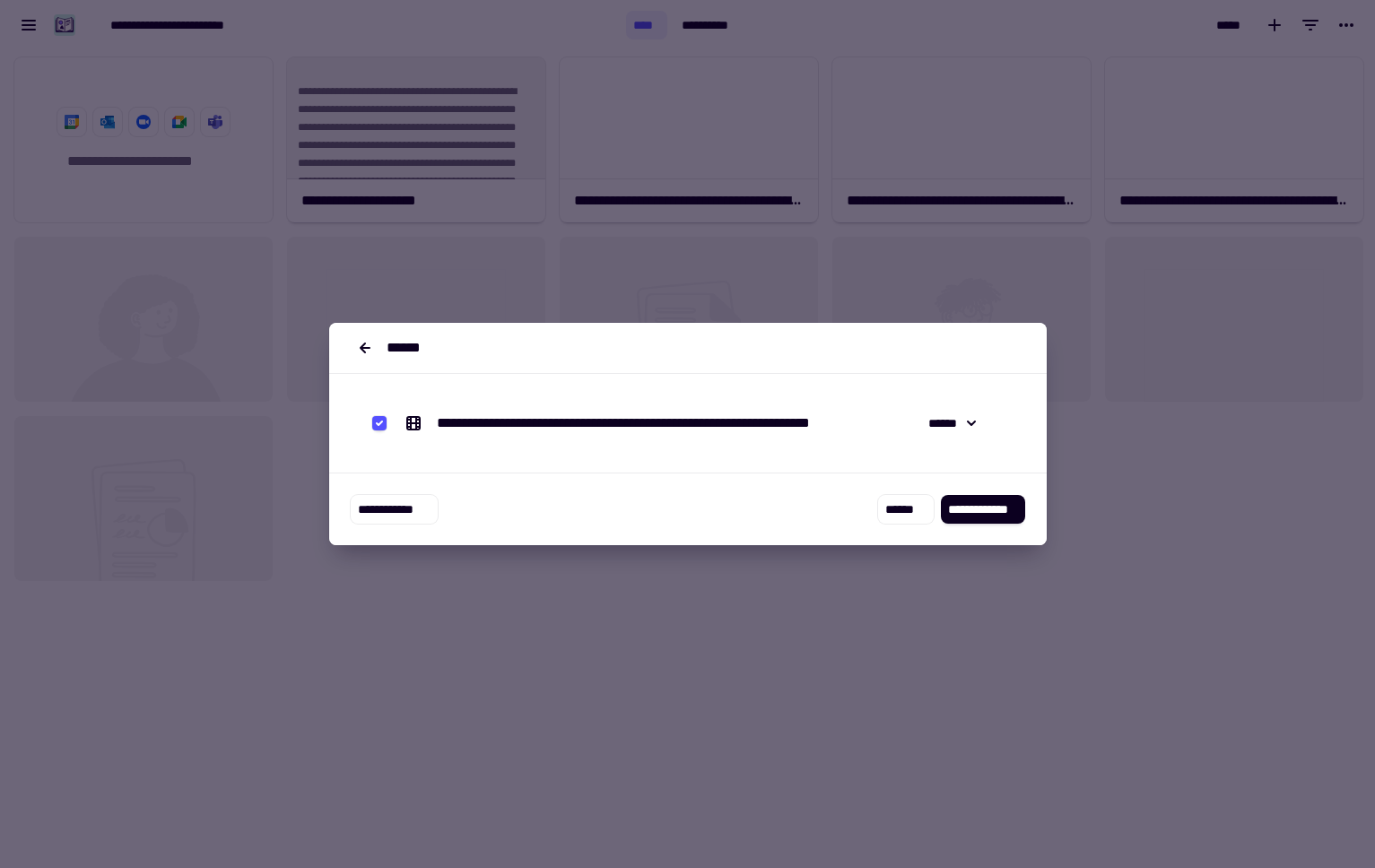 drag, startPoint x: 996, startPoint y: 506, endPoint x: 1042, endPoint y: 505, distance: 46.010868 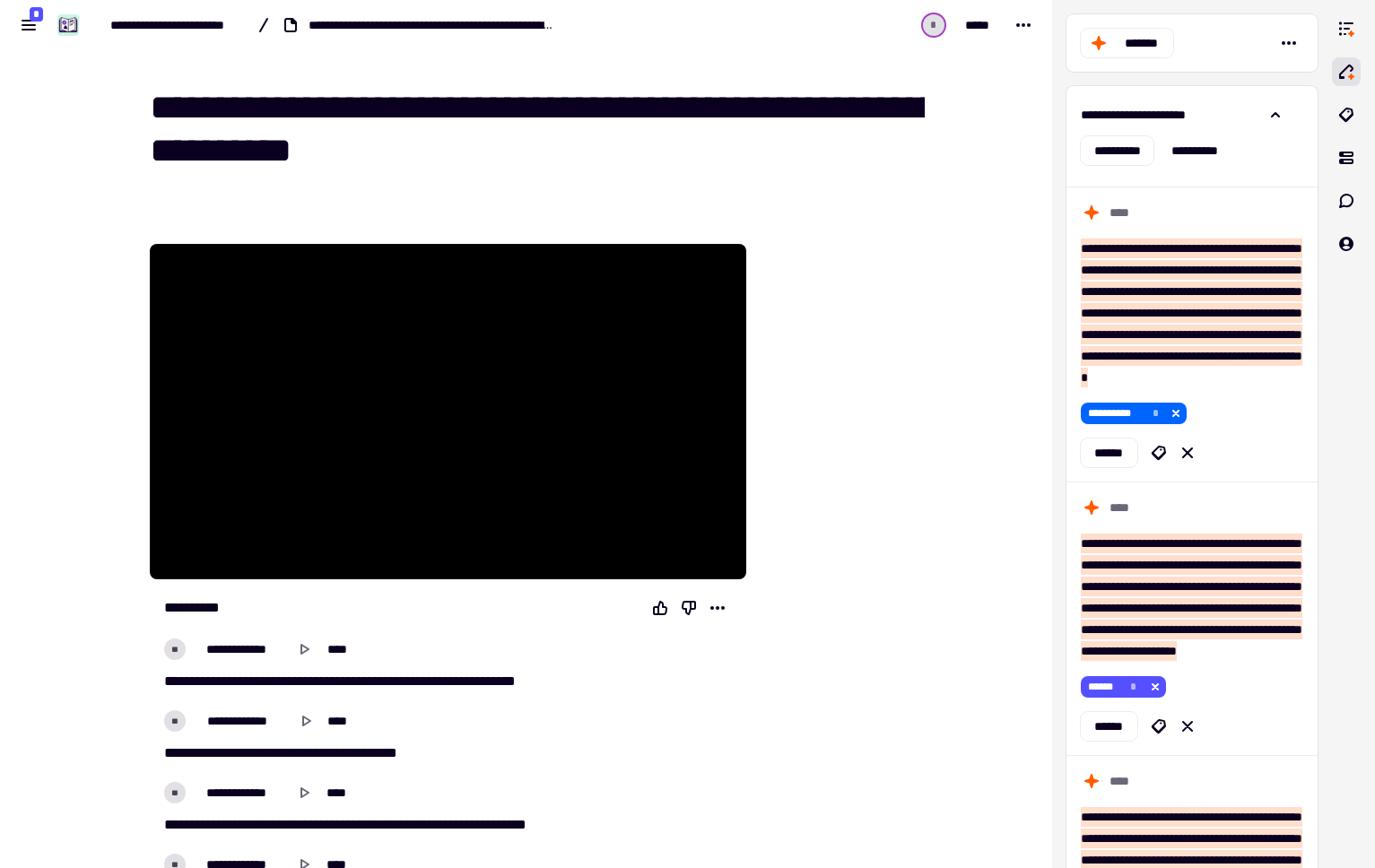 click on "**********" at bounding box center [527, 7597] 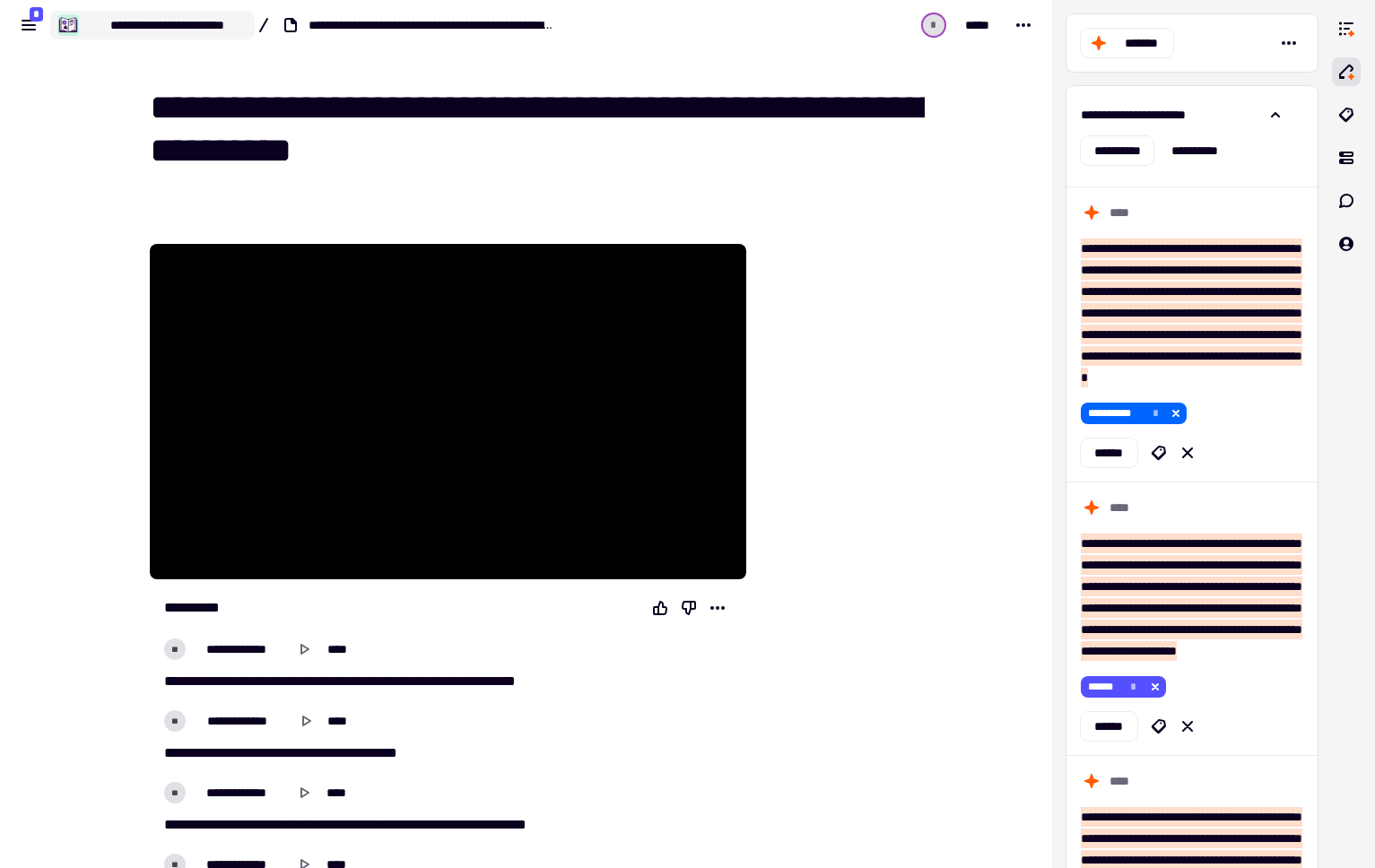 click on "**********" 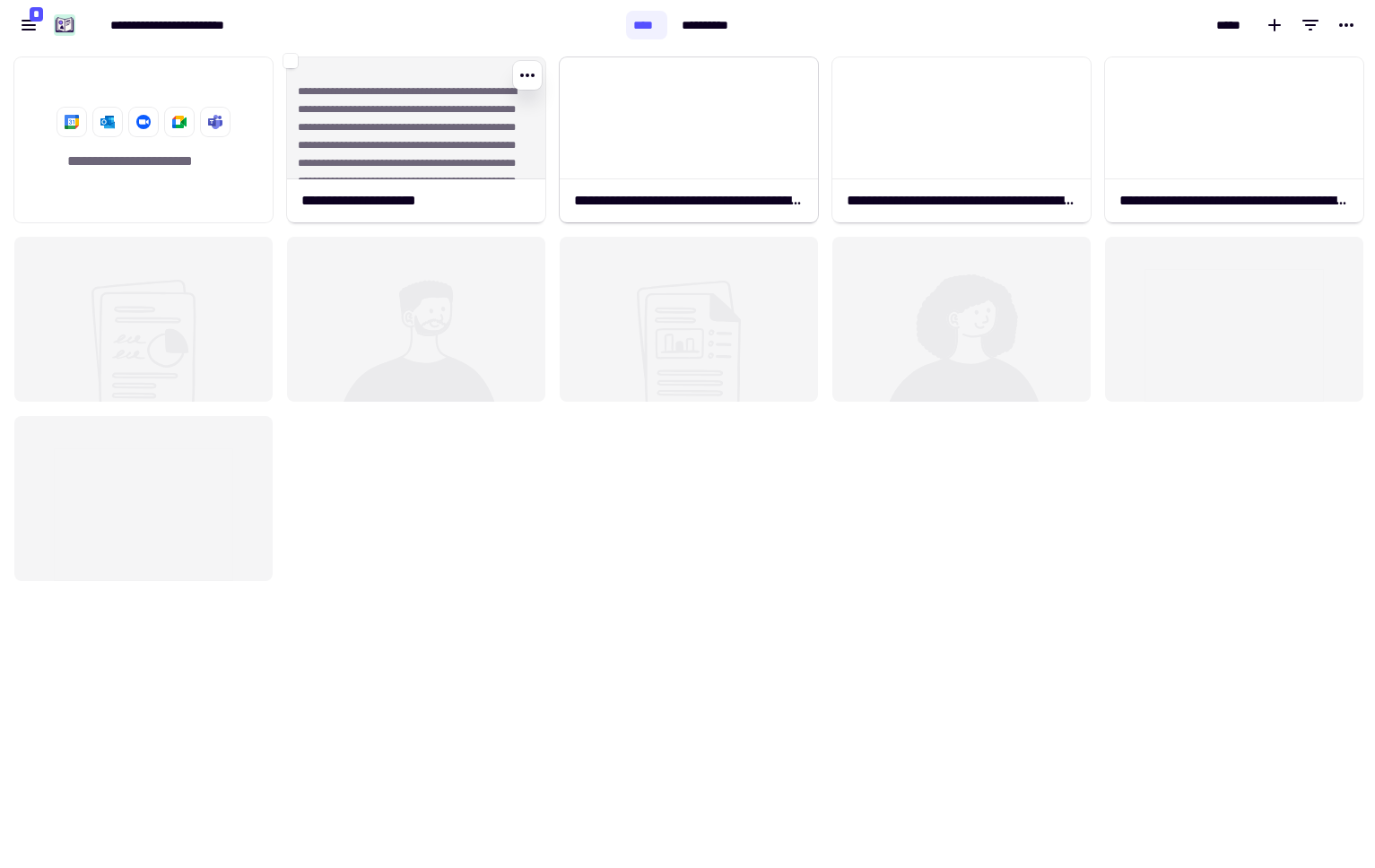 scroll, scrollTop: 14, scrollLeft: 14, axis: both 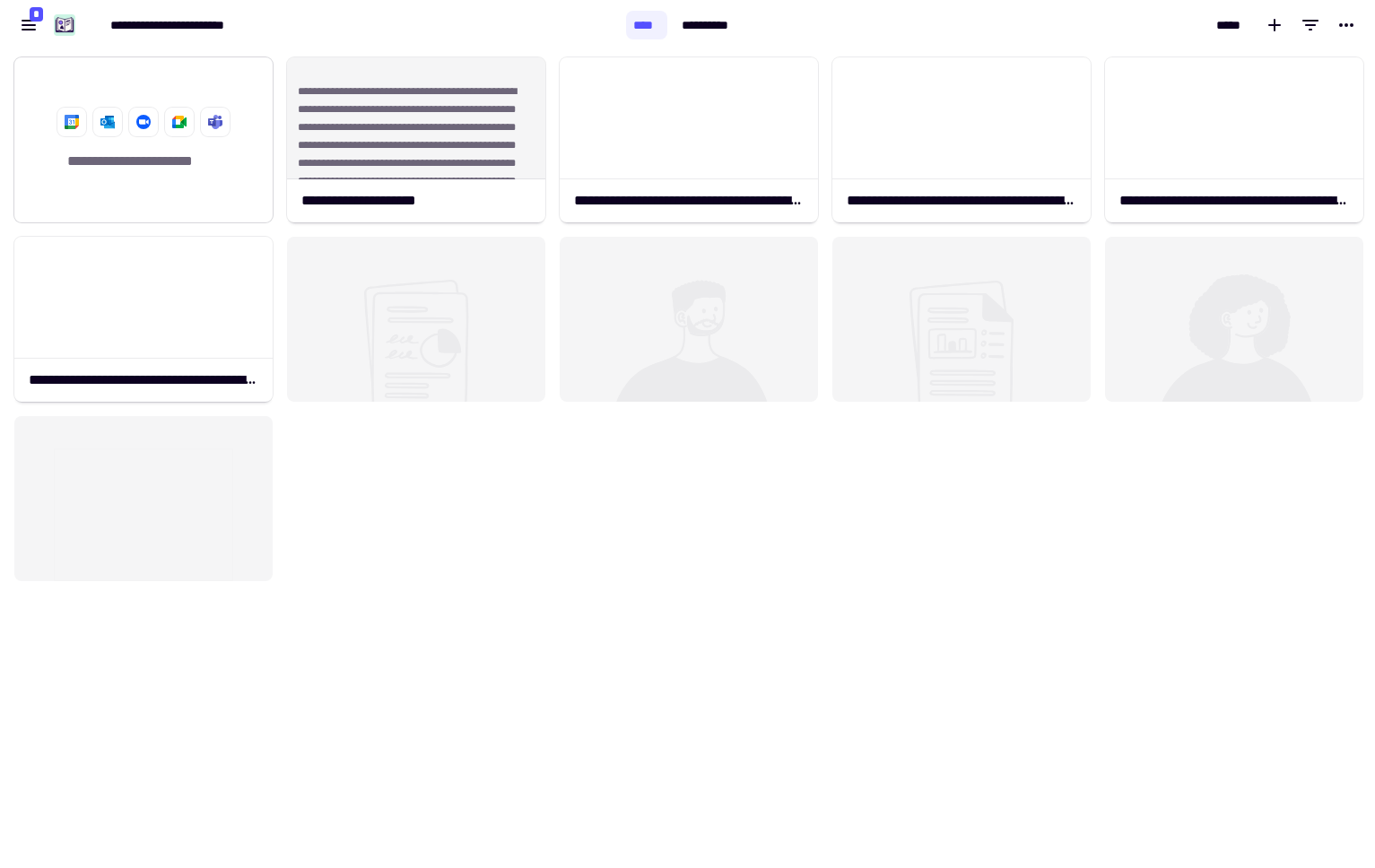 click on "**********" 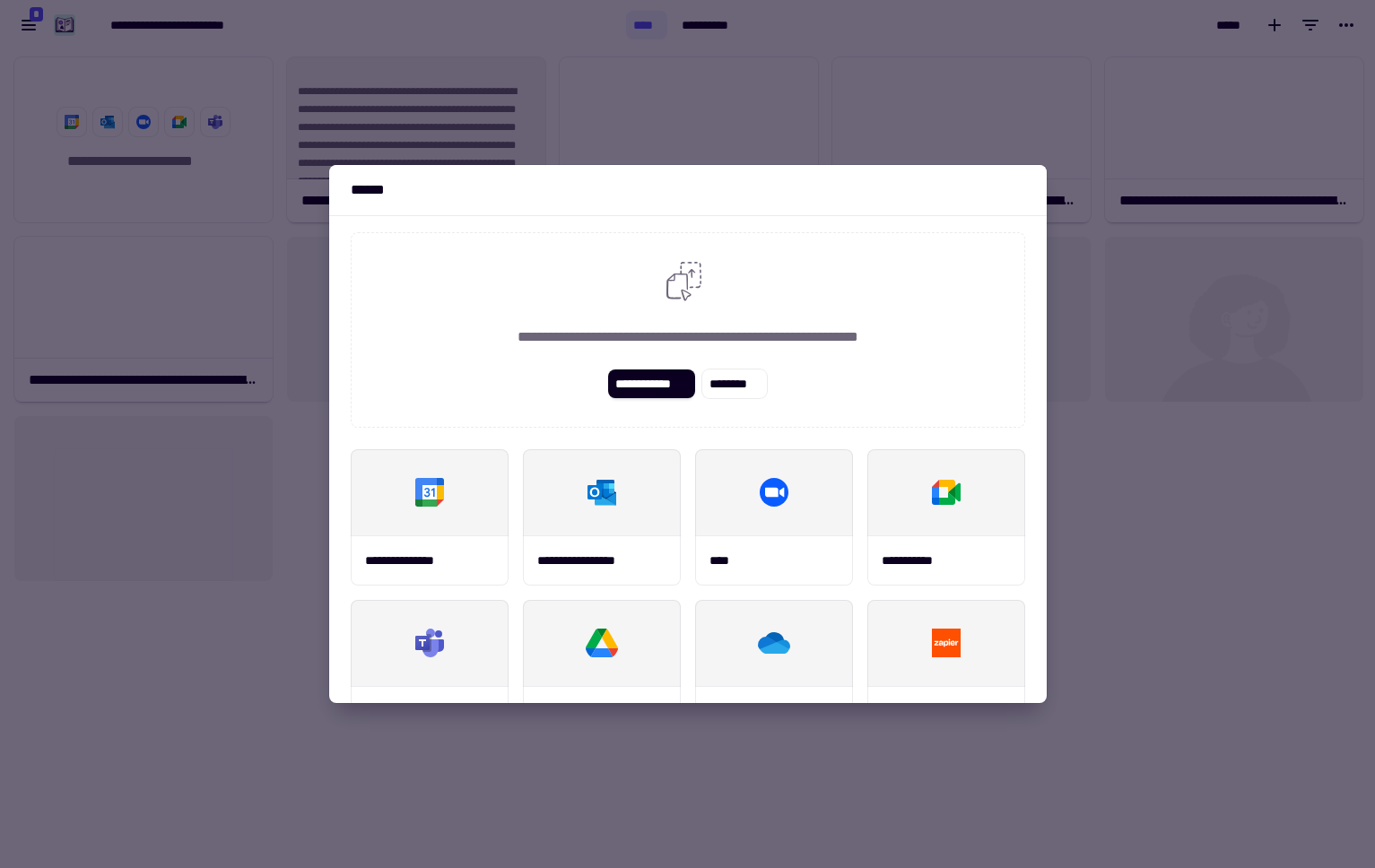 scroll, scrollTop: 0, scrollLeft: 0, axis: both 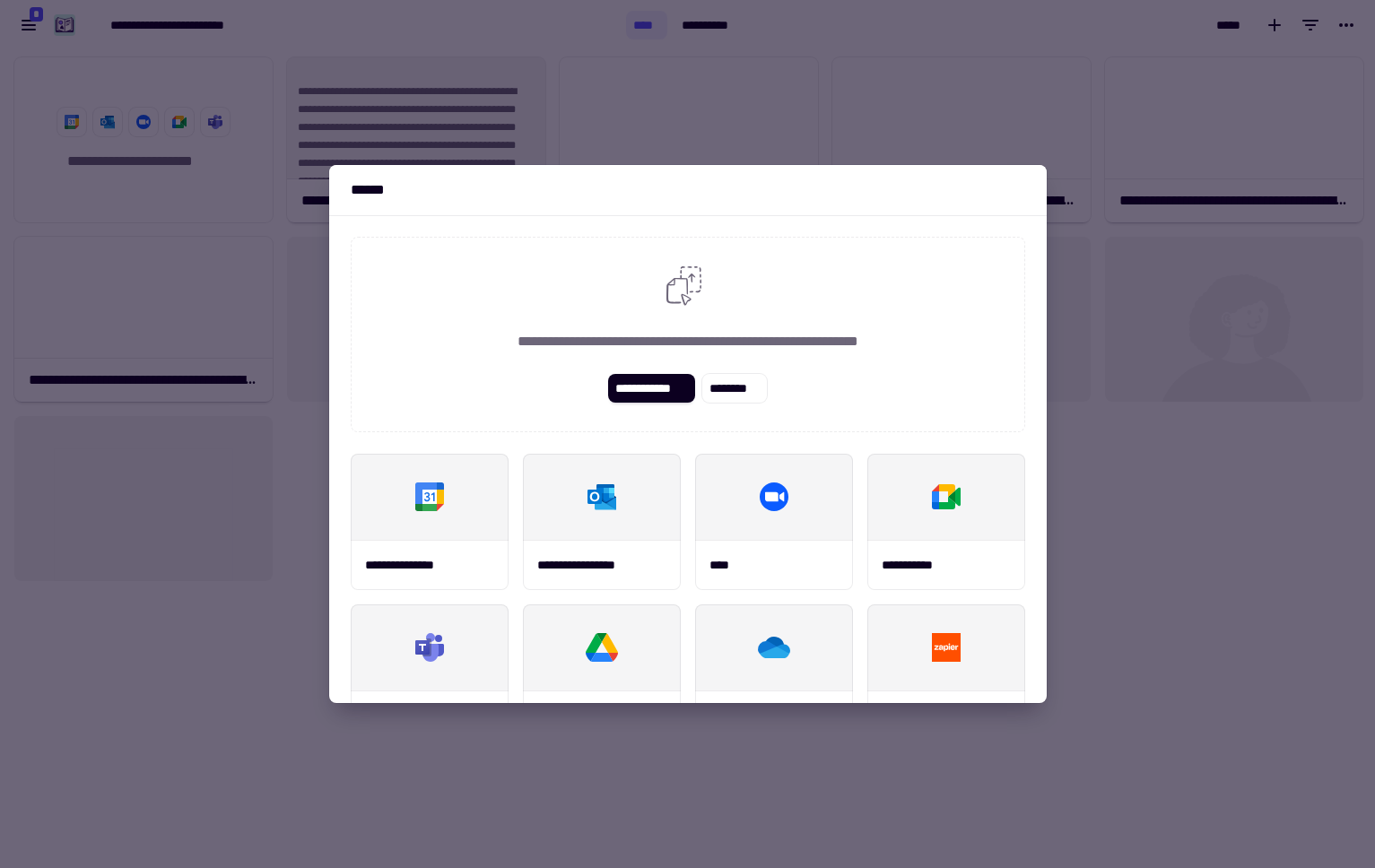 click at bounding box center (687, 434) 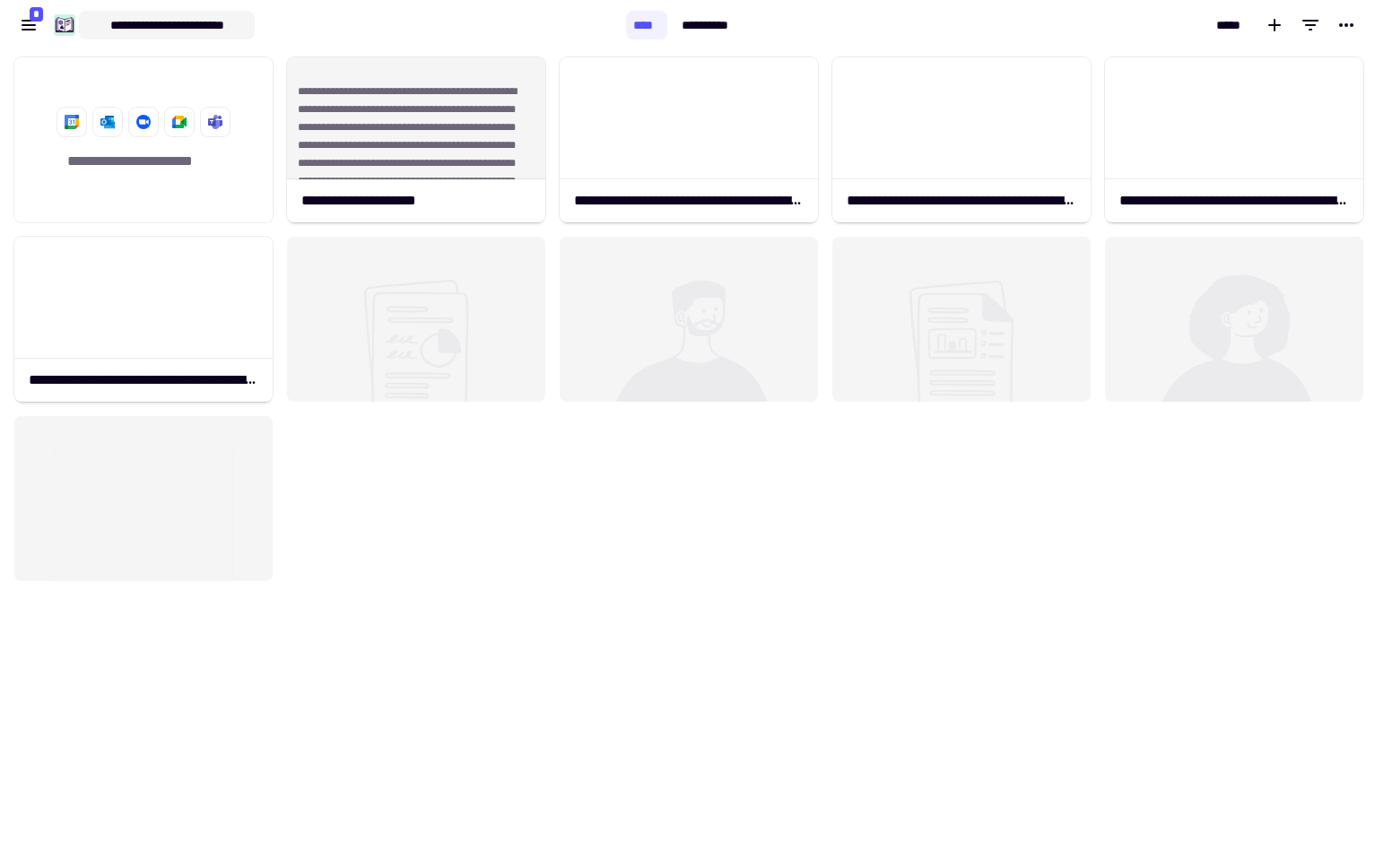 click on "**********" 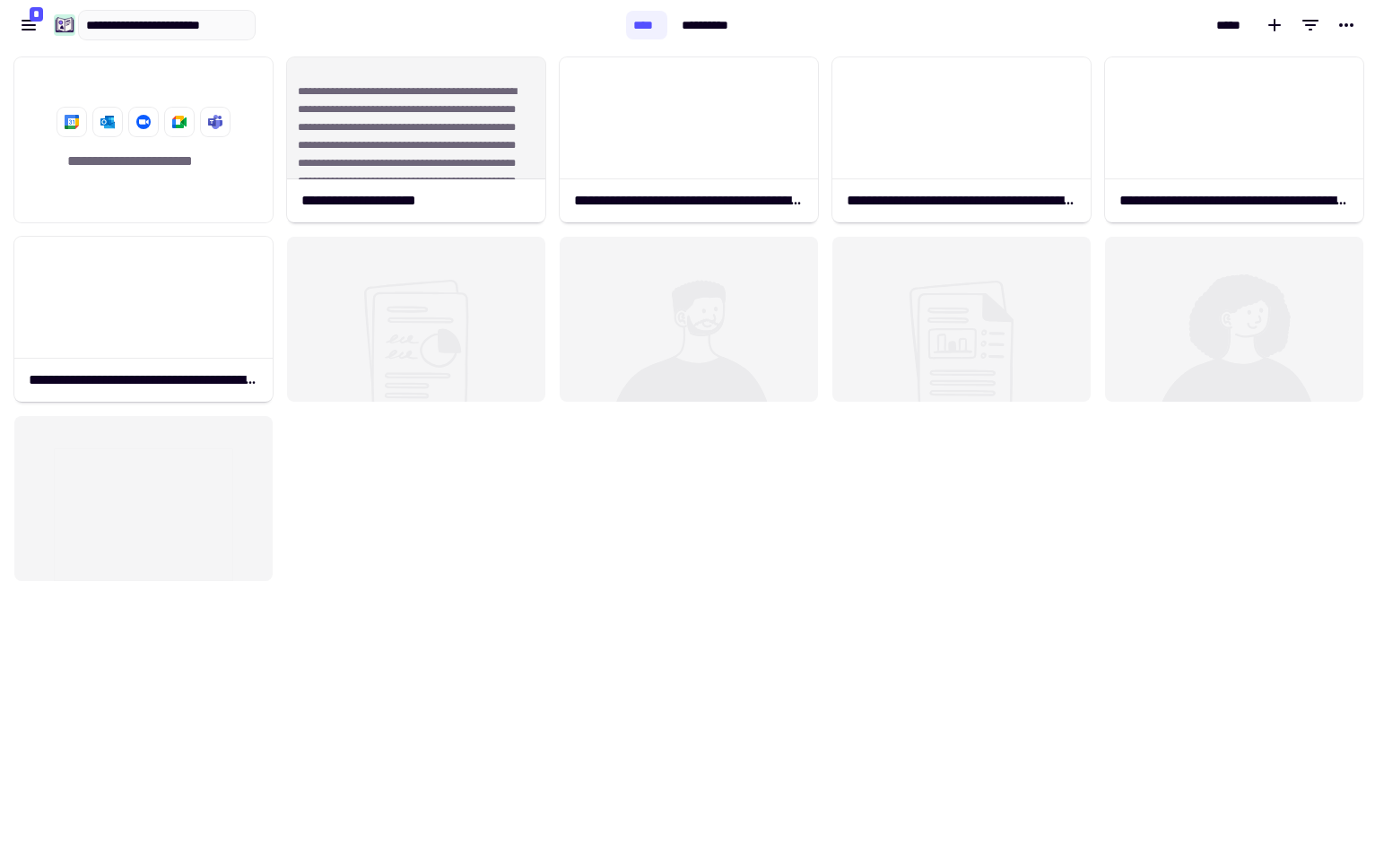 click on "**********" at bounding box center [313, 25] 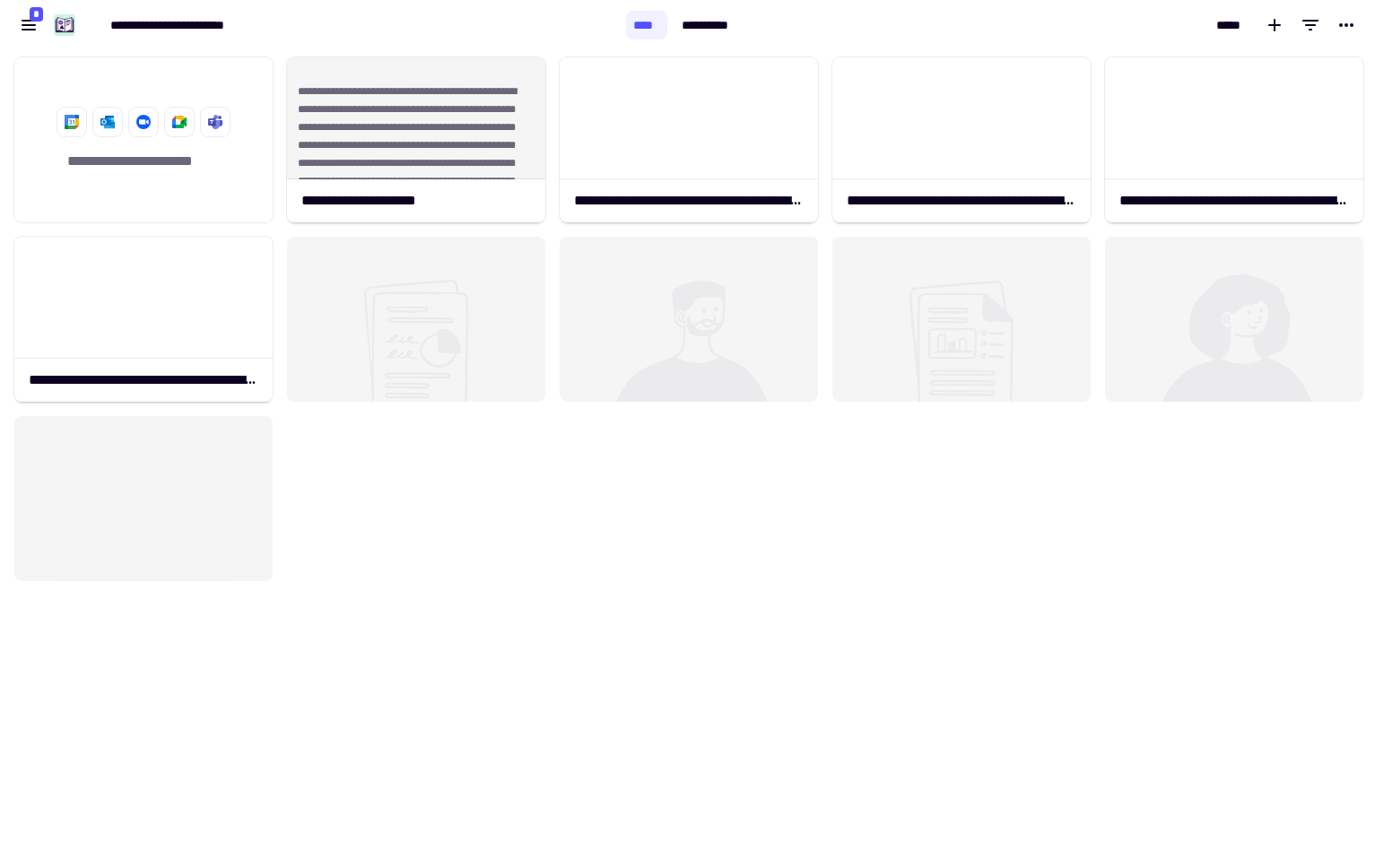 click on "**********" 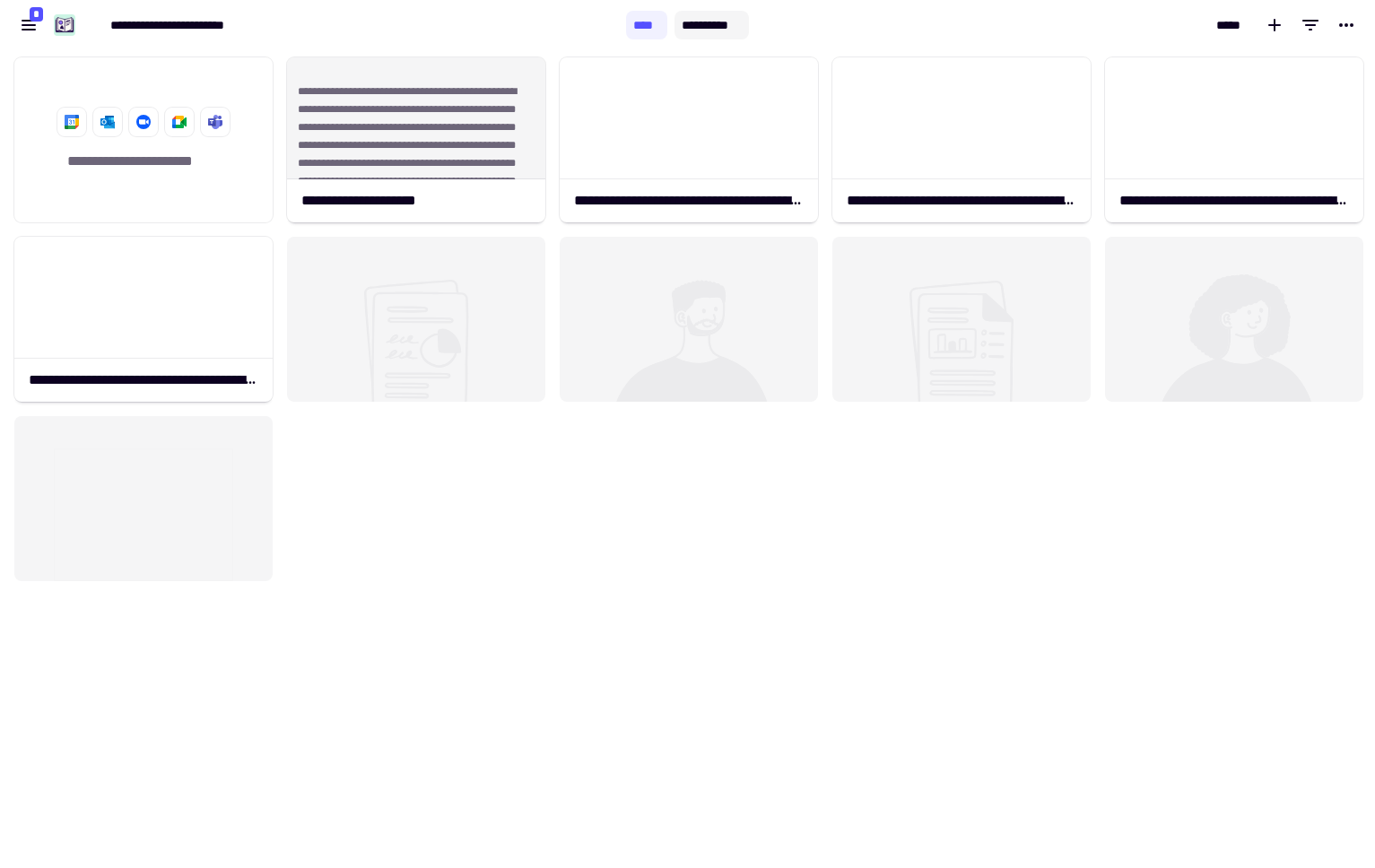 click on "**********" 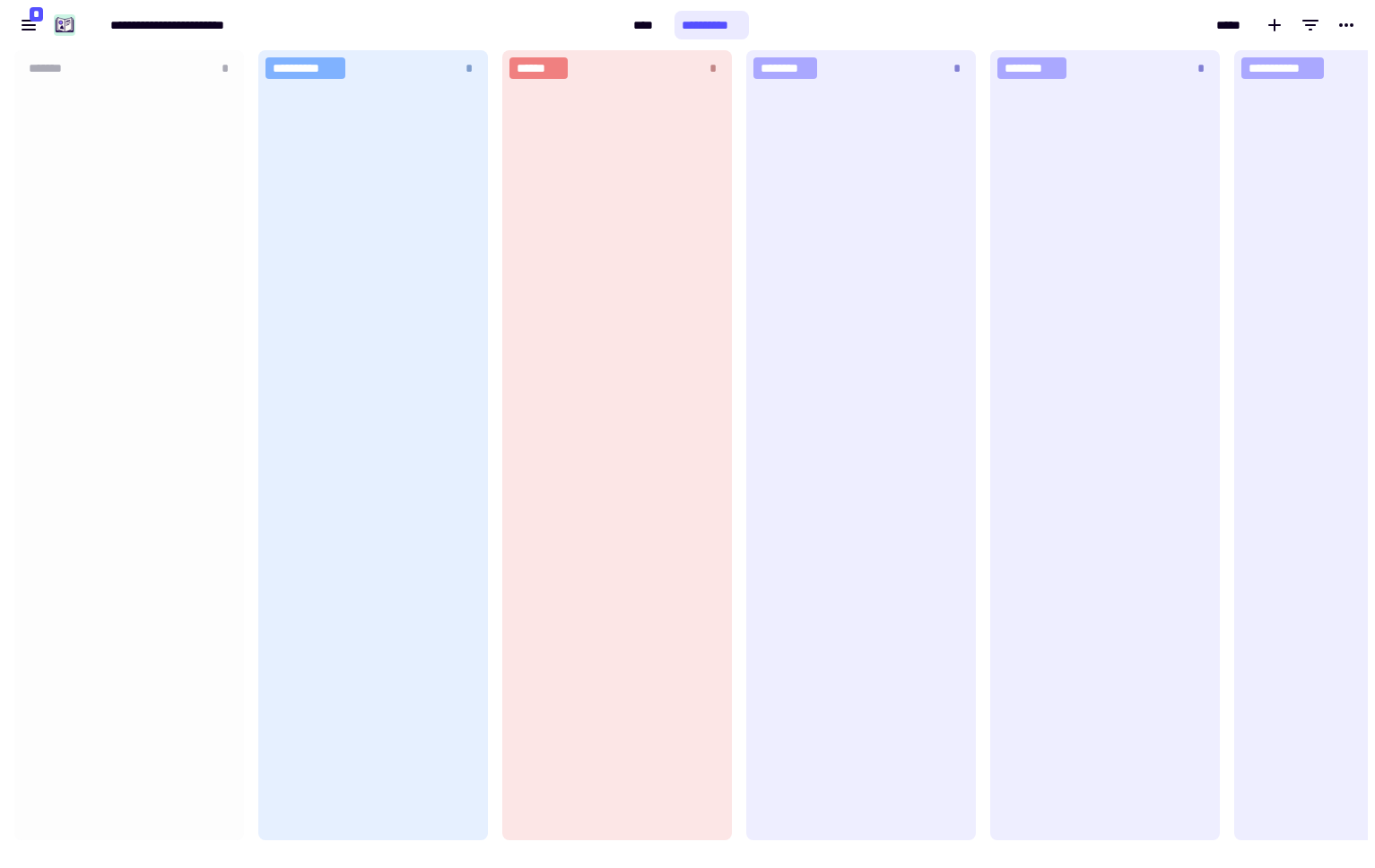 scroll, scrollTop: 14, scrollLeft: 14, axis: both 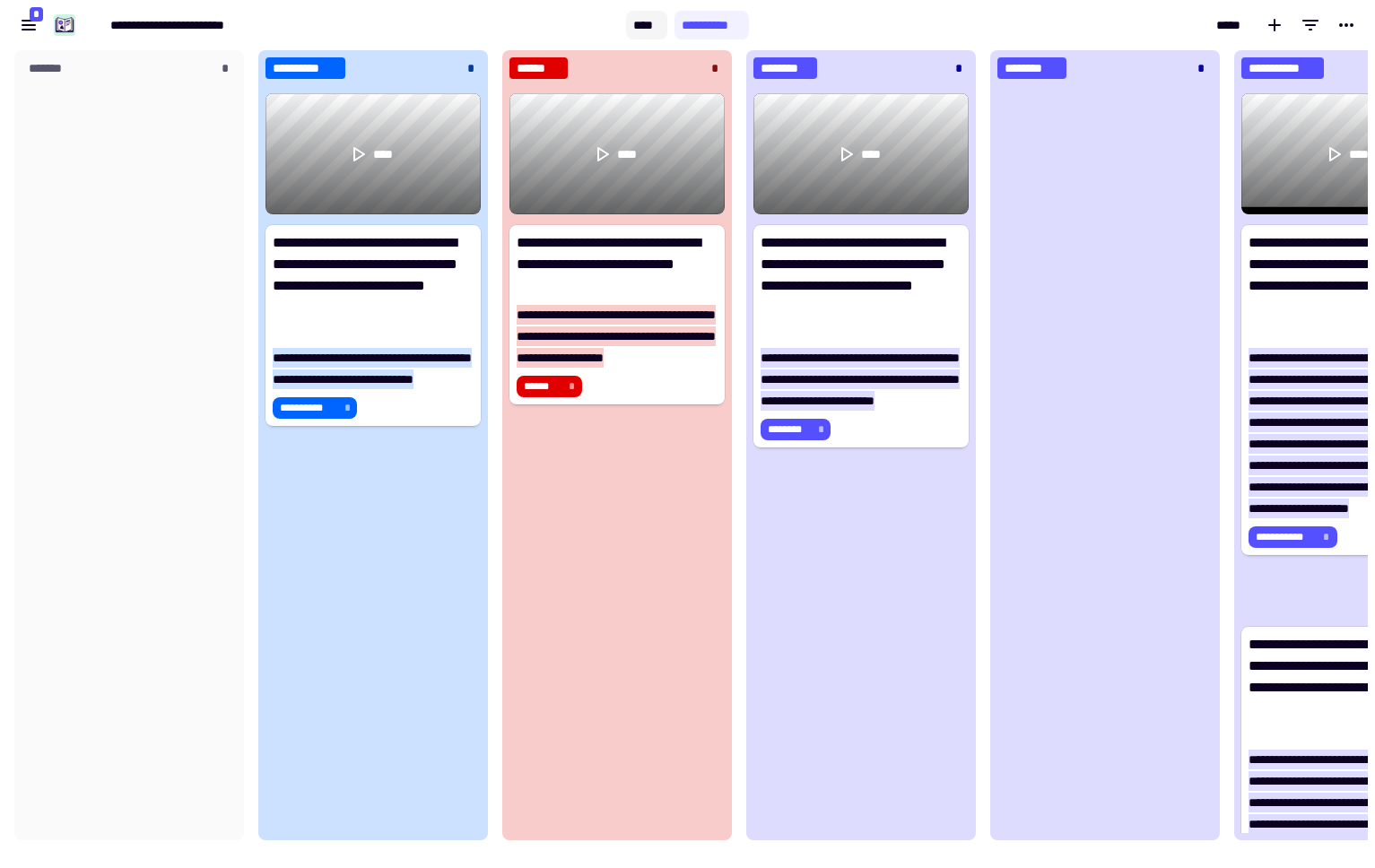 click on "****" 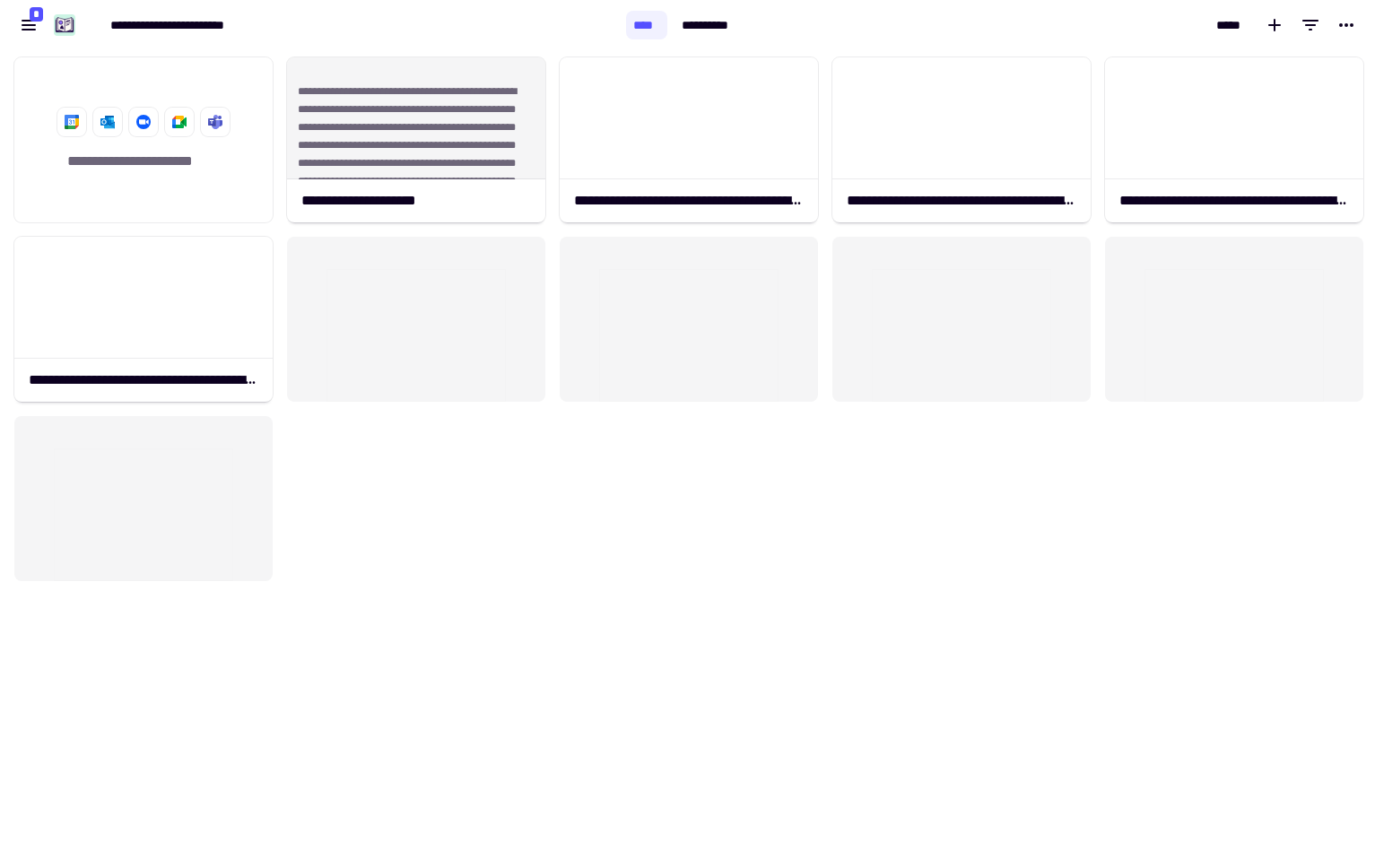click on "**********" 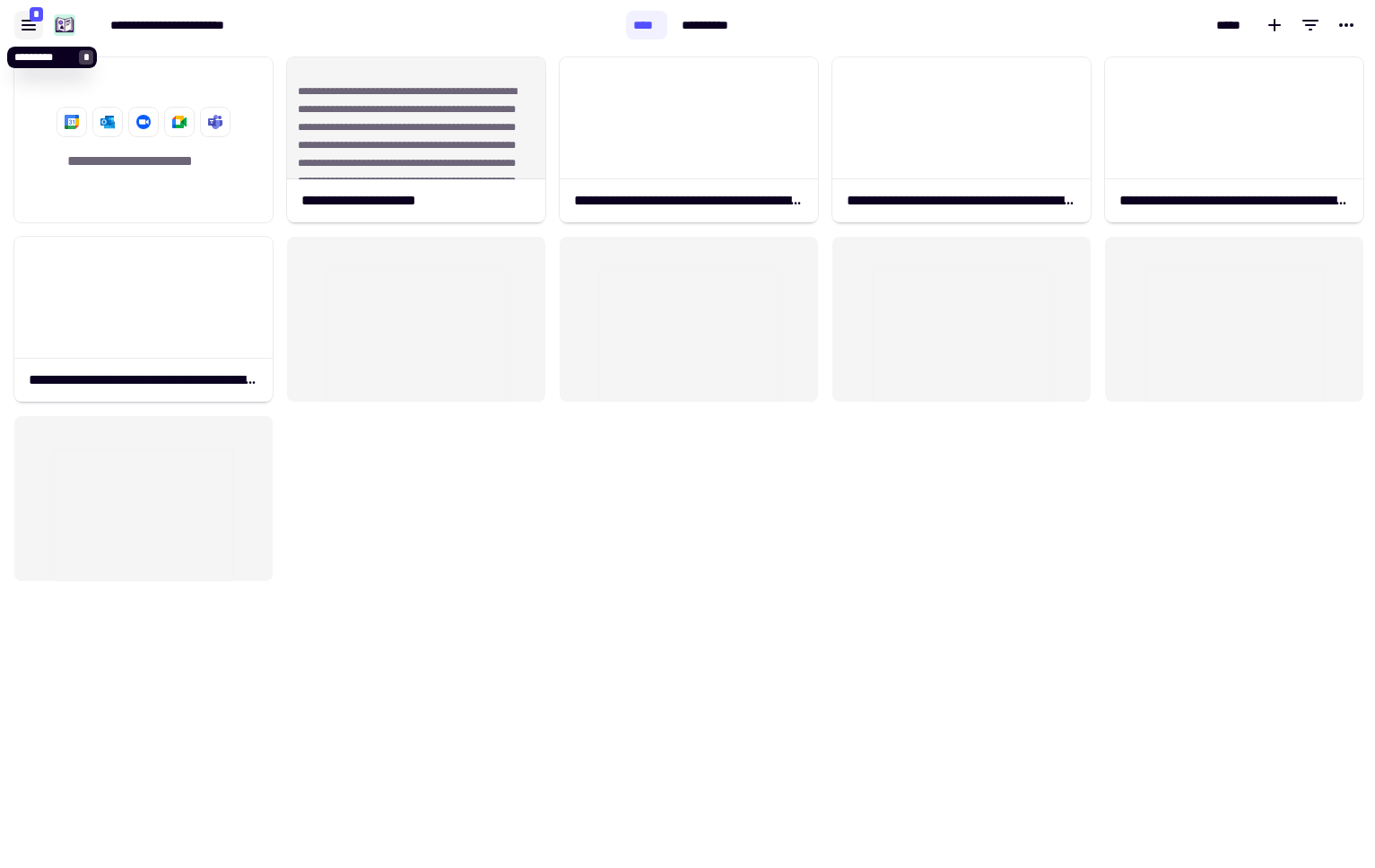 click 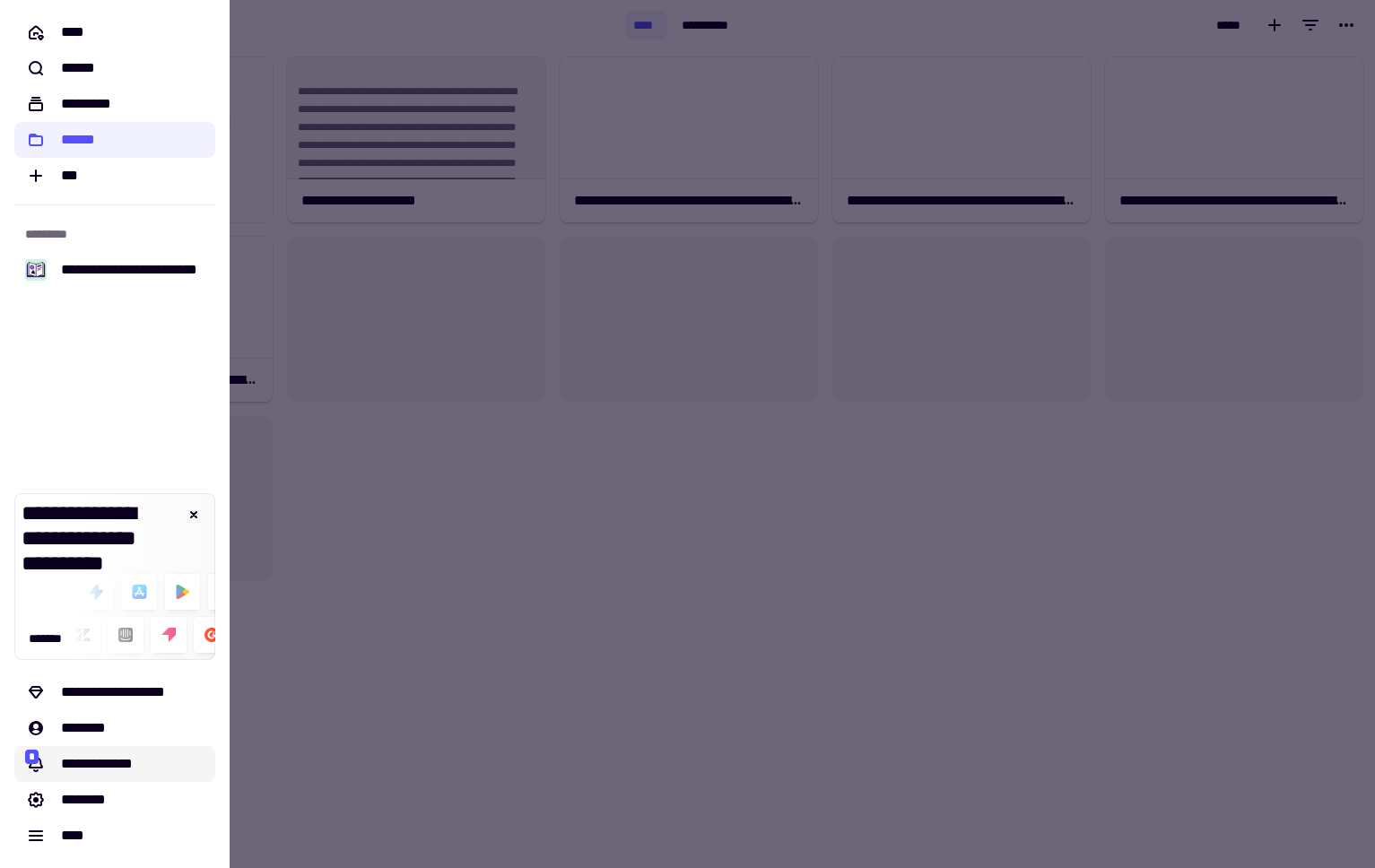 click on "**********" 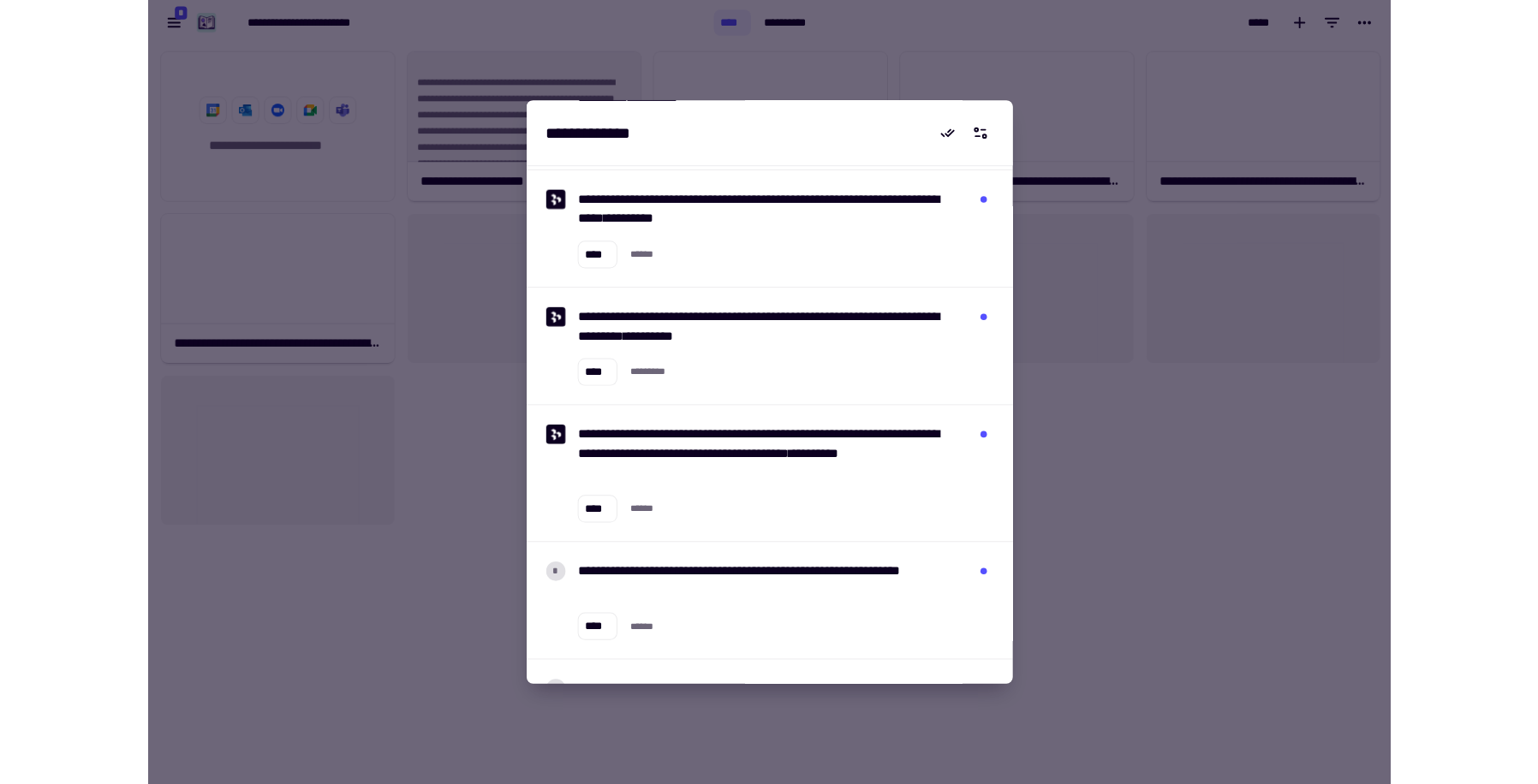 scroll, scrollTop: 0, scrollLeft: 0, axis: both 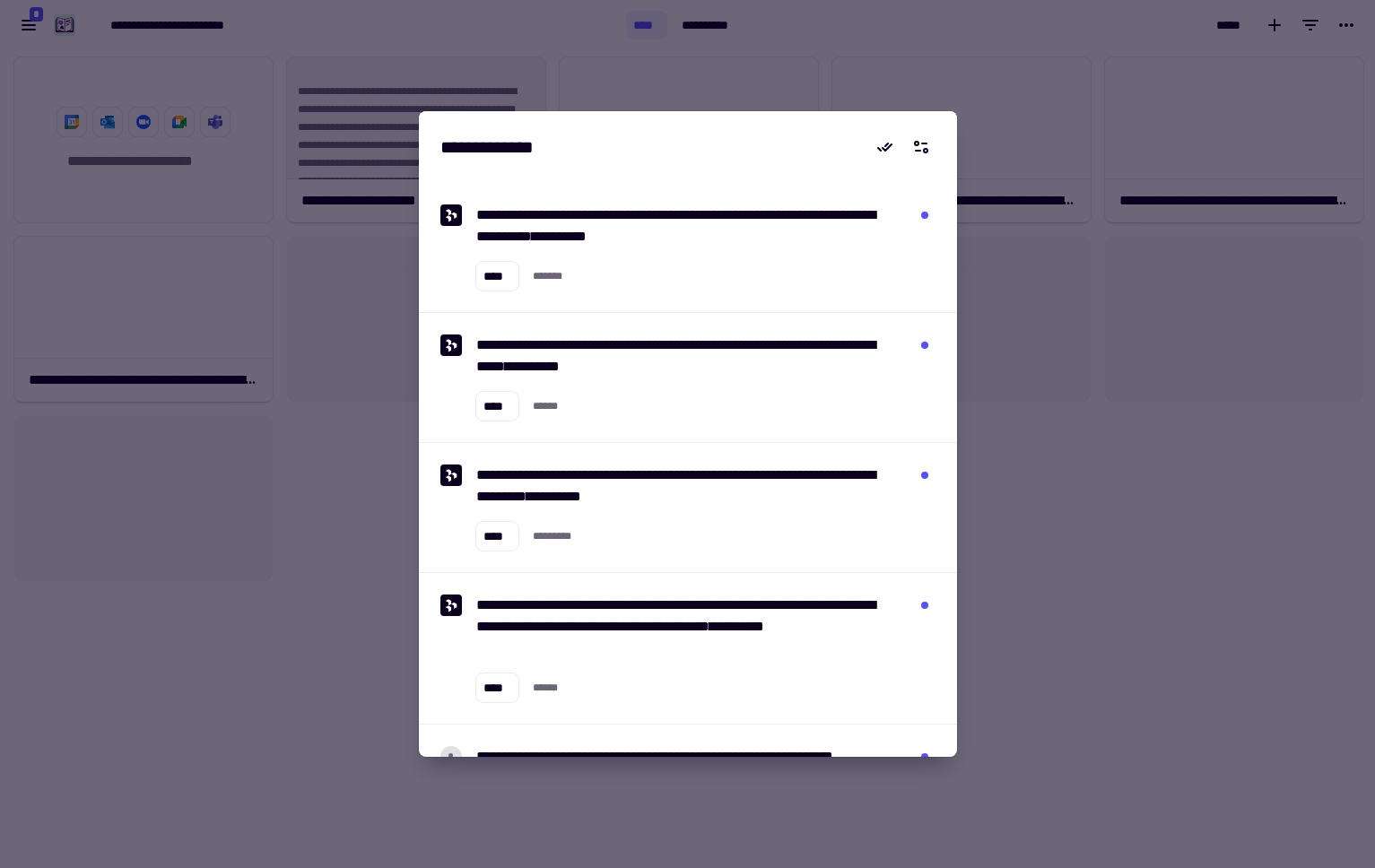 click at bounding box center [687, 434] 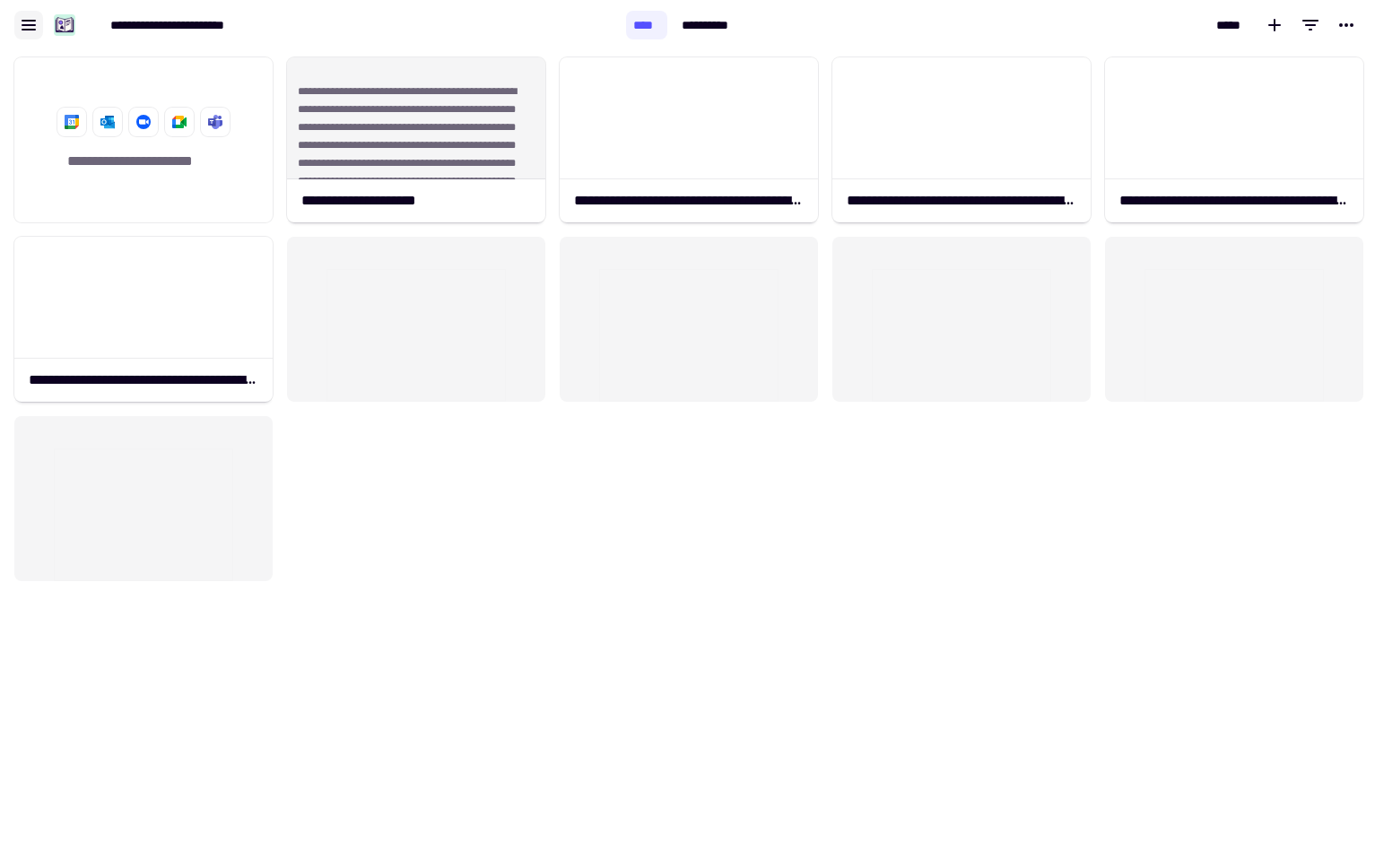 click 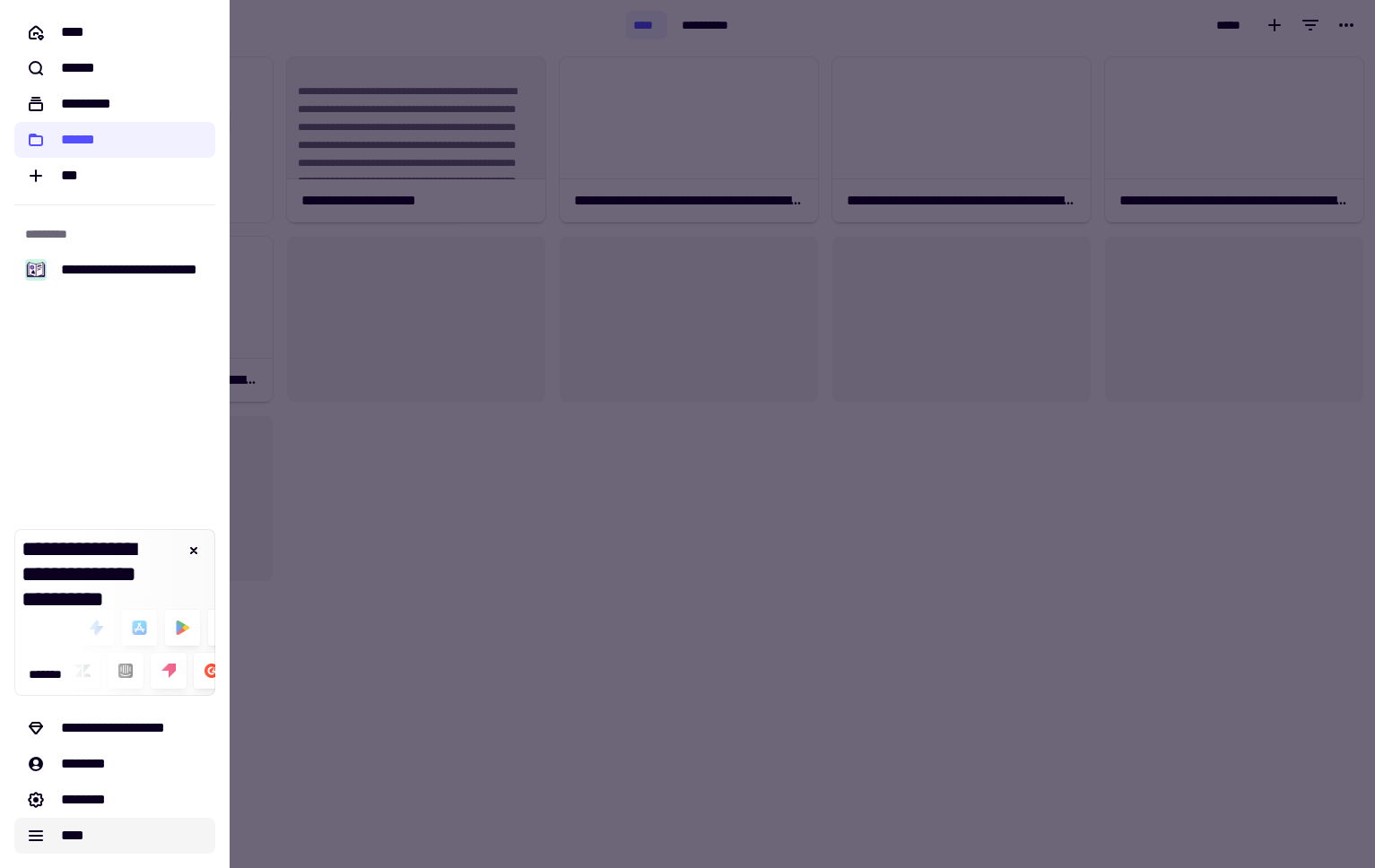 click on "****" 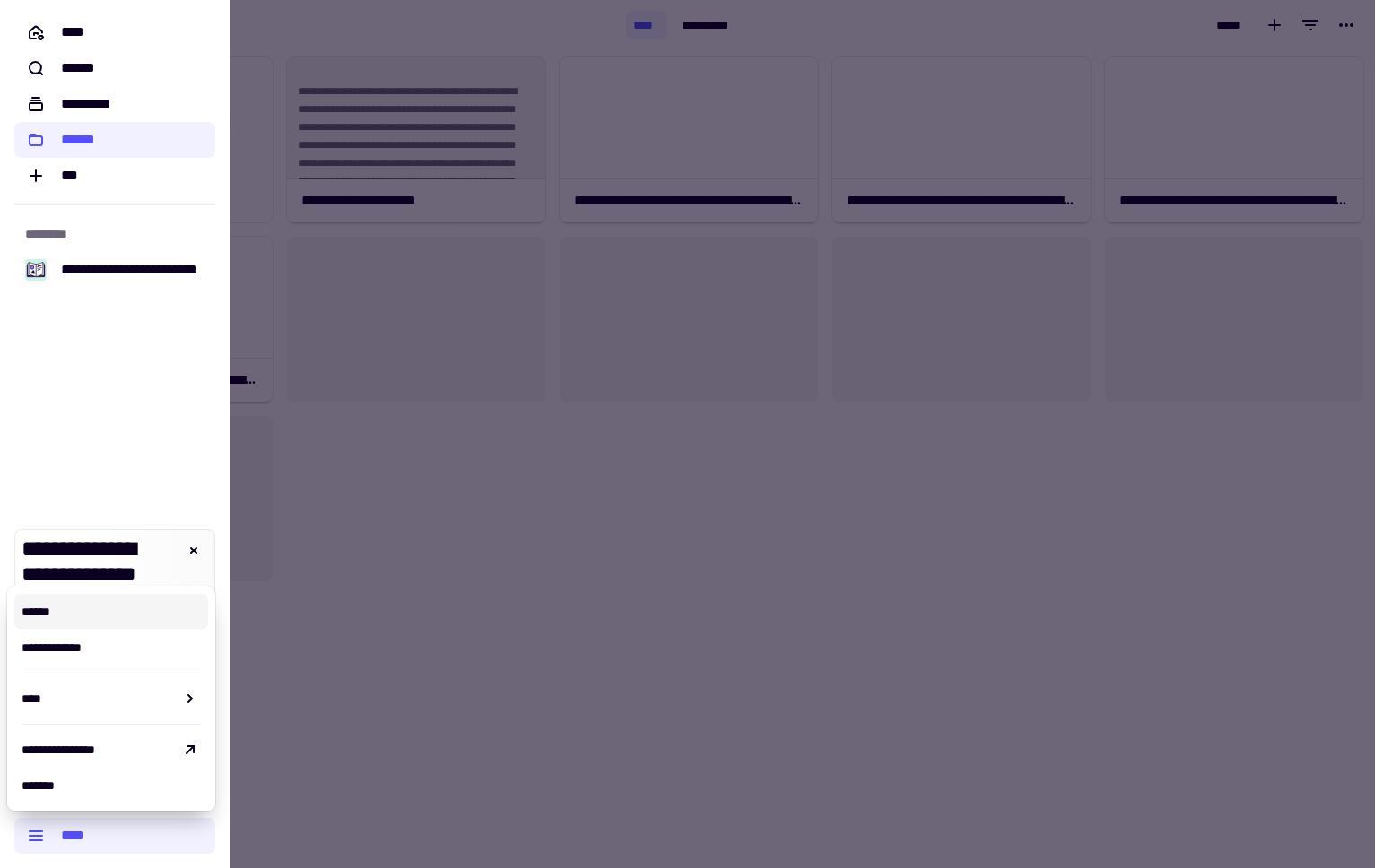 click at bounding box center [687, 434] 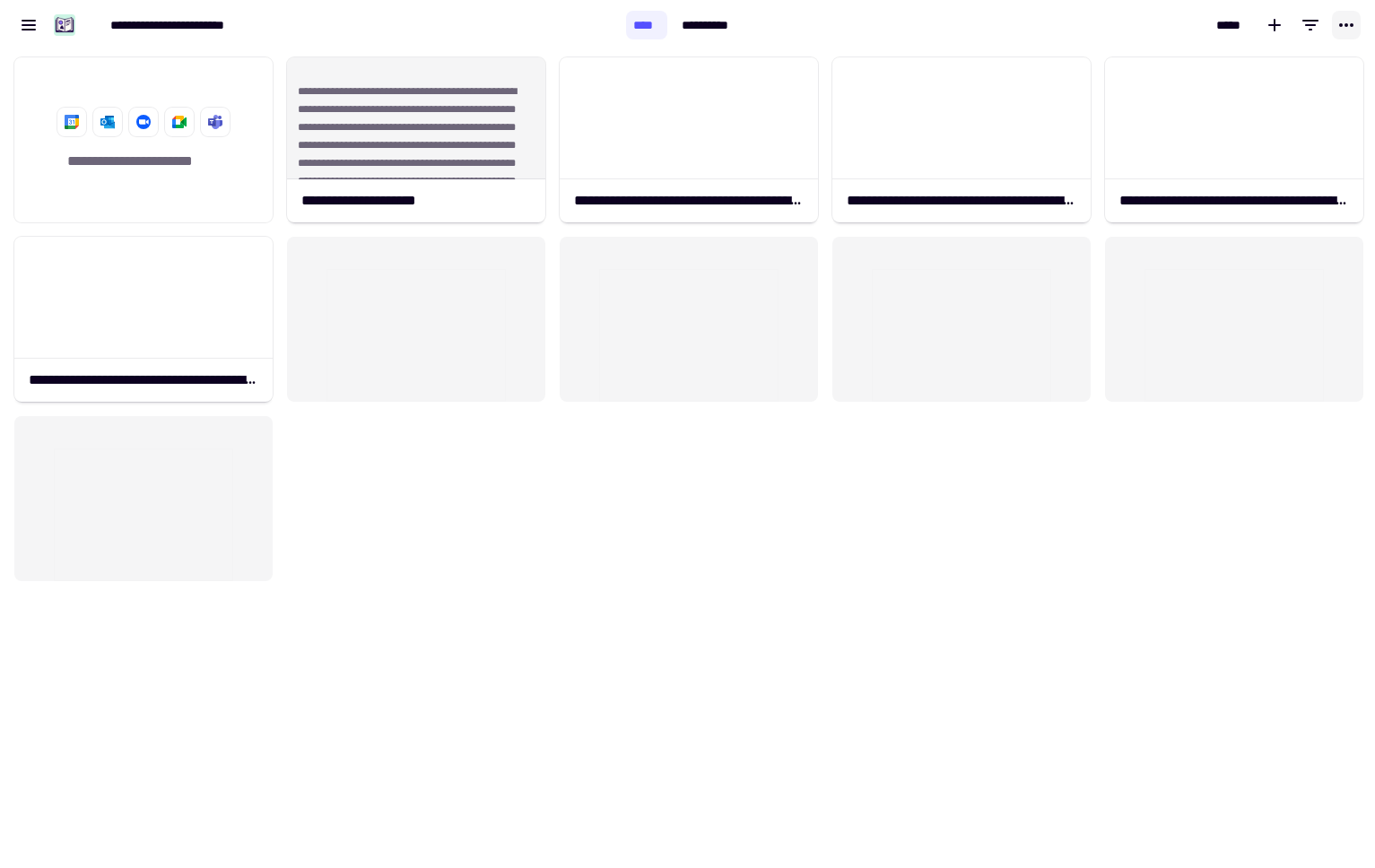 click 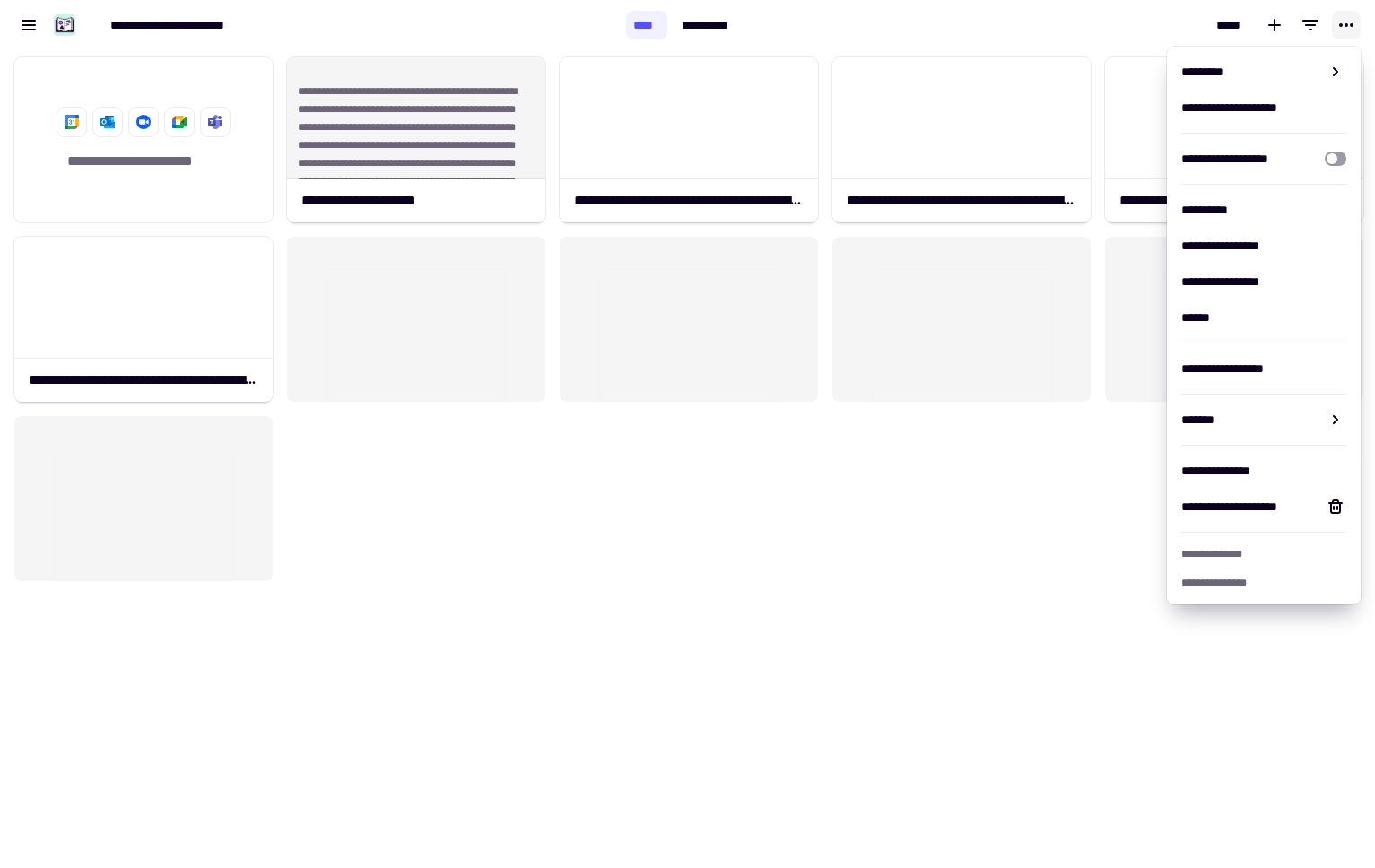 click 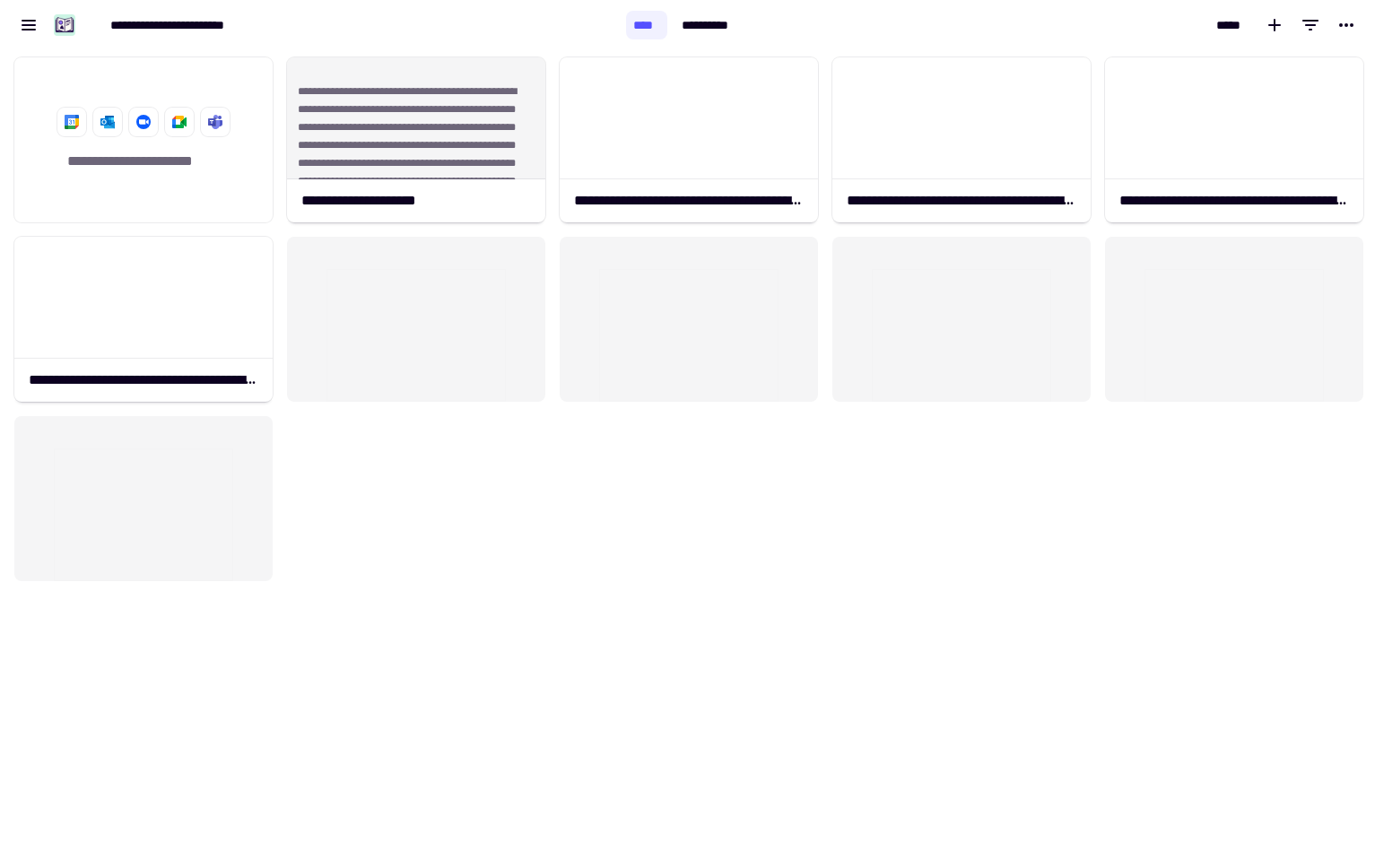 click 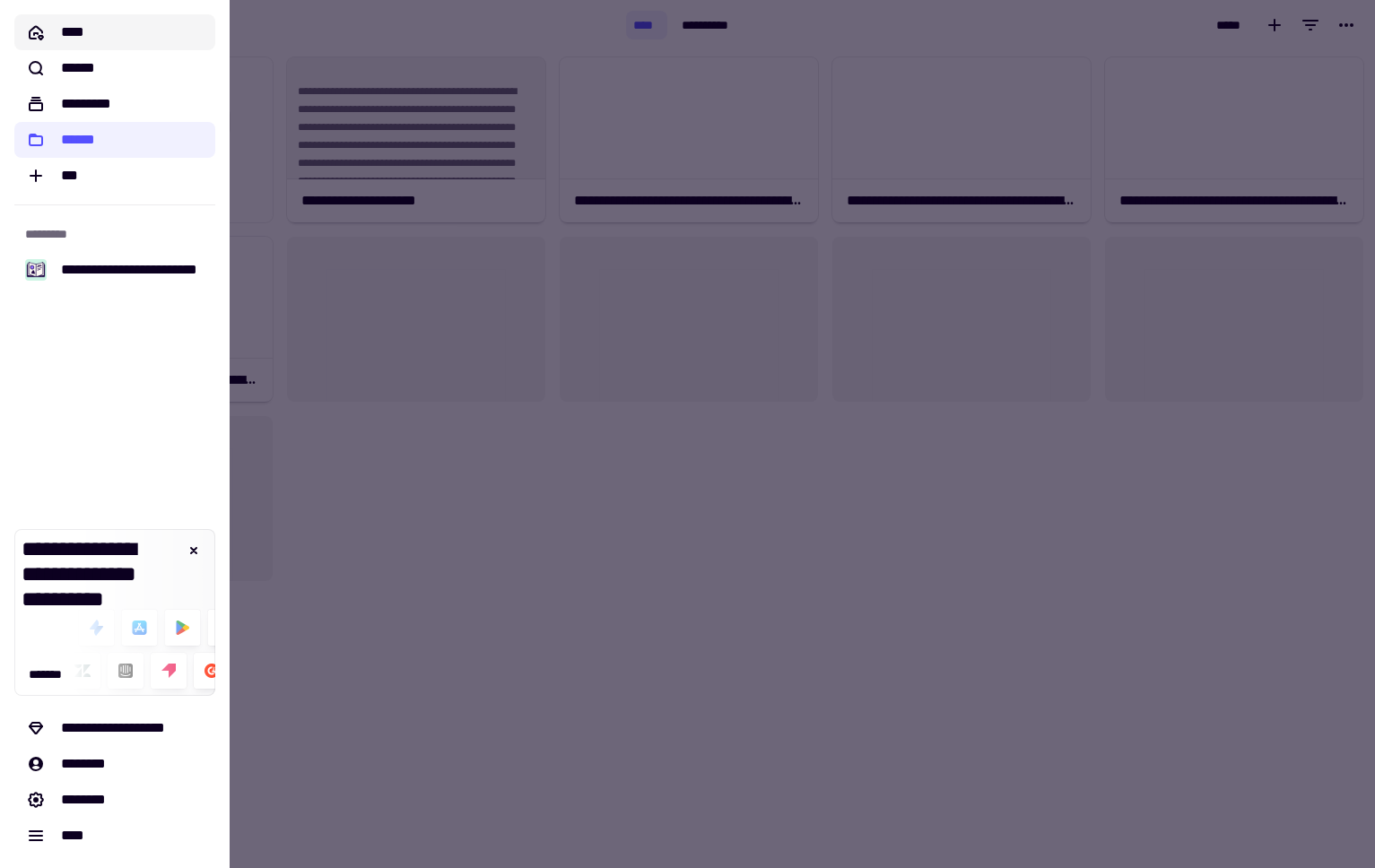 click on "****" 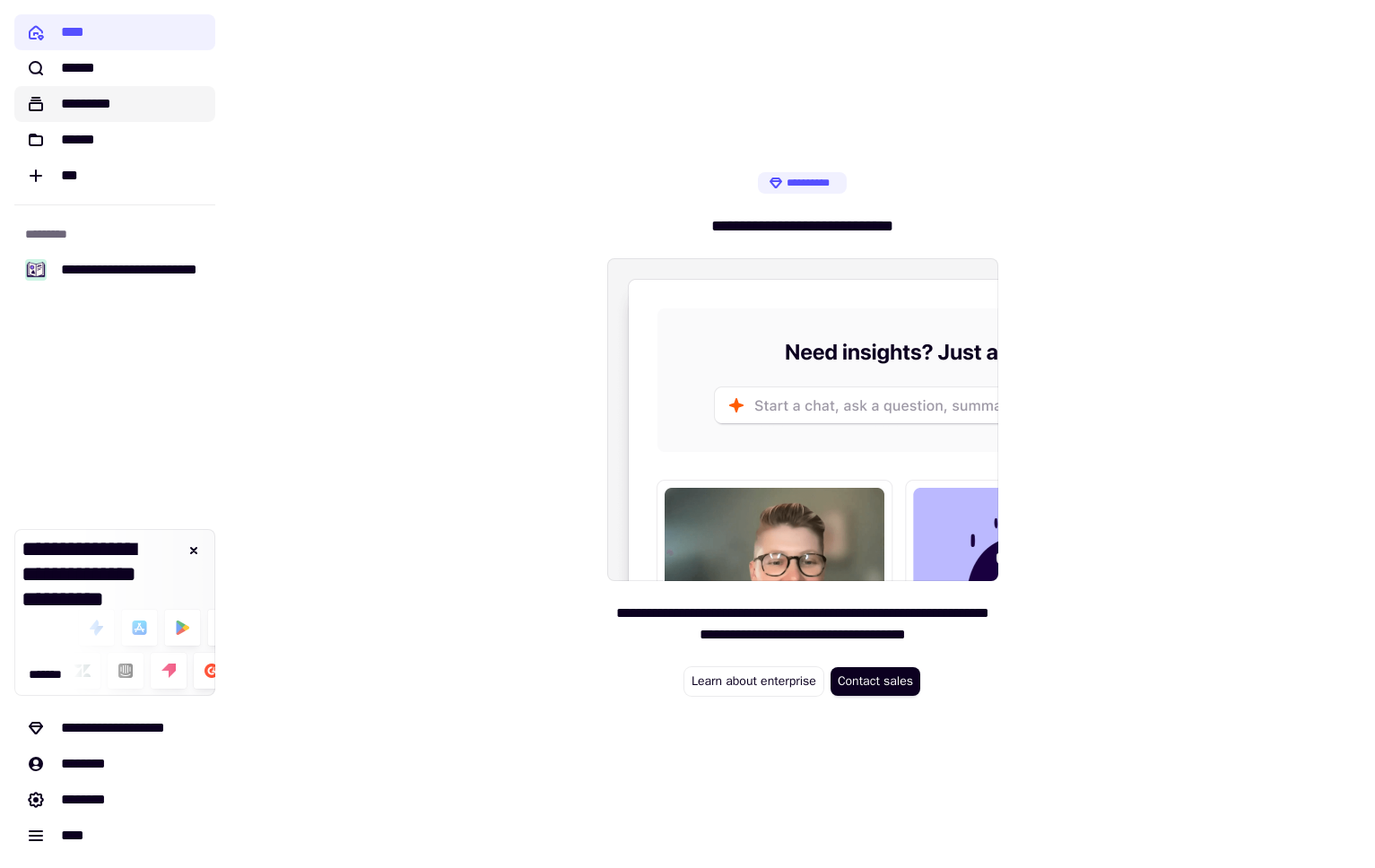 click on "*********" 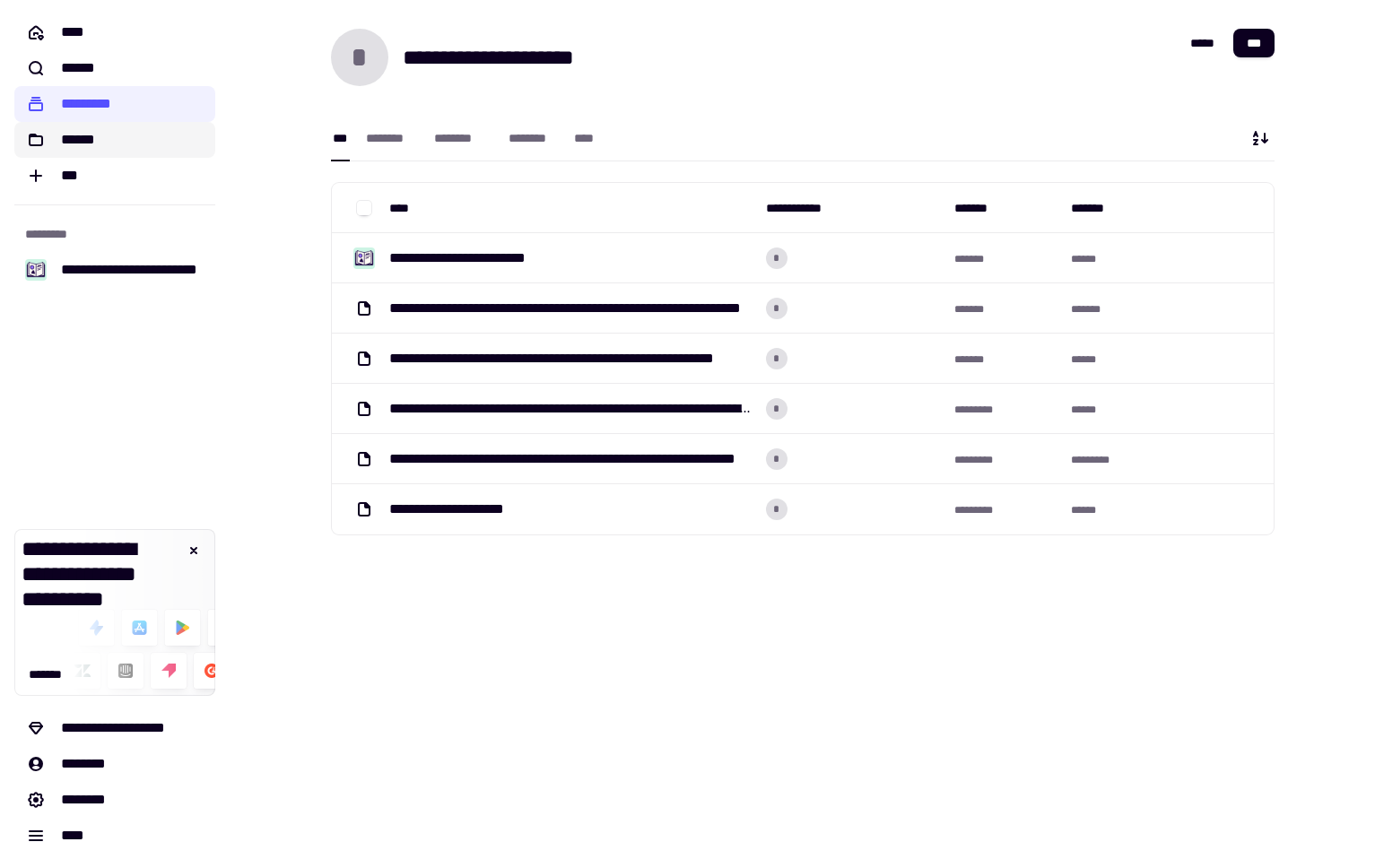 click on "******" 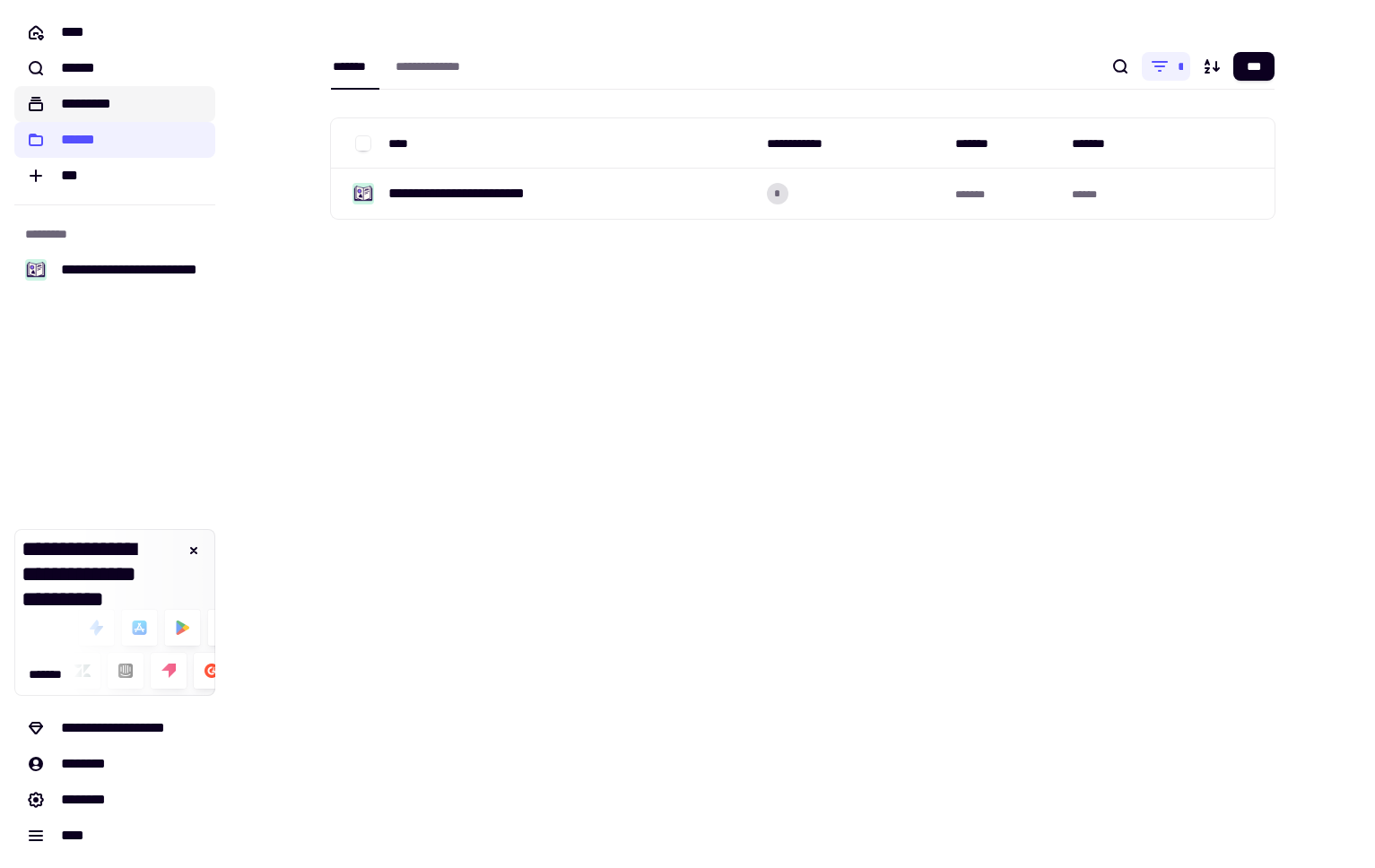 click on "*********" 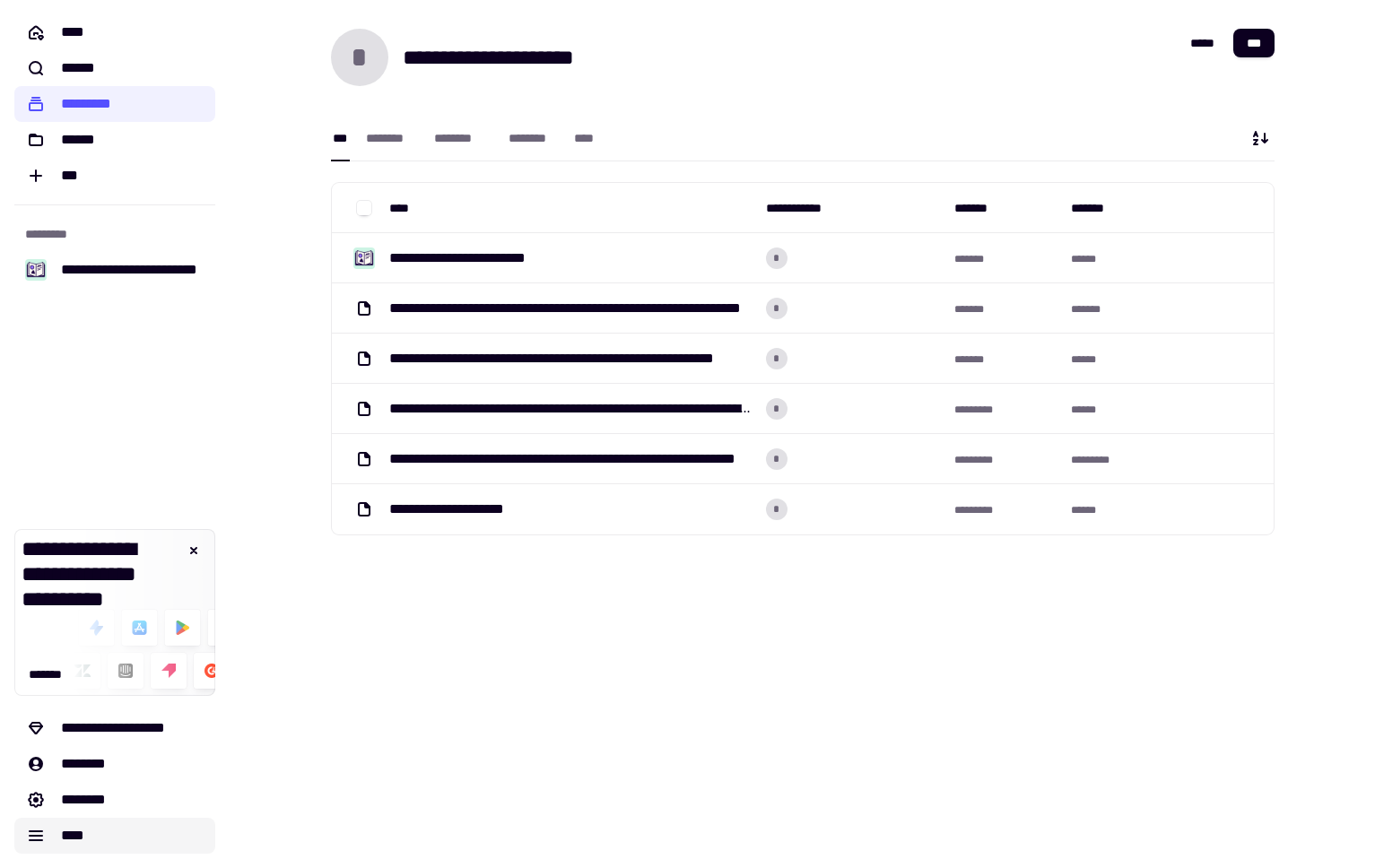 click on "****" 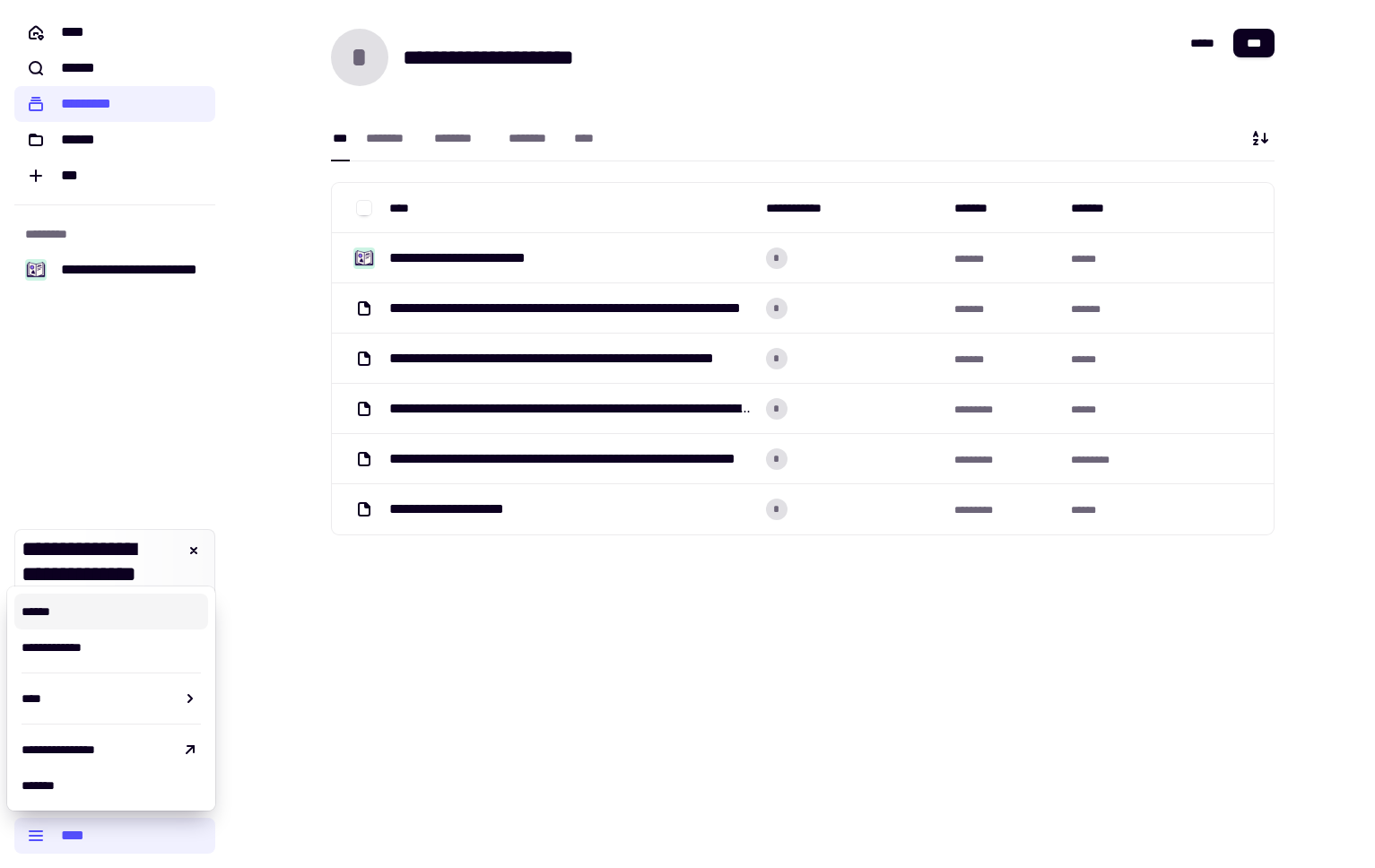 click on "******" at bounding box center (111, 612) 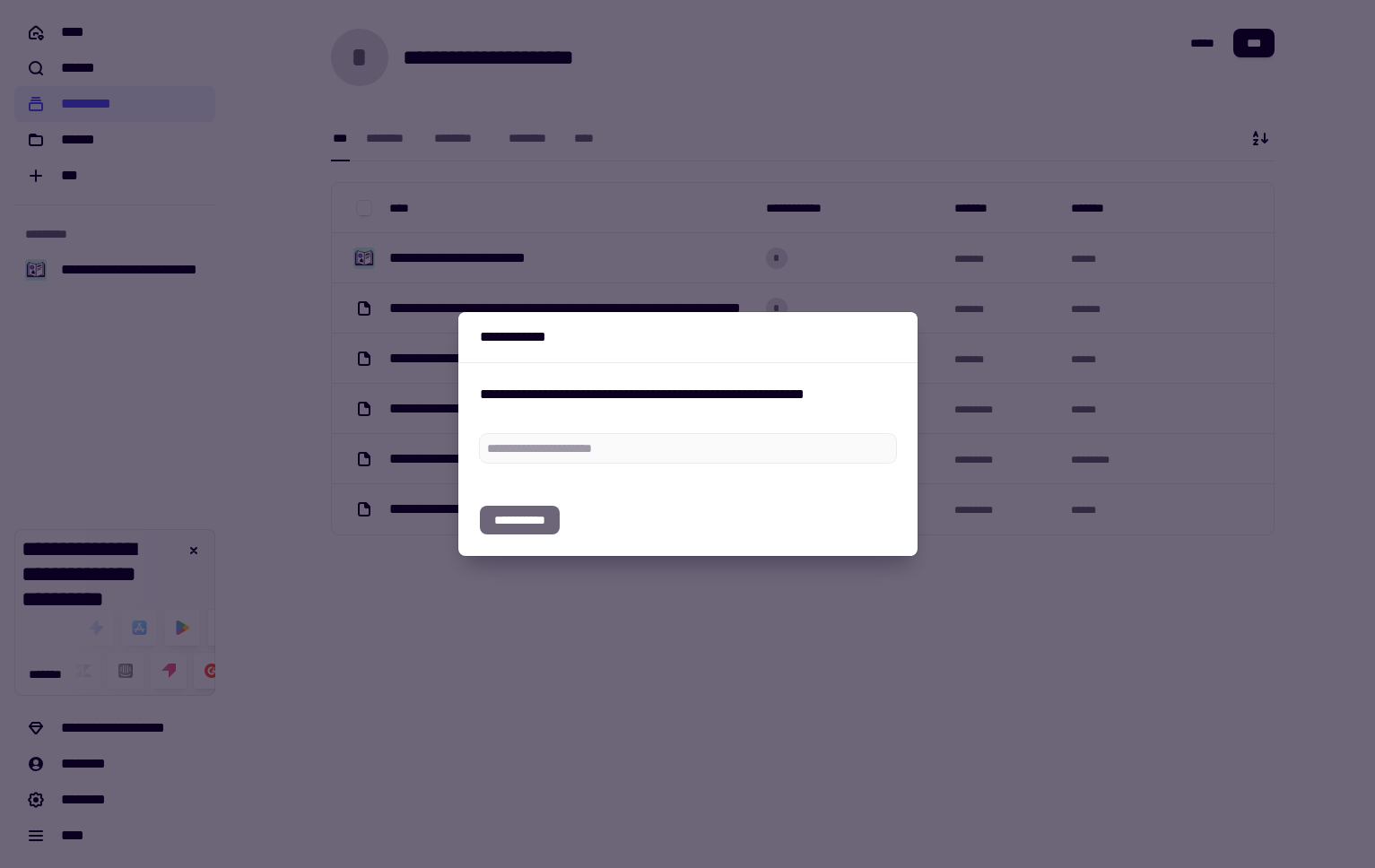 click at bounding box center (687, 434) 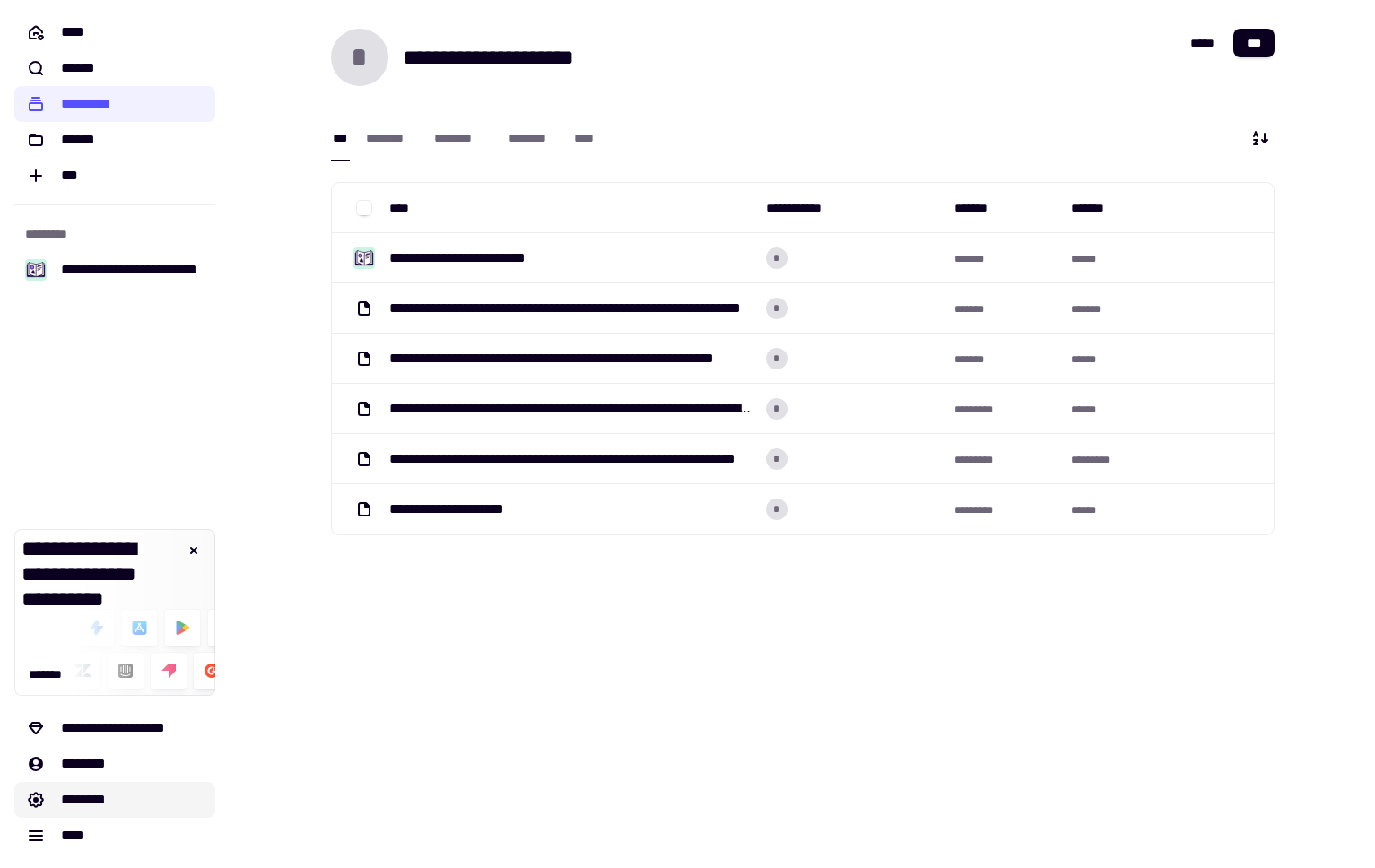 click on "********" 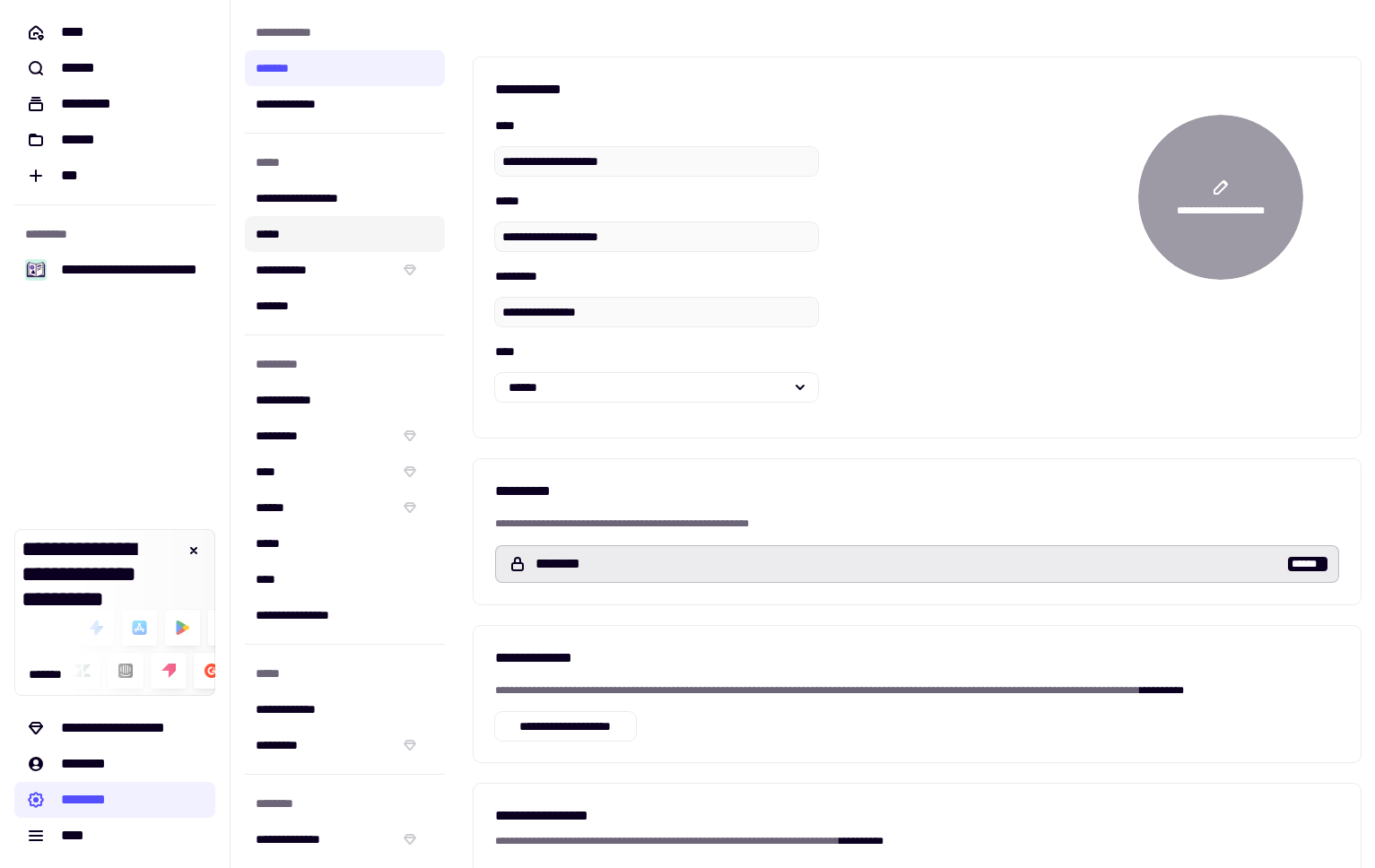 click on "*****" 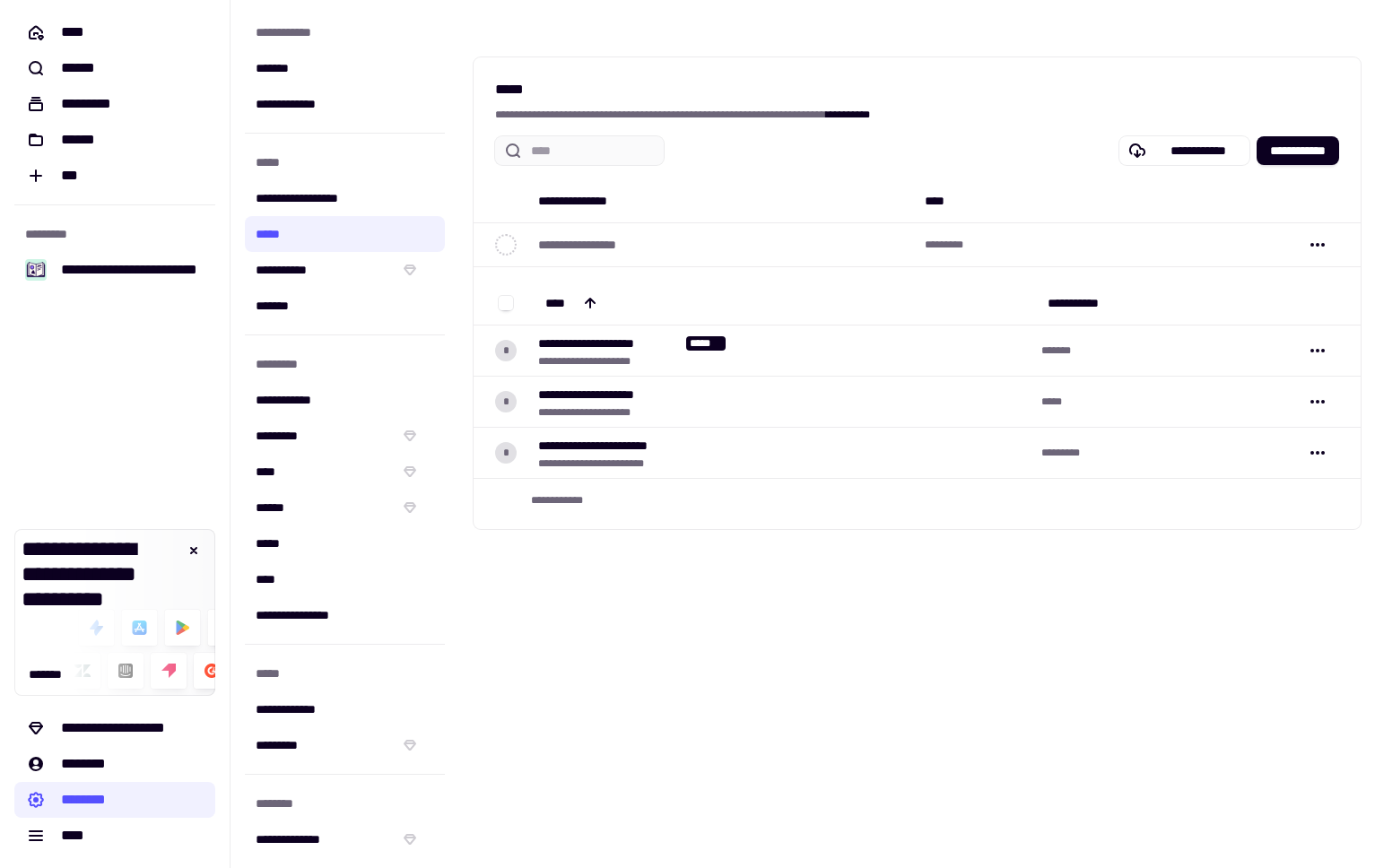 click on "**********" at bounding box center (917, 434) 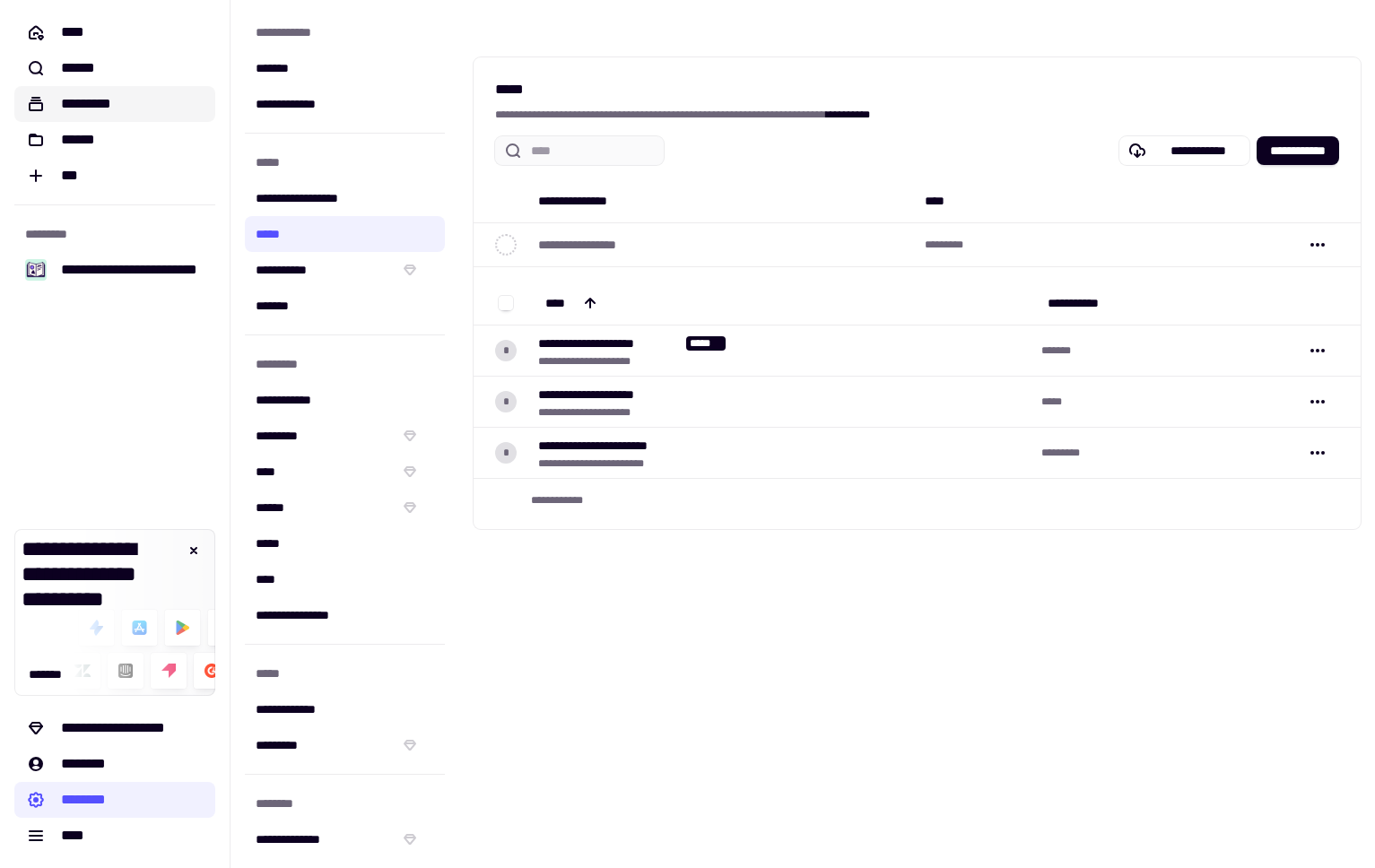 click on "*********" 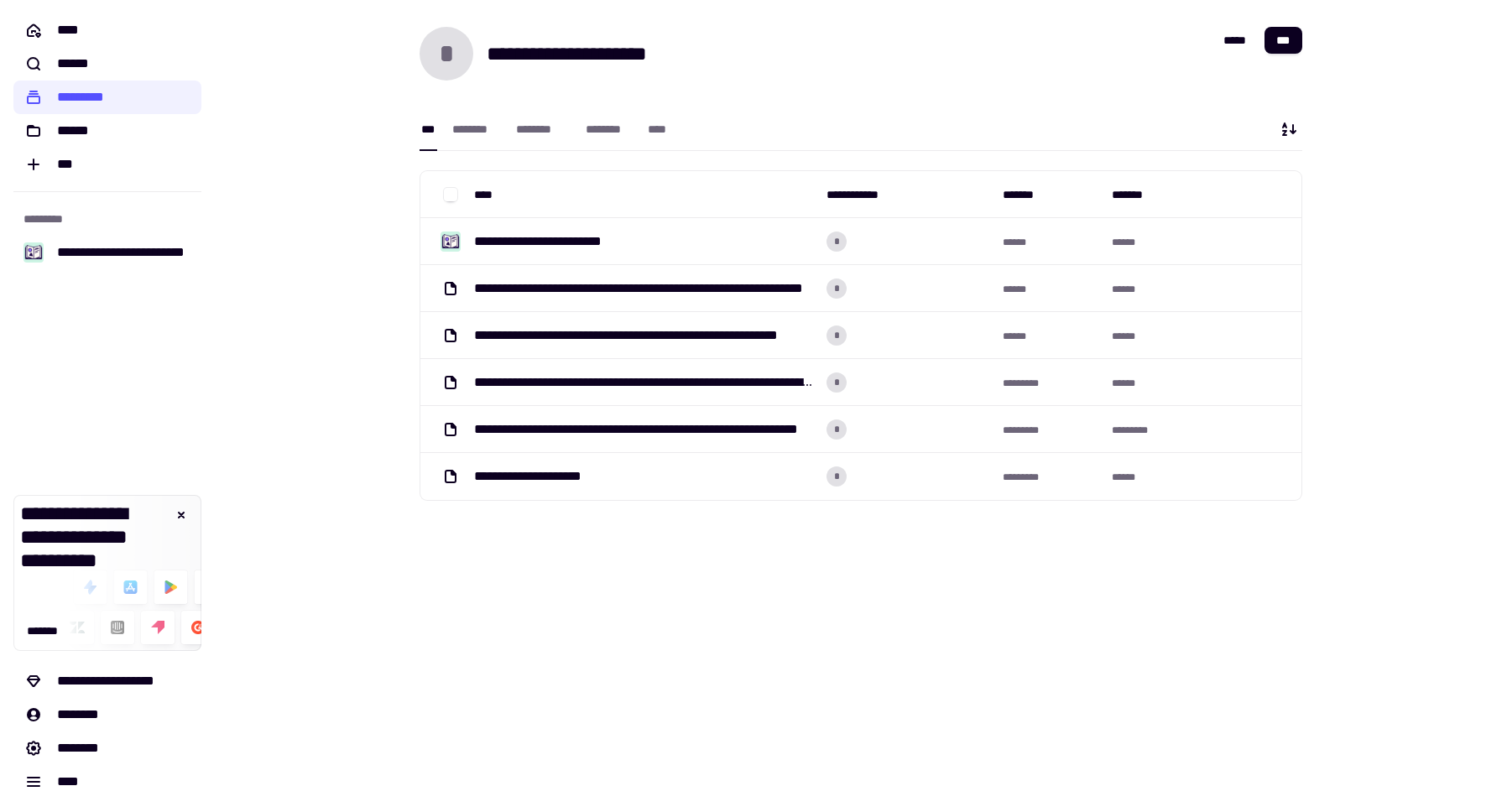 click on "**********" at bounding box center [861, 406] 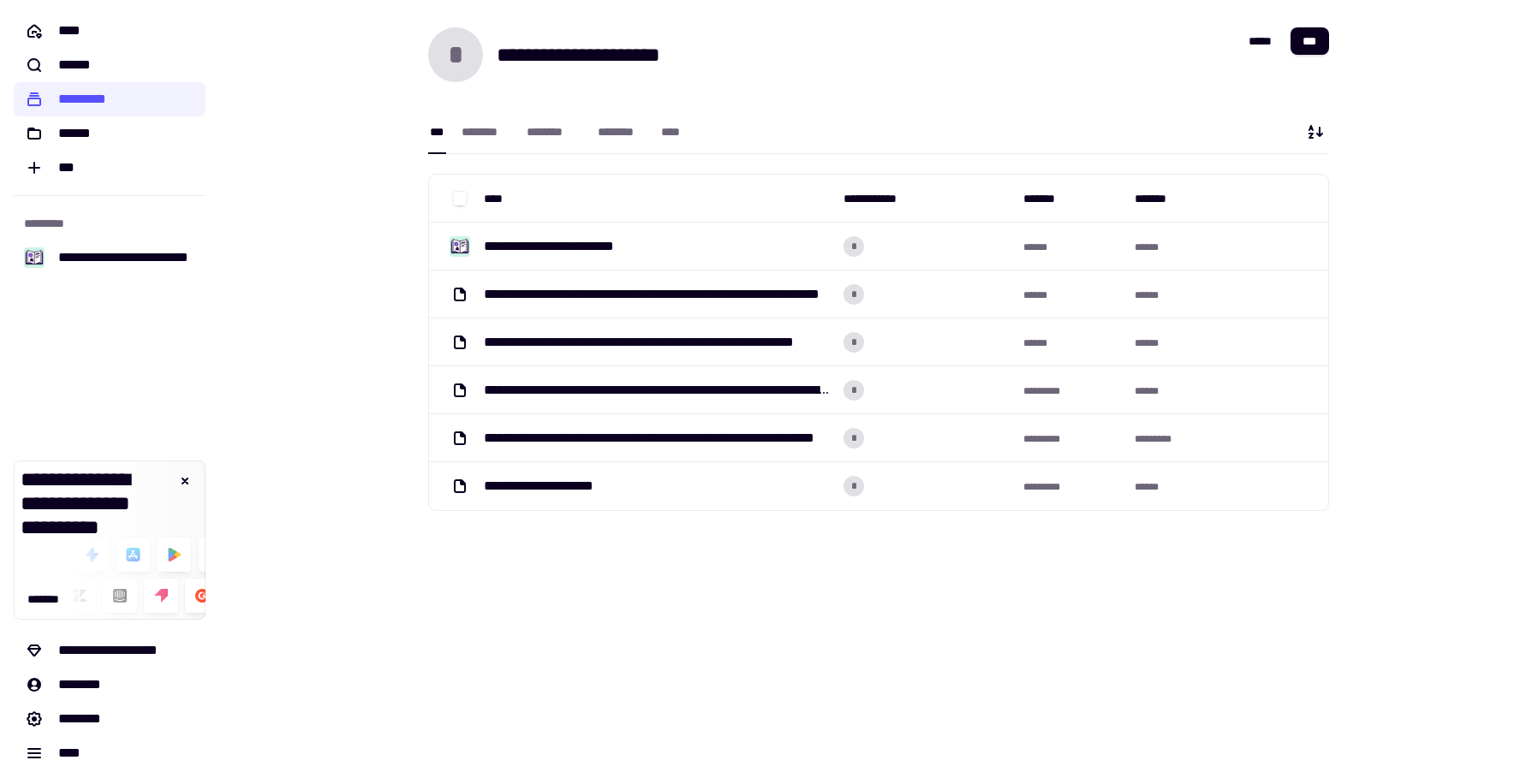 drag, startPoint x: 801, startPoint y: 578, endPoint x: 799, endPoint y: 627, distance: 49.040799 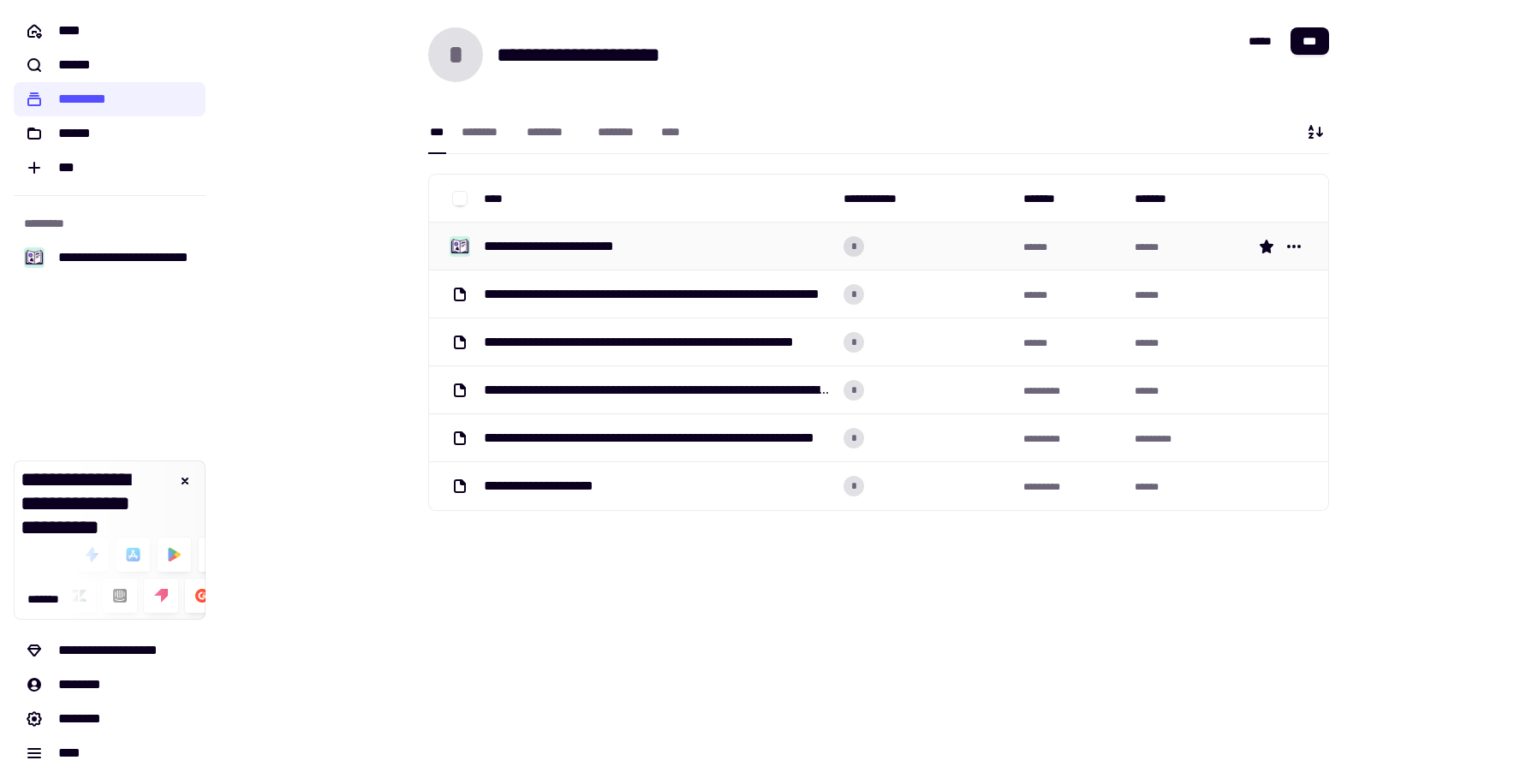 click on "**********" at bounding box center [570, 246] 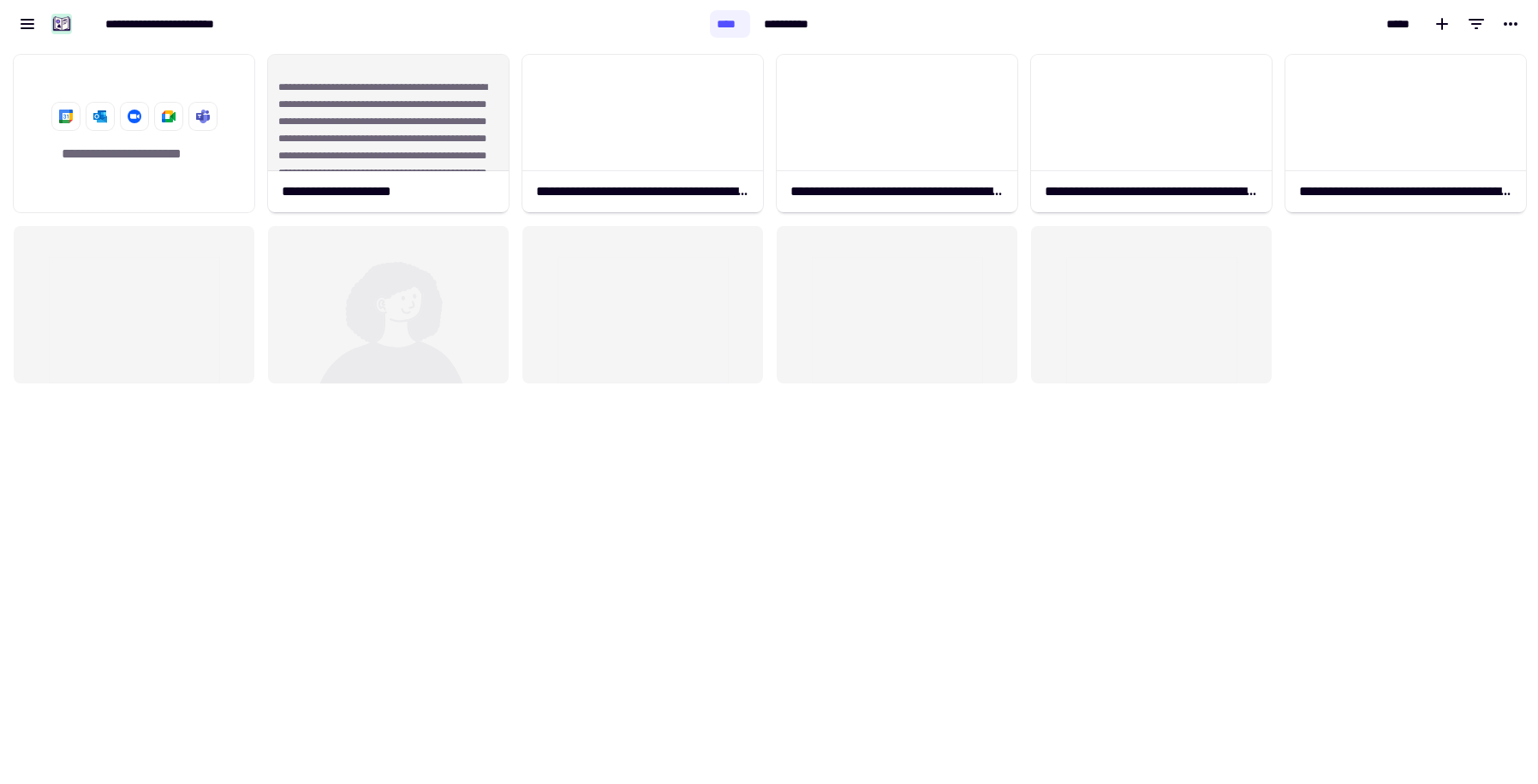 scroll, scrollTop: 14, scrollLeft: 14, axis: both 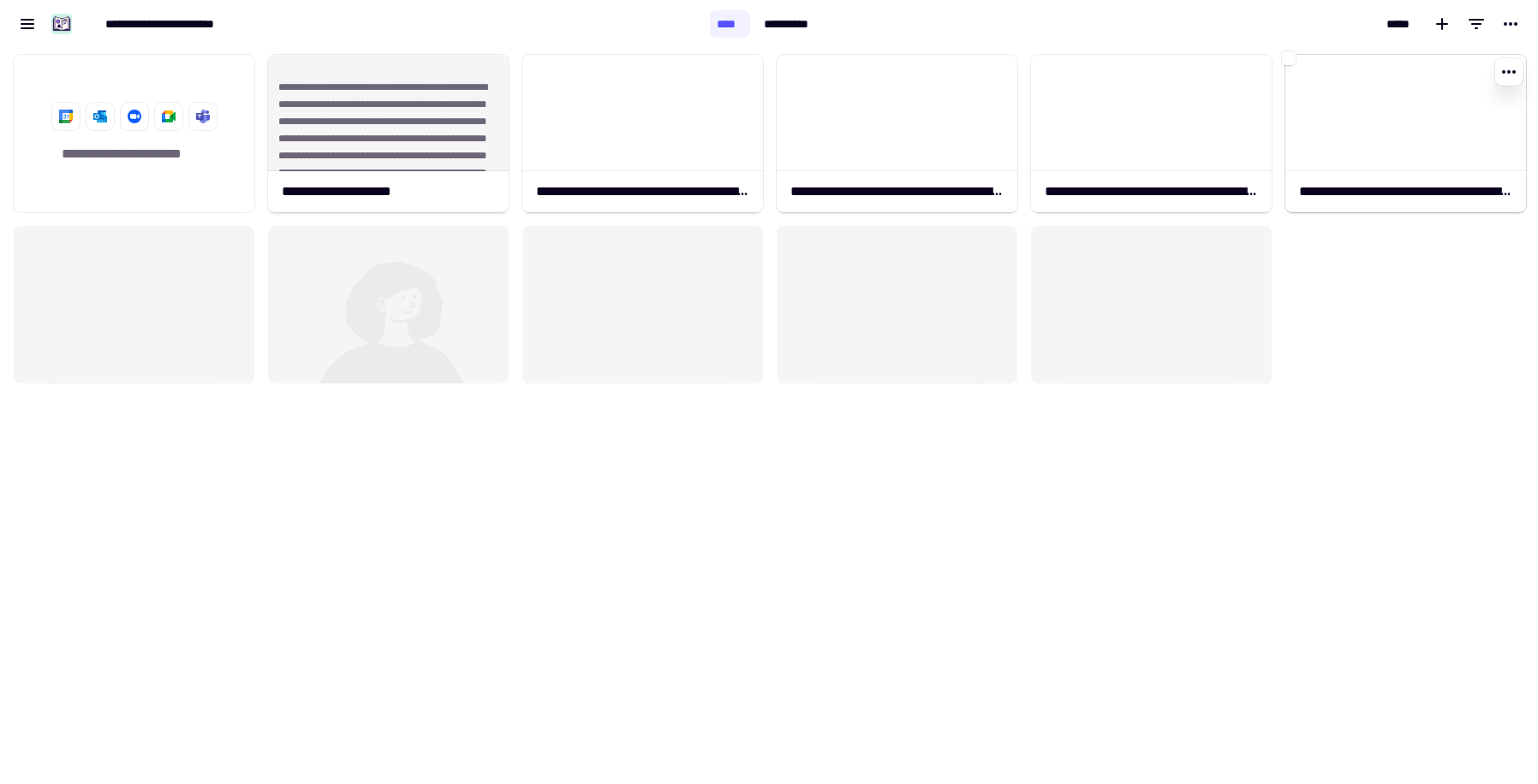 click on "**********" 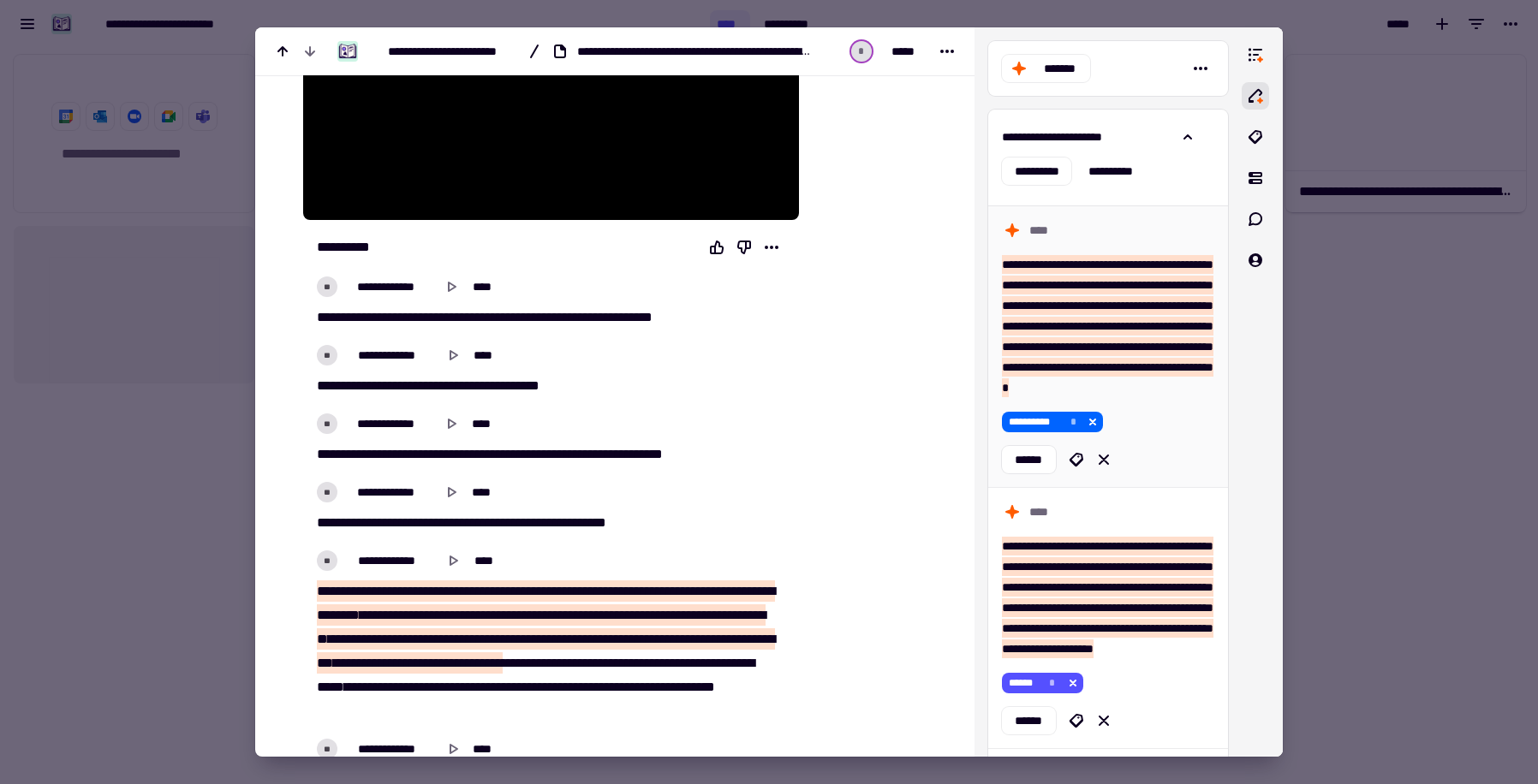 scroll, scrollTop: 318, scrollLeft: 0, axis: vertical 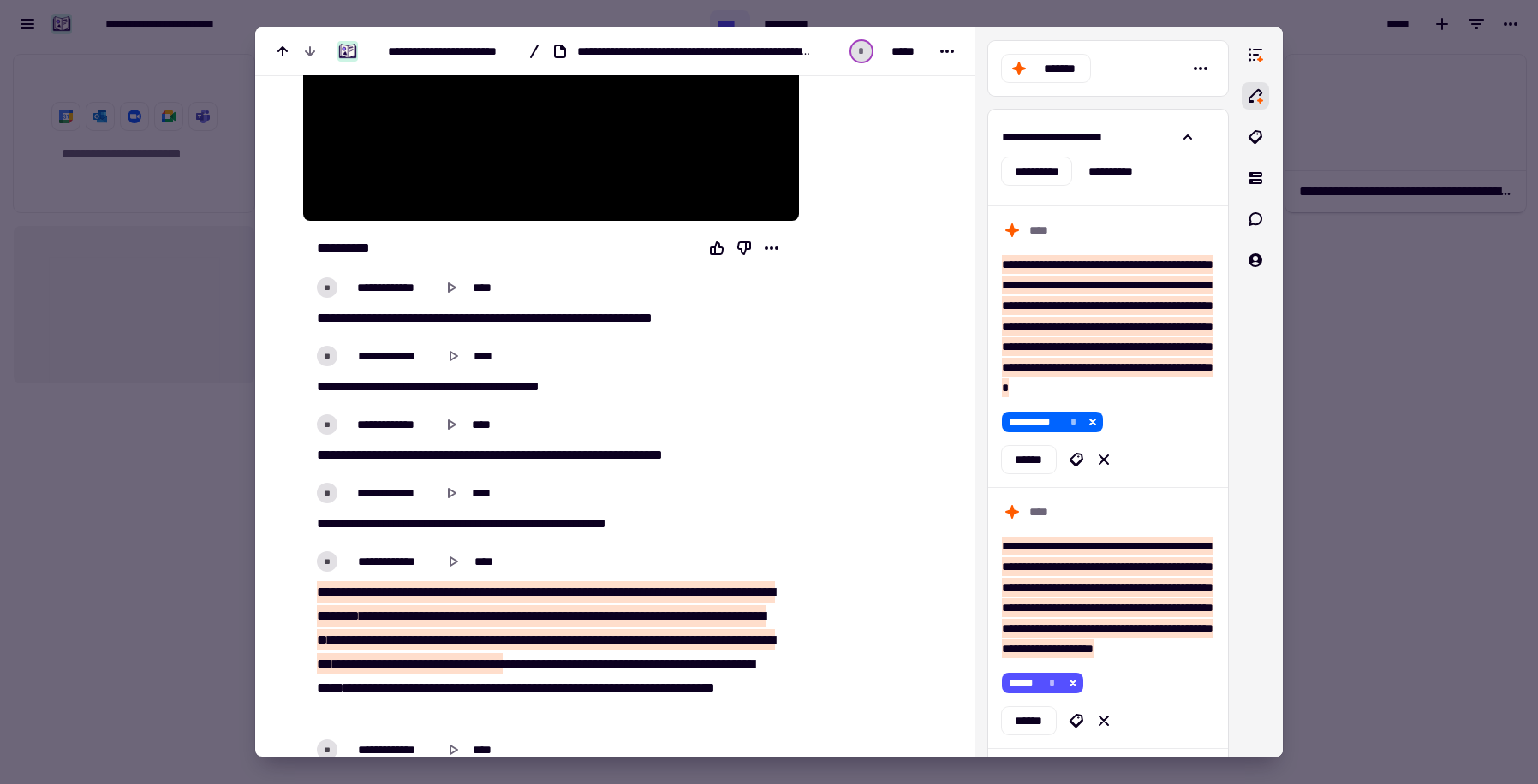 drag, startPoint x: 1280, startPoint y: 501, endPoint x: 1234, endPoint y: 543, distance: 62.28965 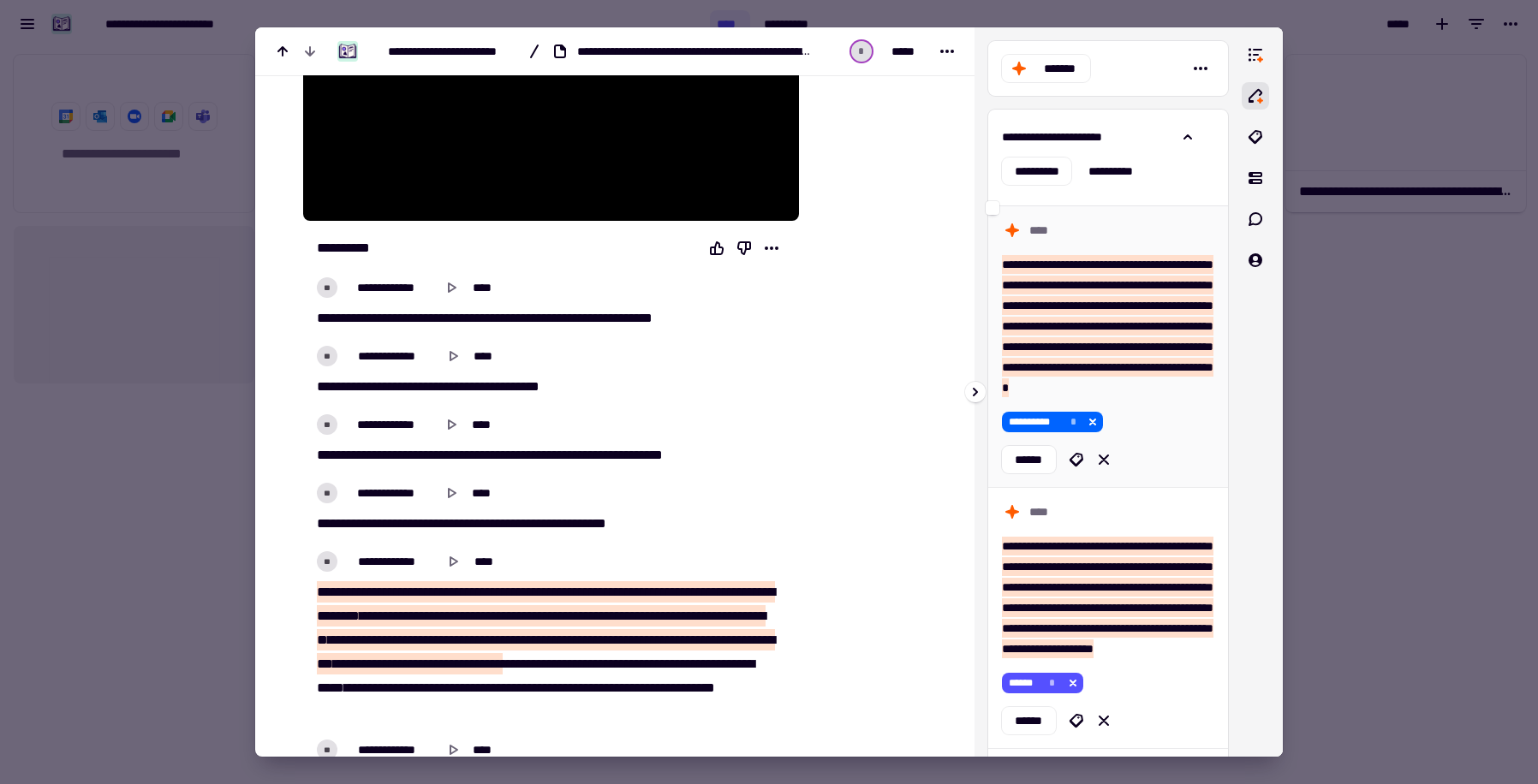 click on "**********" at bounding box center (1108, 346) 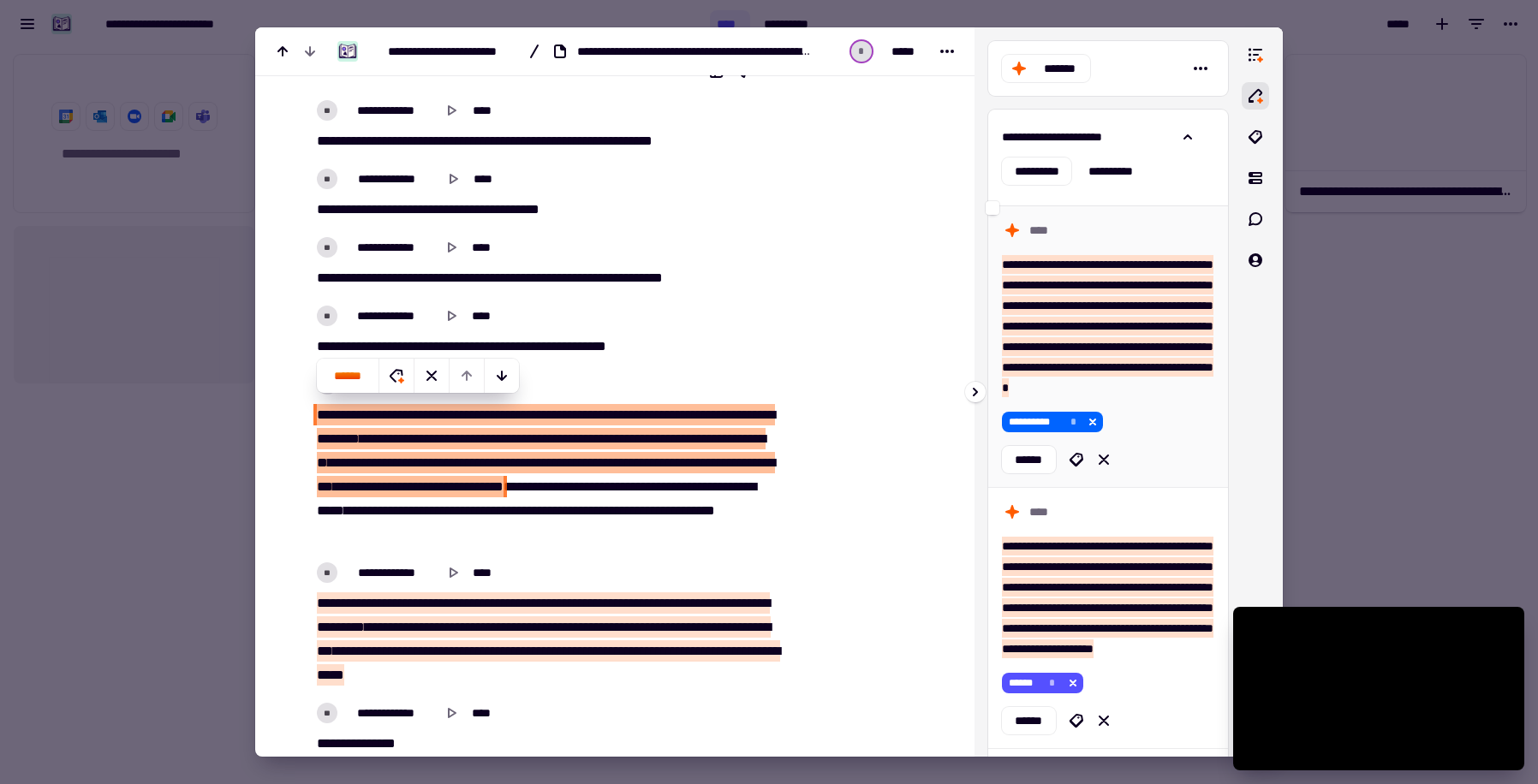 scroll, scrollTop: 511, scrollLeft: 0, axis: vertical 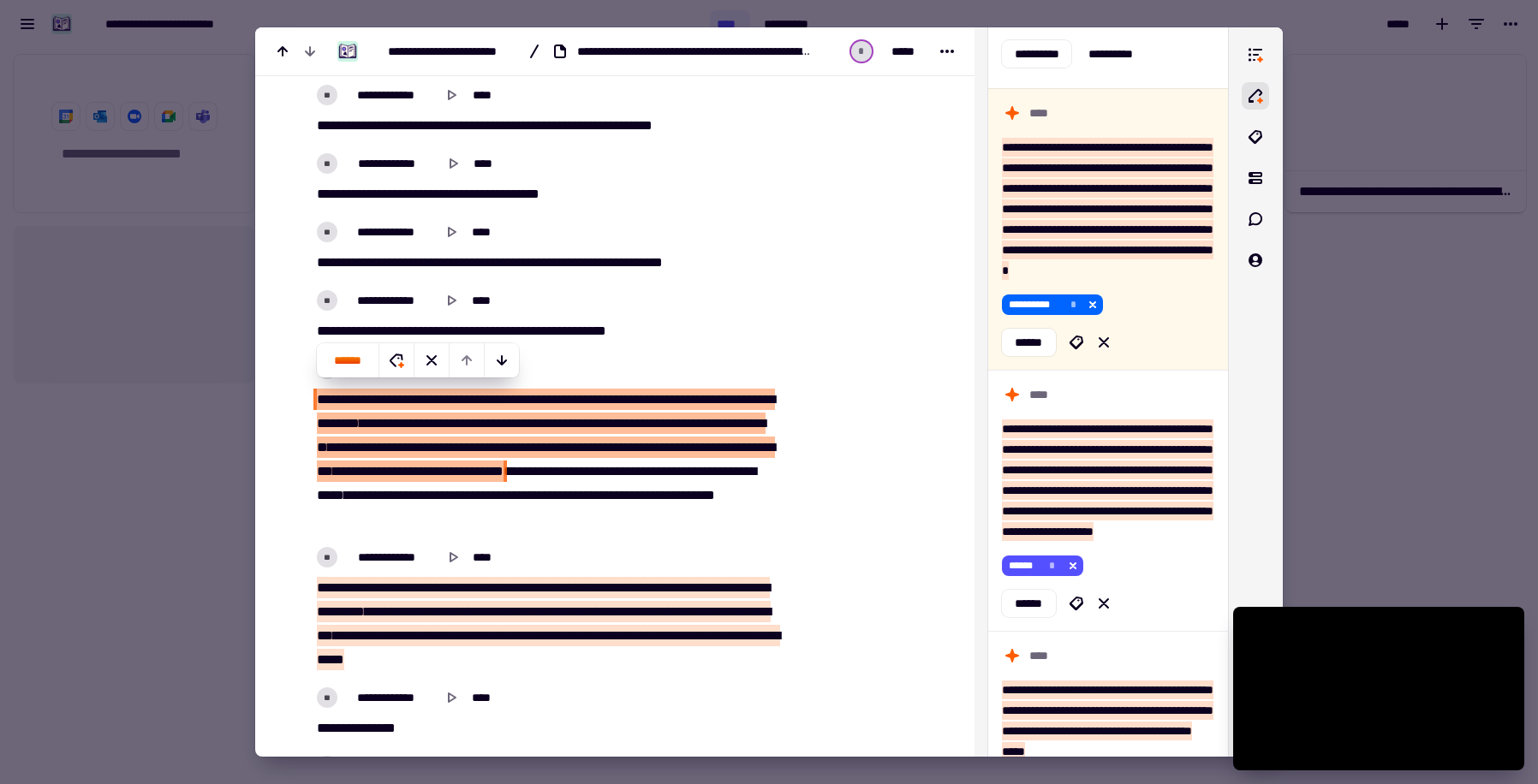 click at bounding box center [769, 392] 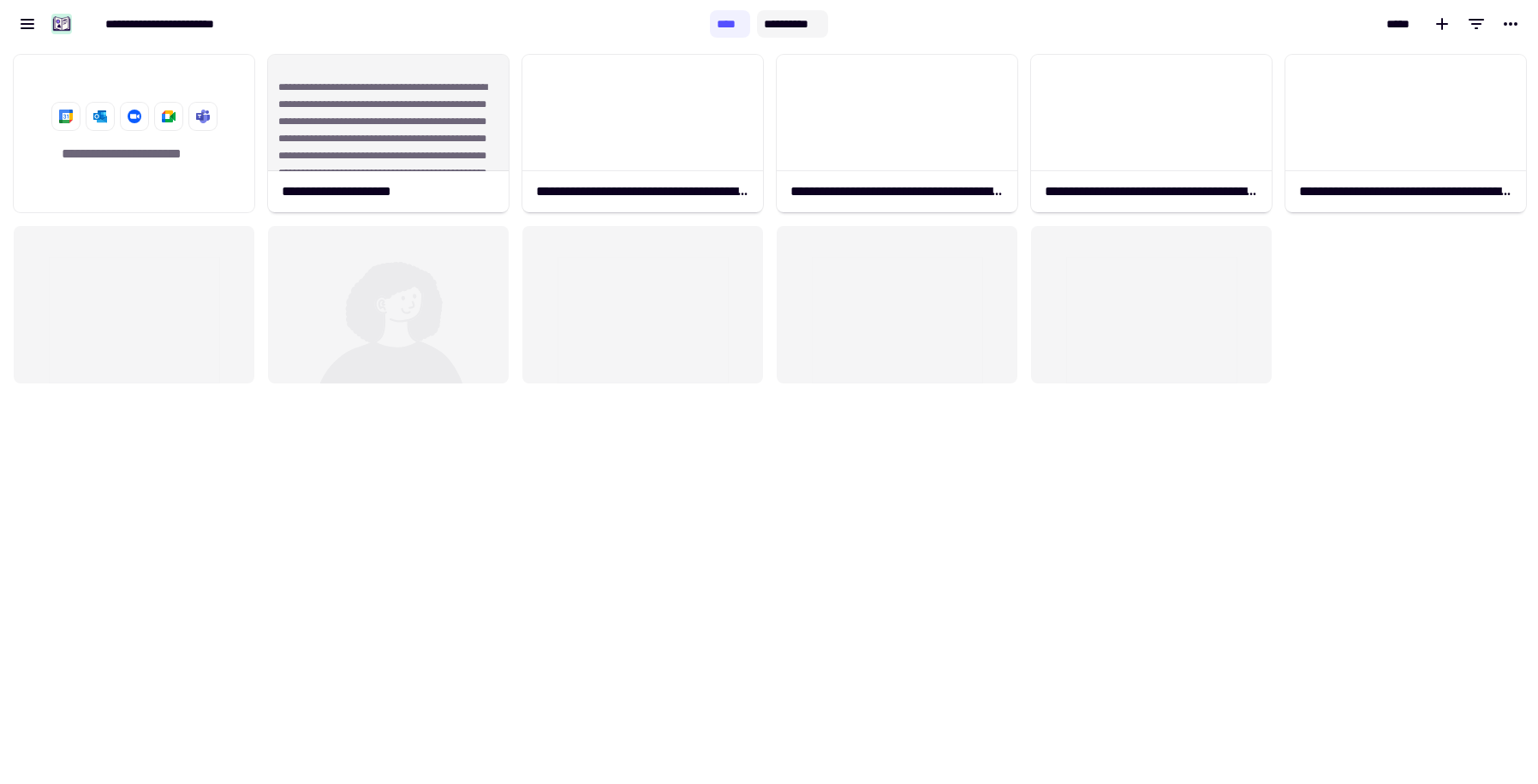 click on "**********" 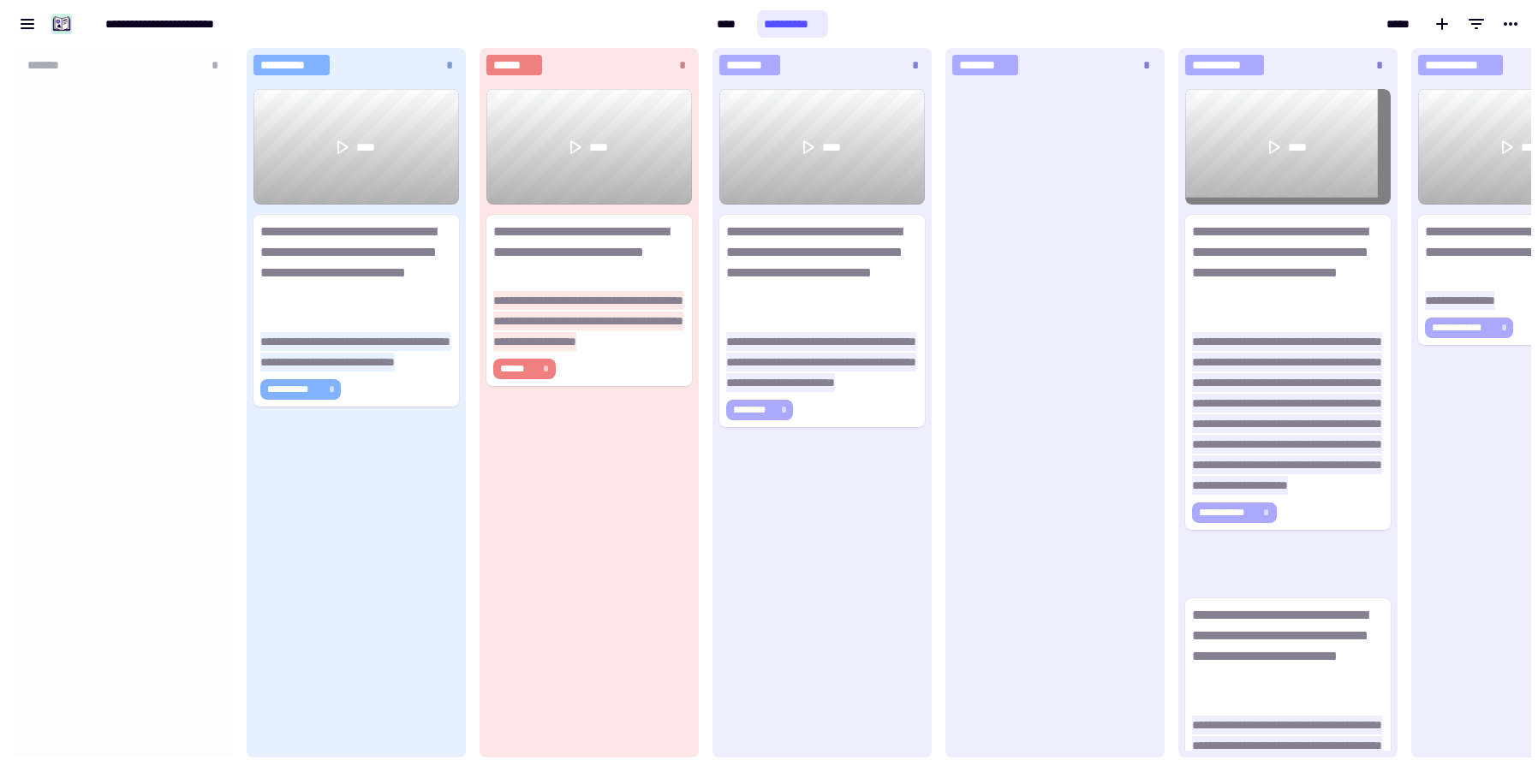 scroll, scrollTop: 14, scrollLeft: 14, axis: both 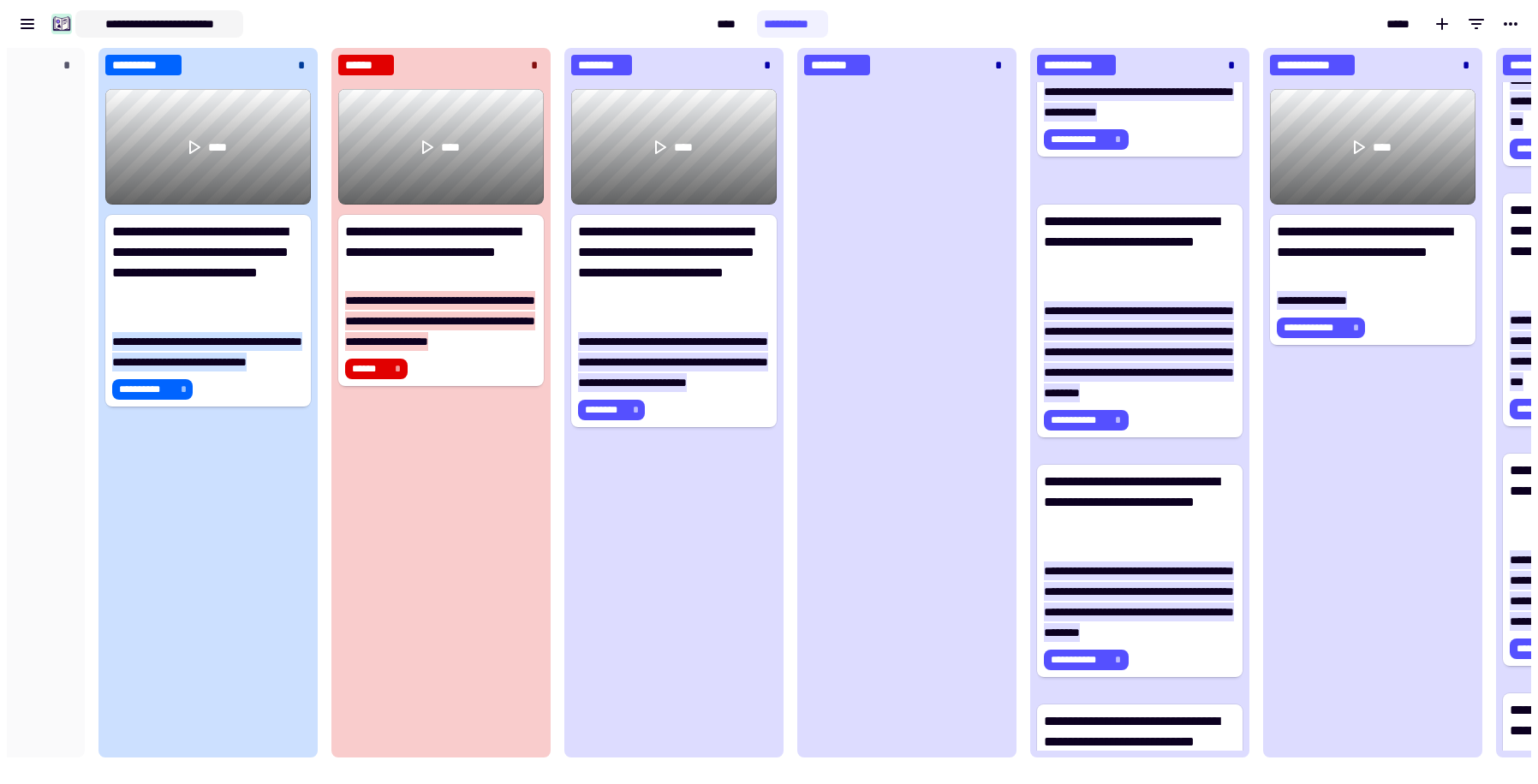 click on "**********" 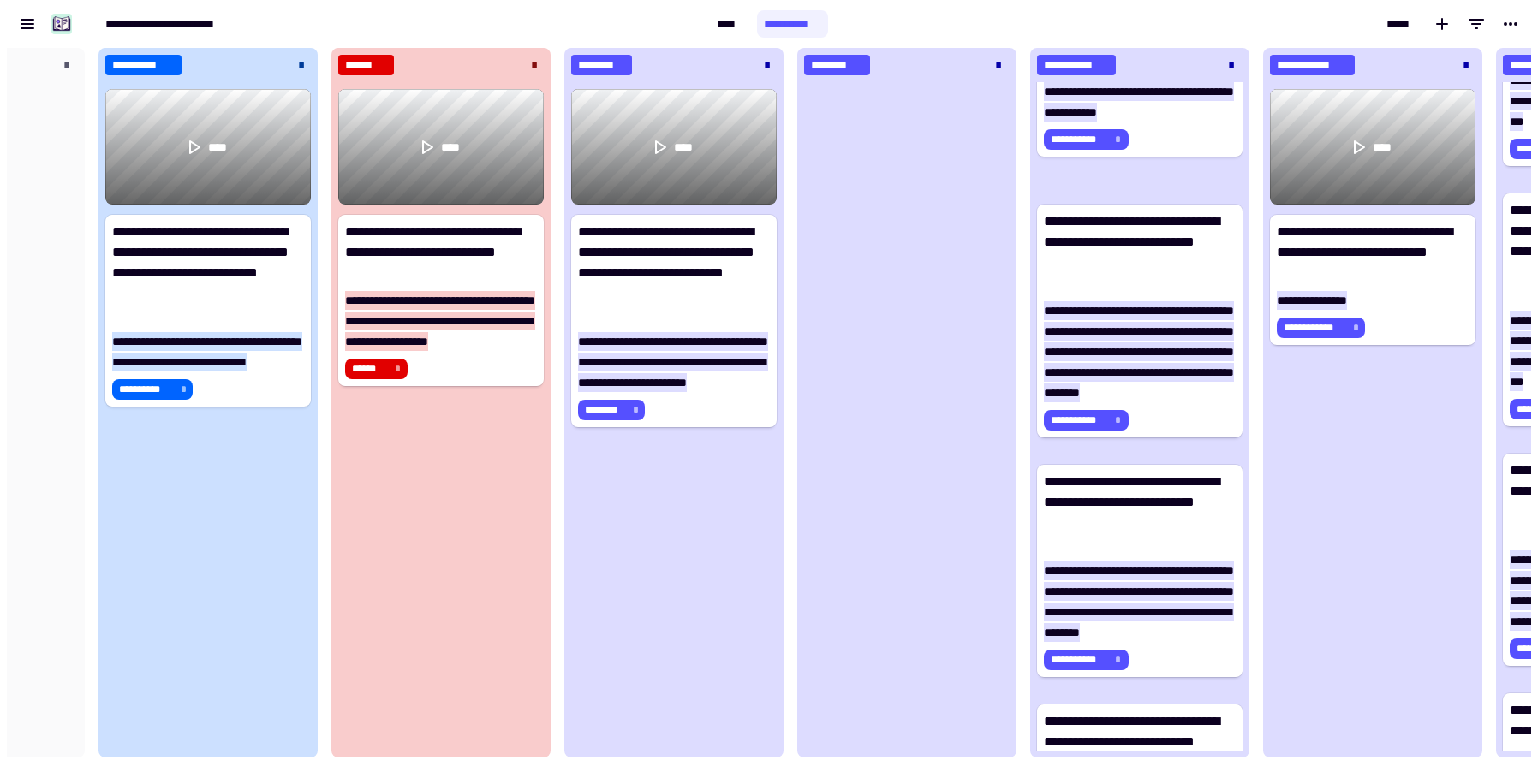 click on "**********" at bounding box center (355, 24) 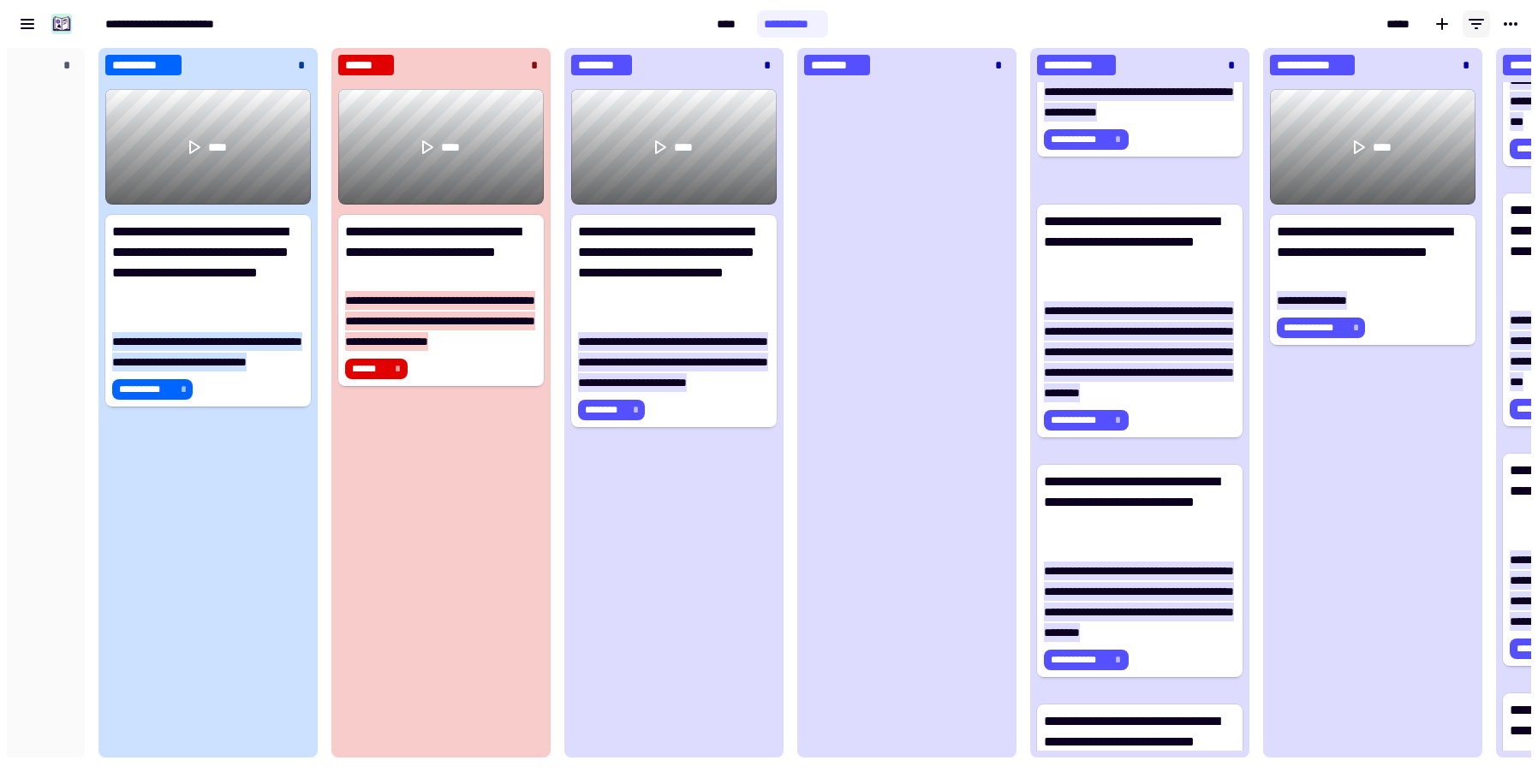 click 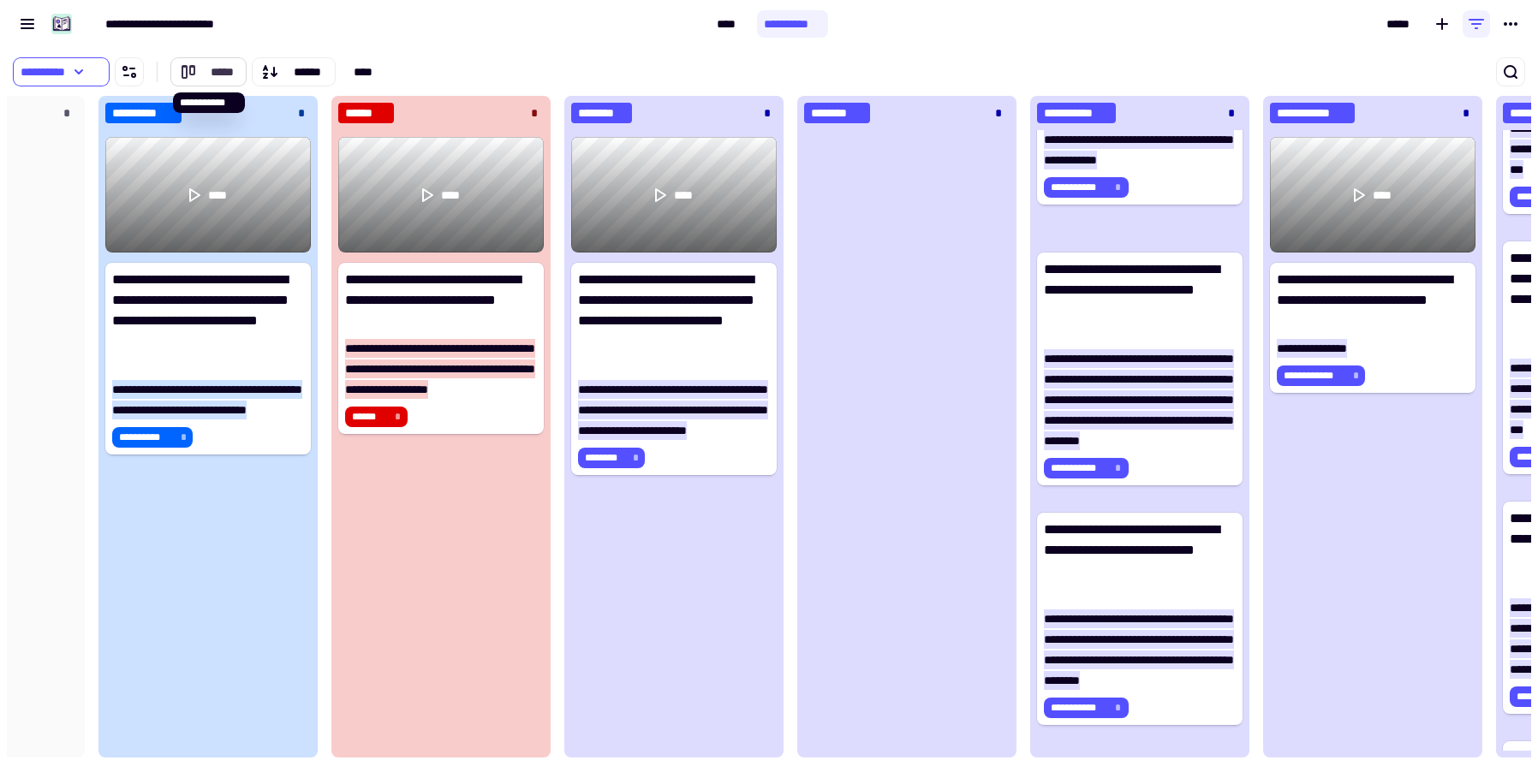 click on "*****" 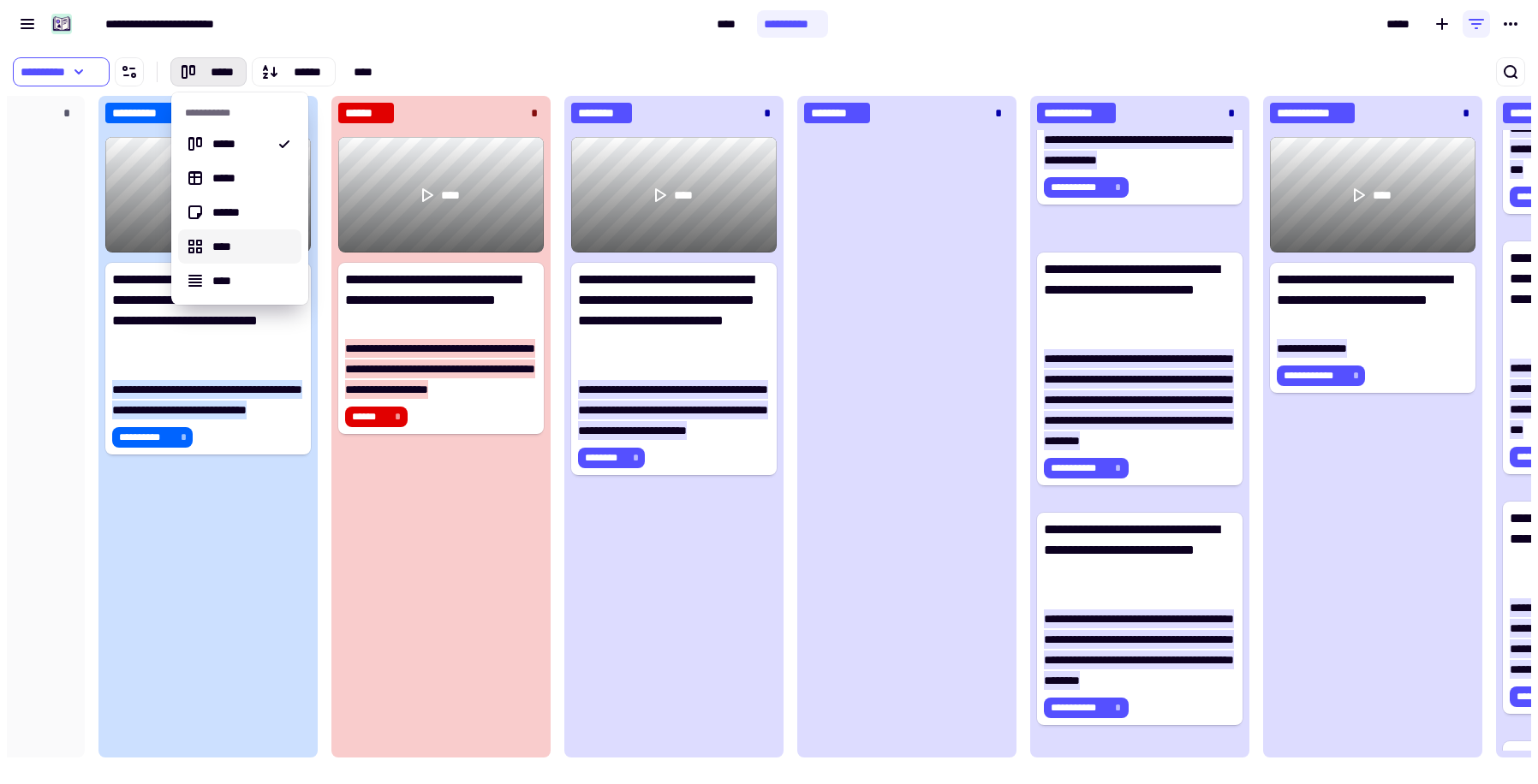 click on "****" at bounding box center (250, 246) 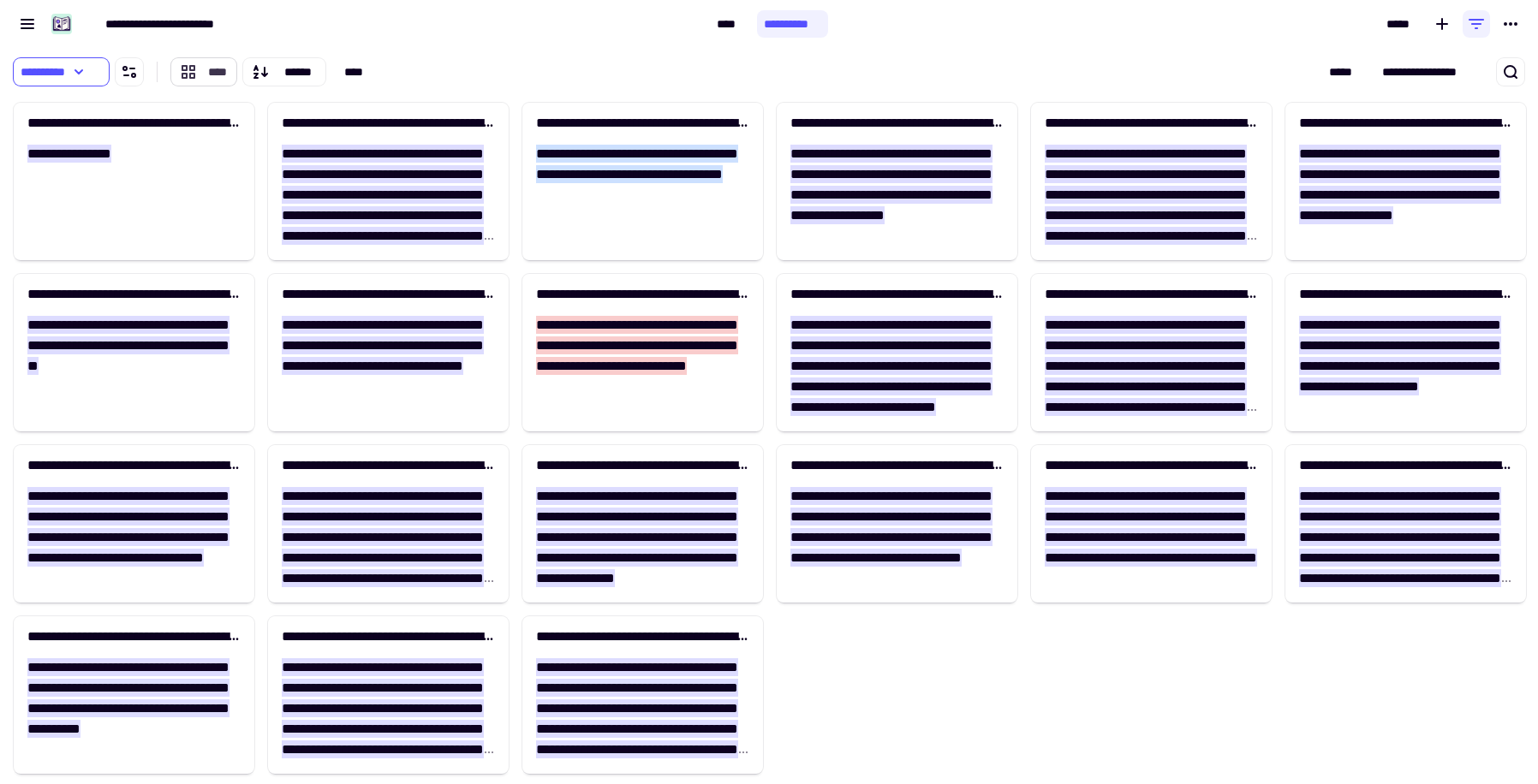 click on "****" 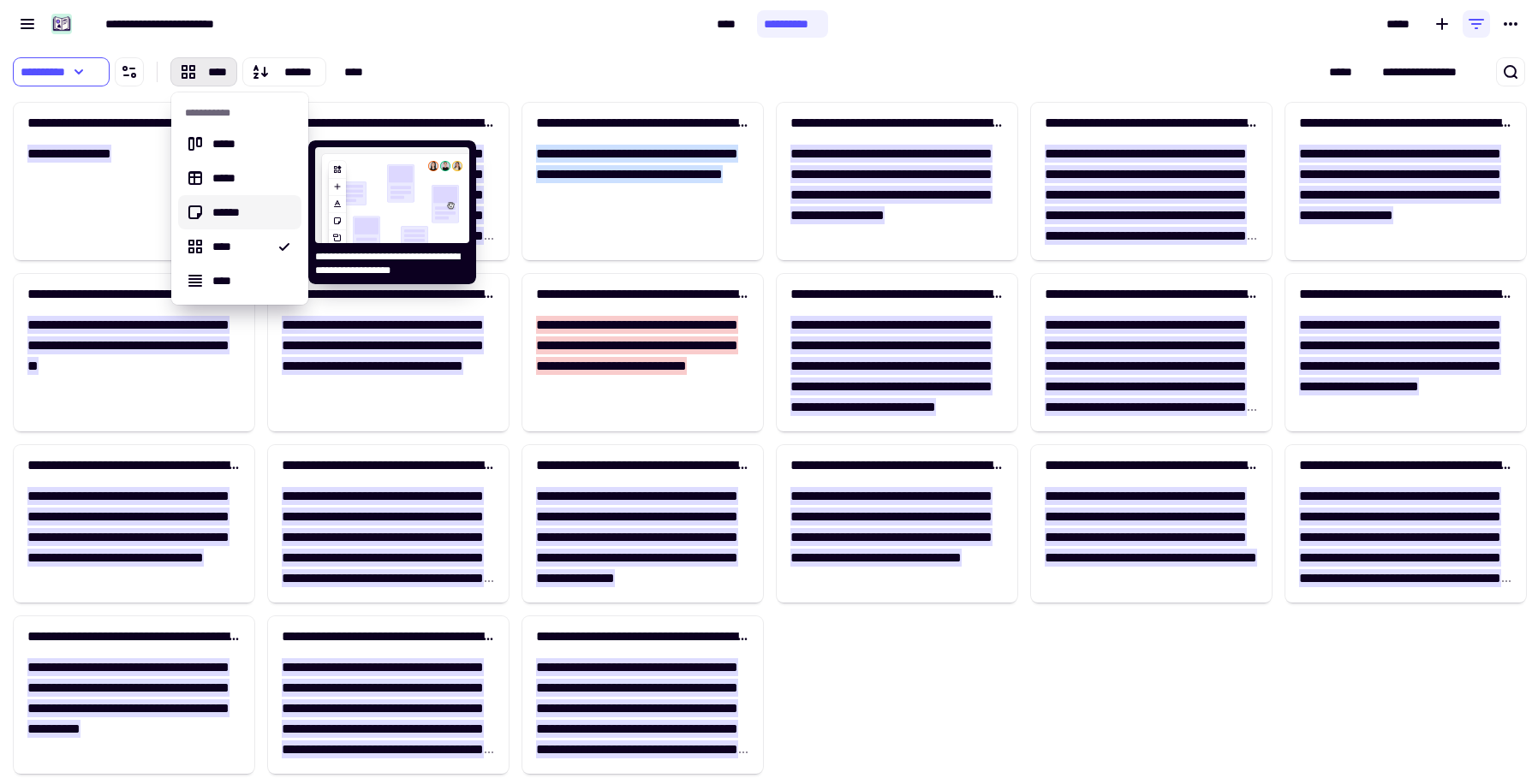 click on "******" at bounding box center [250, 212] 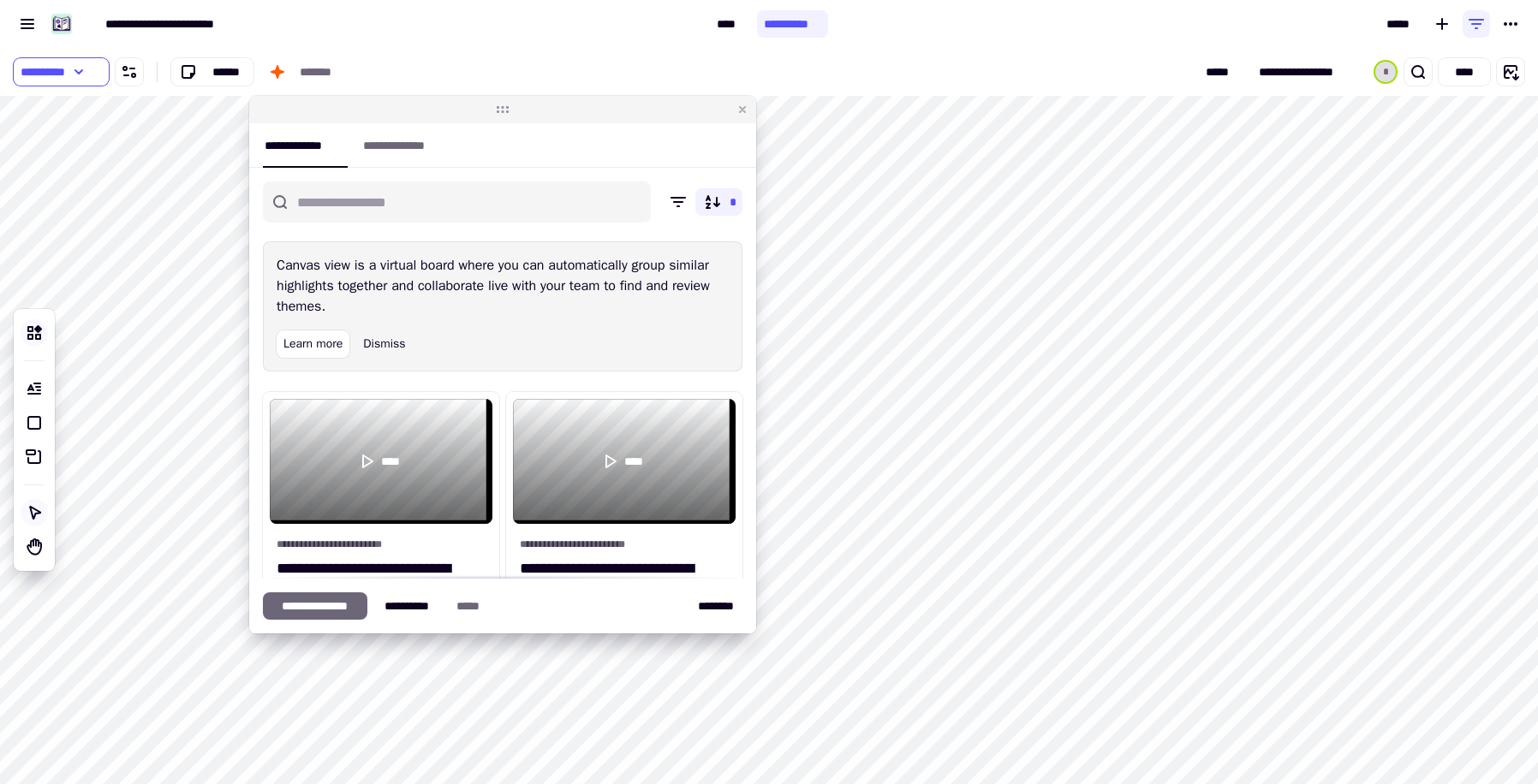 drag, startPoint x: 418, startPoint y: 182, endPoint x: 572, endPoint y: 105, distance: 172.17723 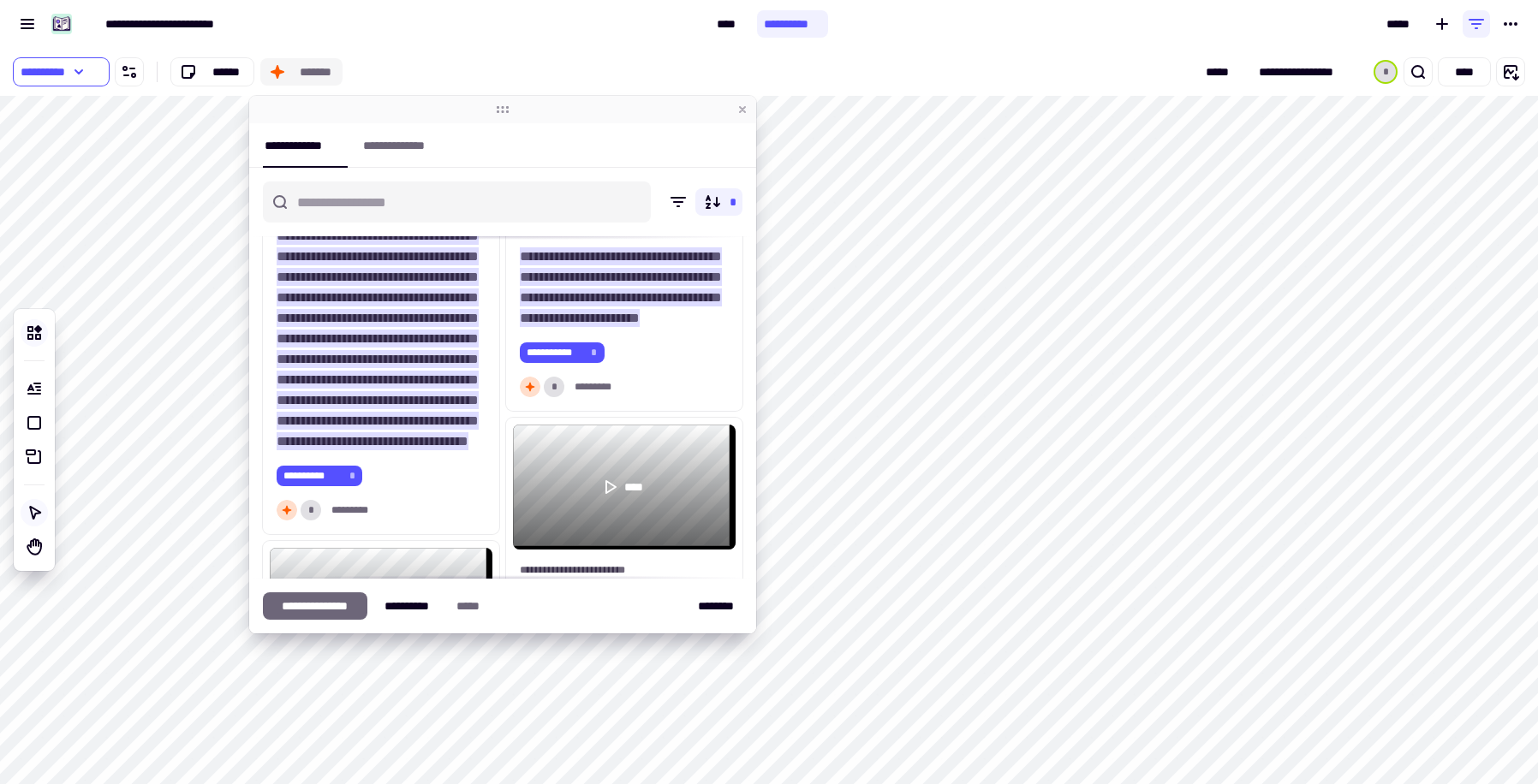 click on "*******" 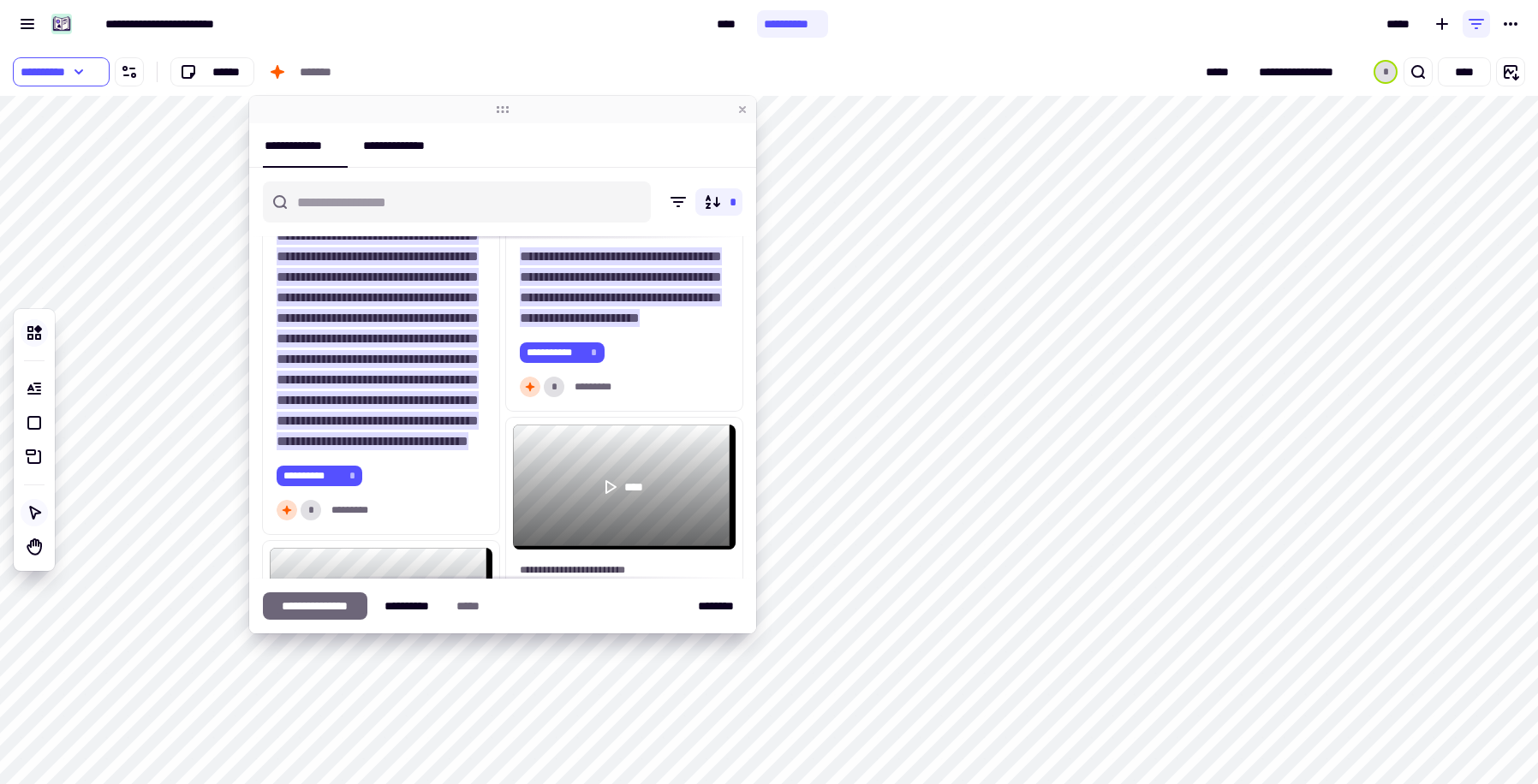 click on "**********" at bounding box center (401, 146) 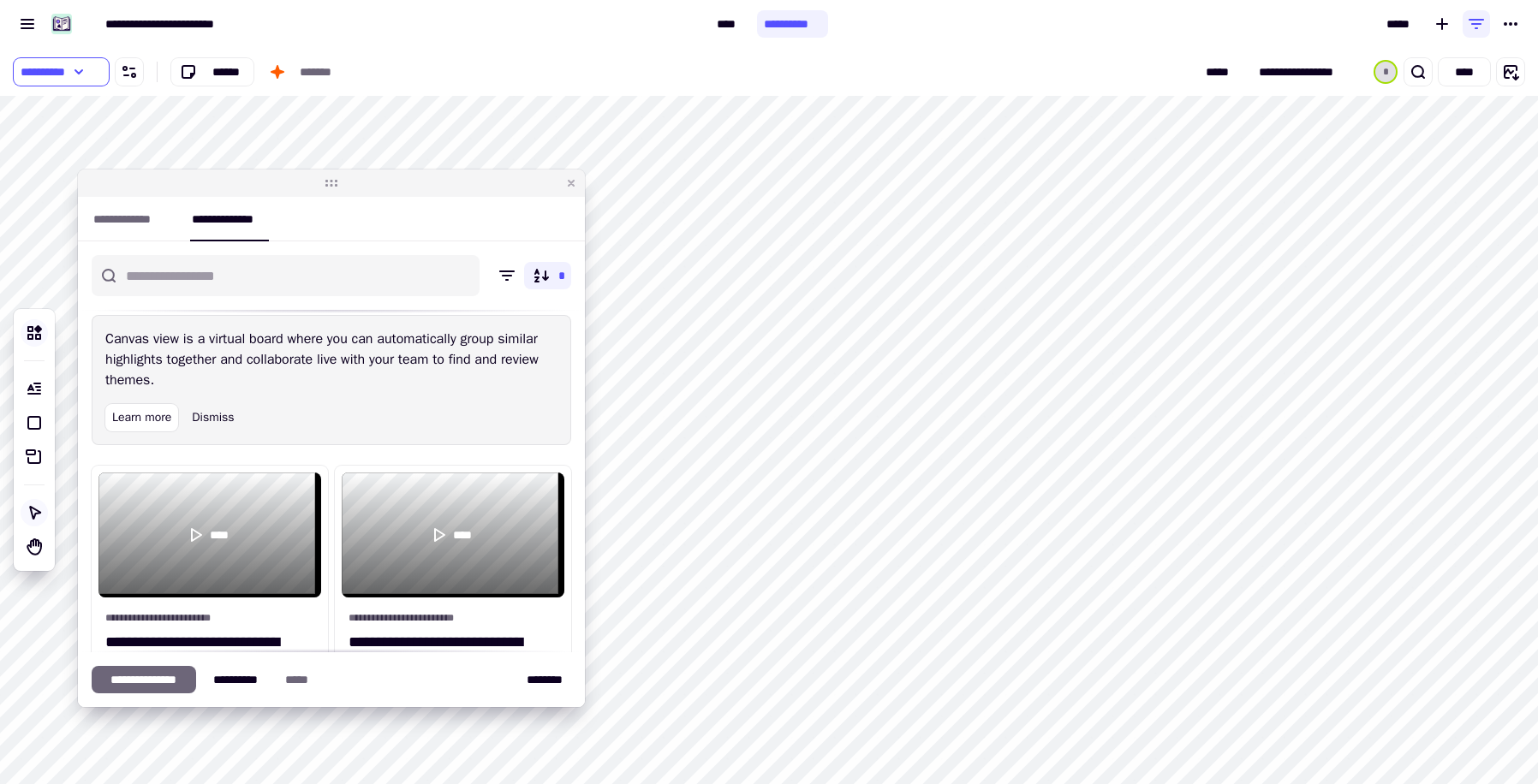drag, startPoint x: 414, startPoint y: 122, endPoint x: 243, endPoint y: 195, distance: 185.93009 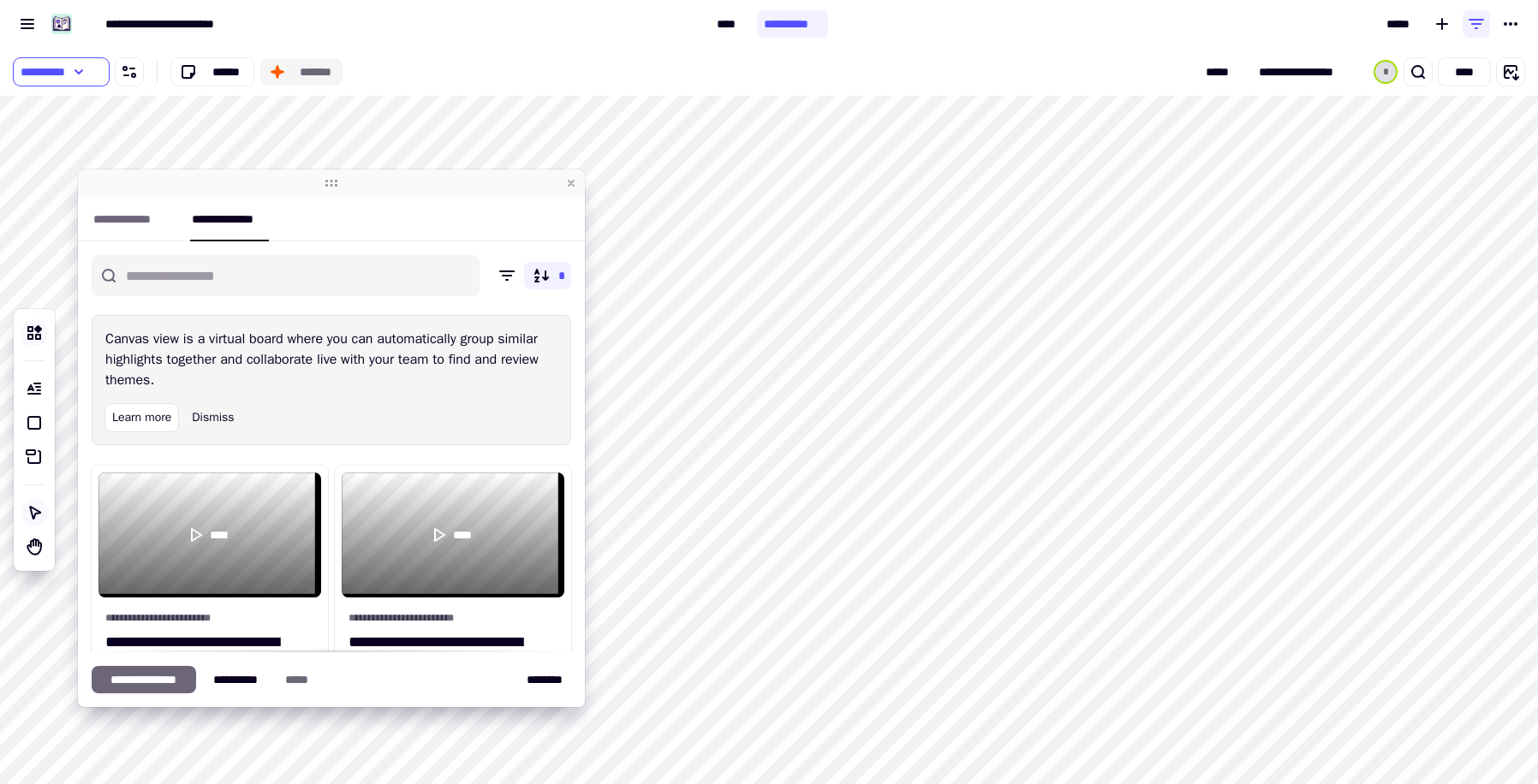click on "*******" 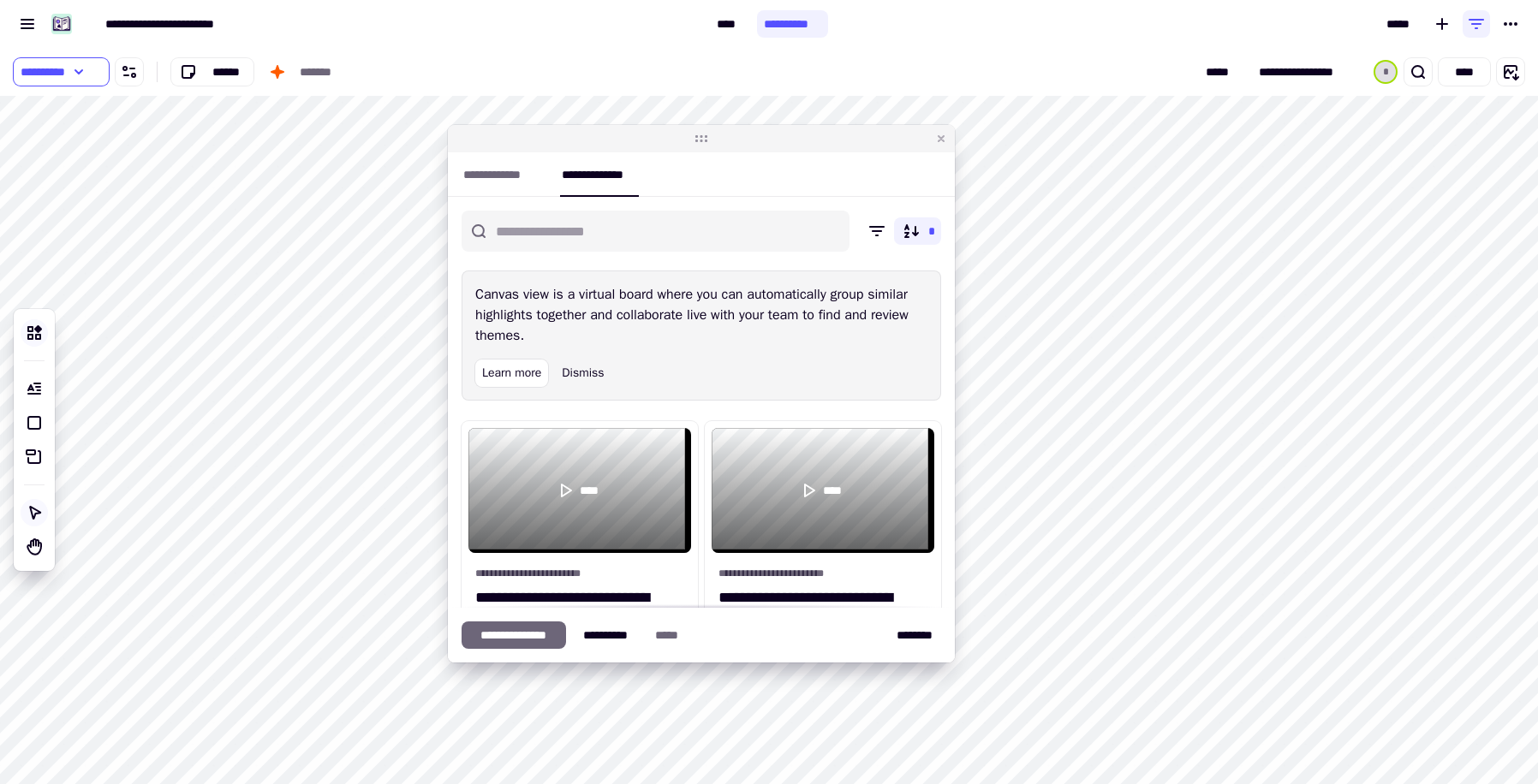 drag, startPoint x: 411, startPoint y: 185, endPoint x: 781, endPoint y: 140, distance: 372.72644 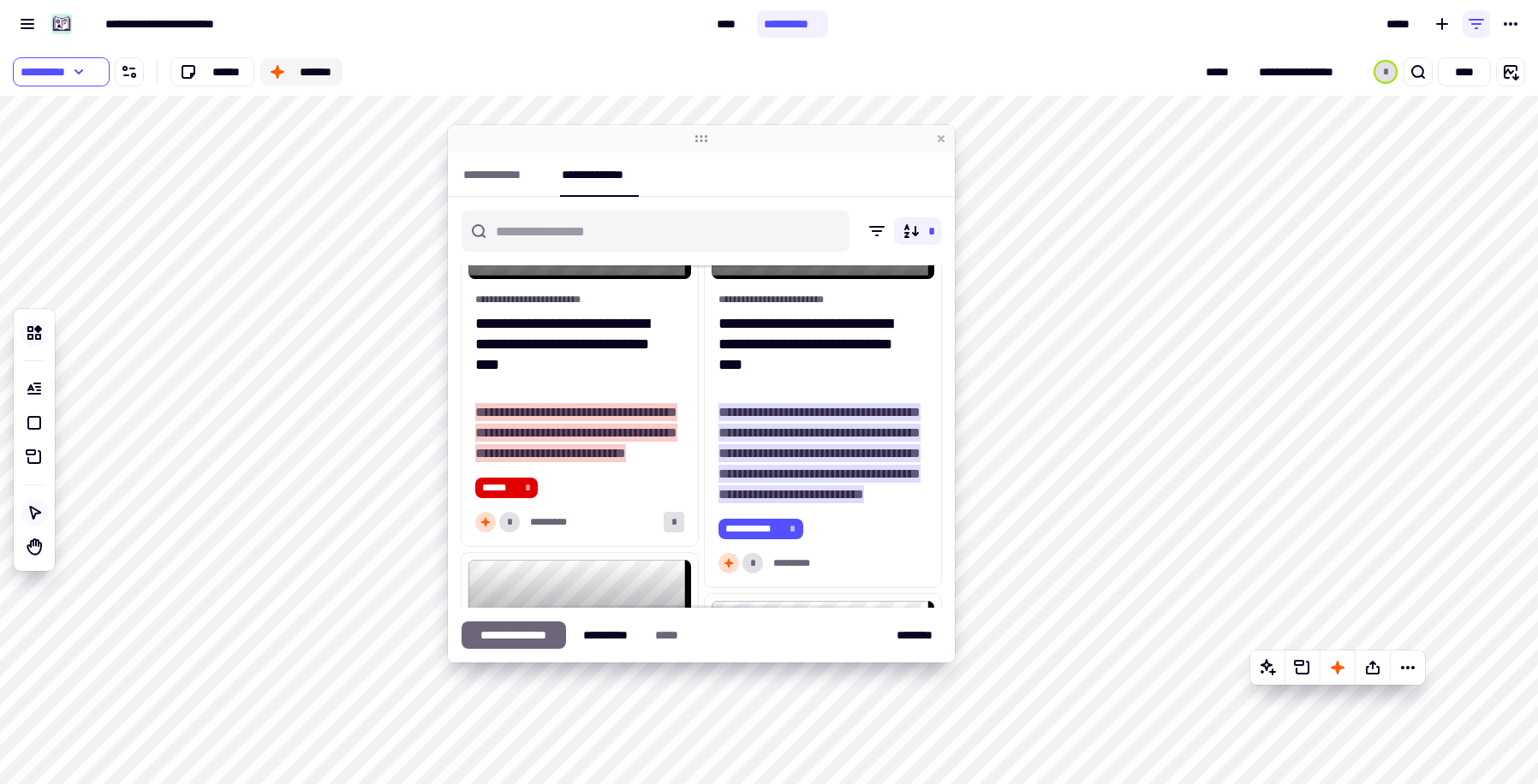 click on "*******" 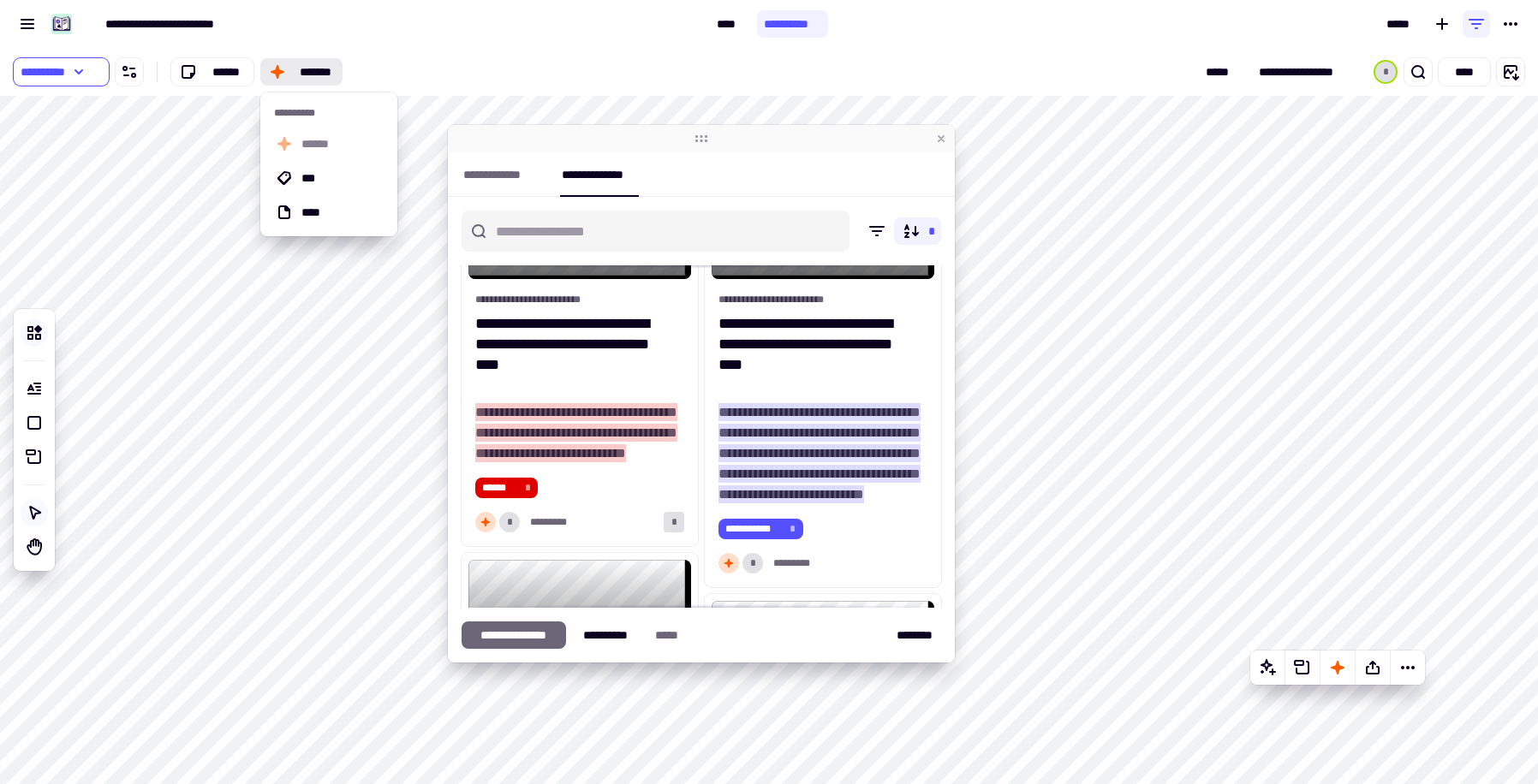 drag, startPoint x: 441, startPoint y: 65, endPoint x: 617, endPoint y: 171, distance: 205.45559 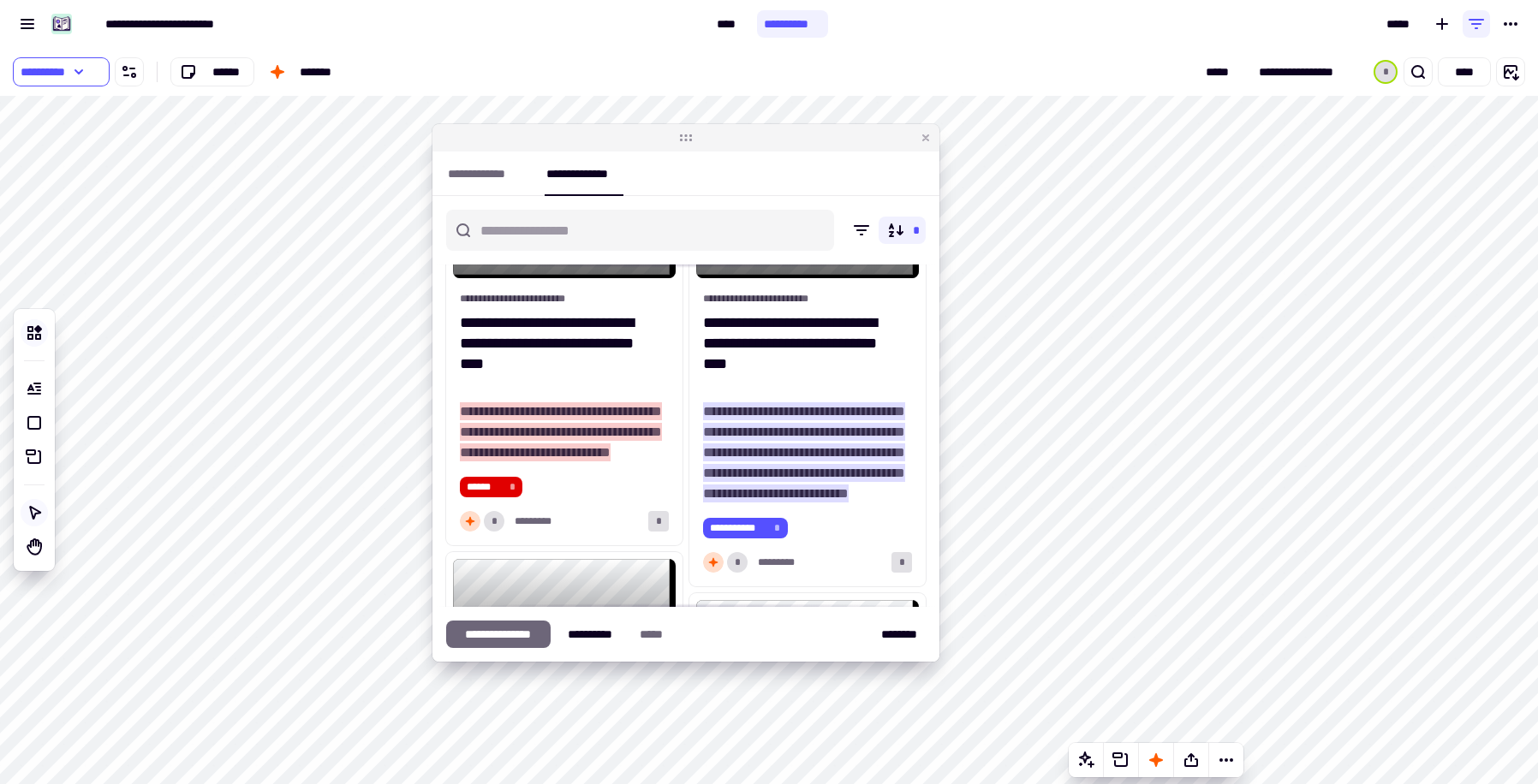 drag, startPoint x: 788, startPoint y: 143, endPoint x: 384, endPoint y: 116, distance: 404.9012 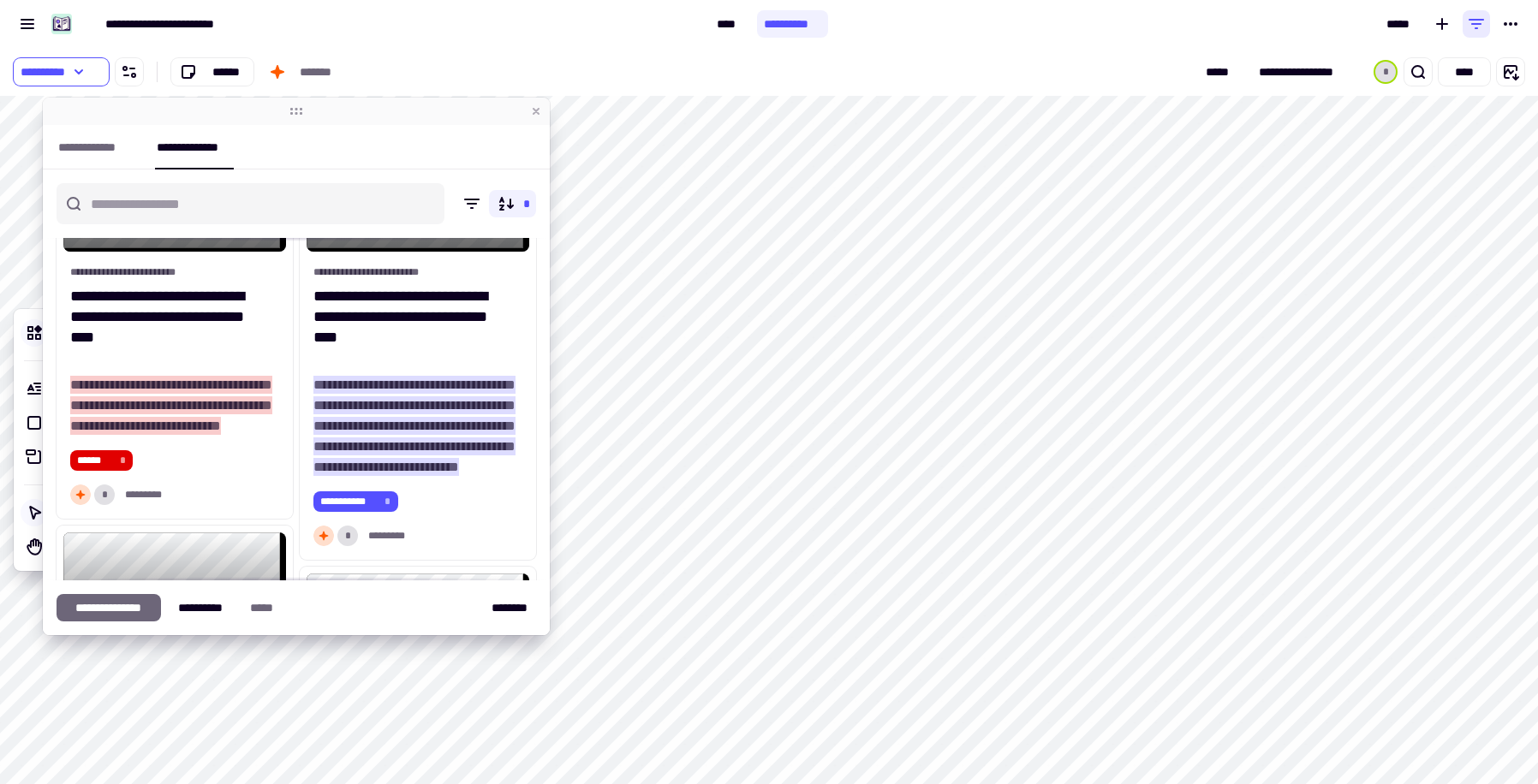 click 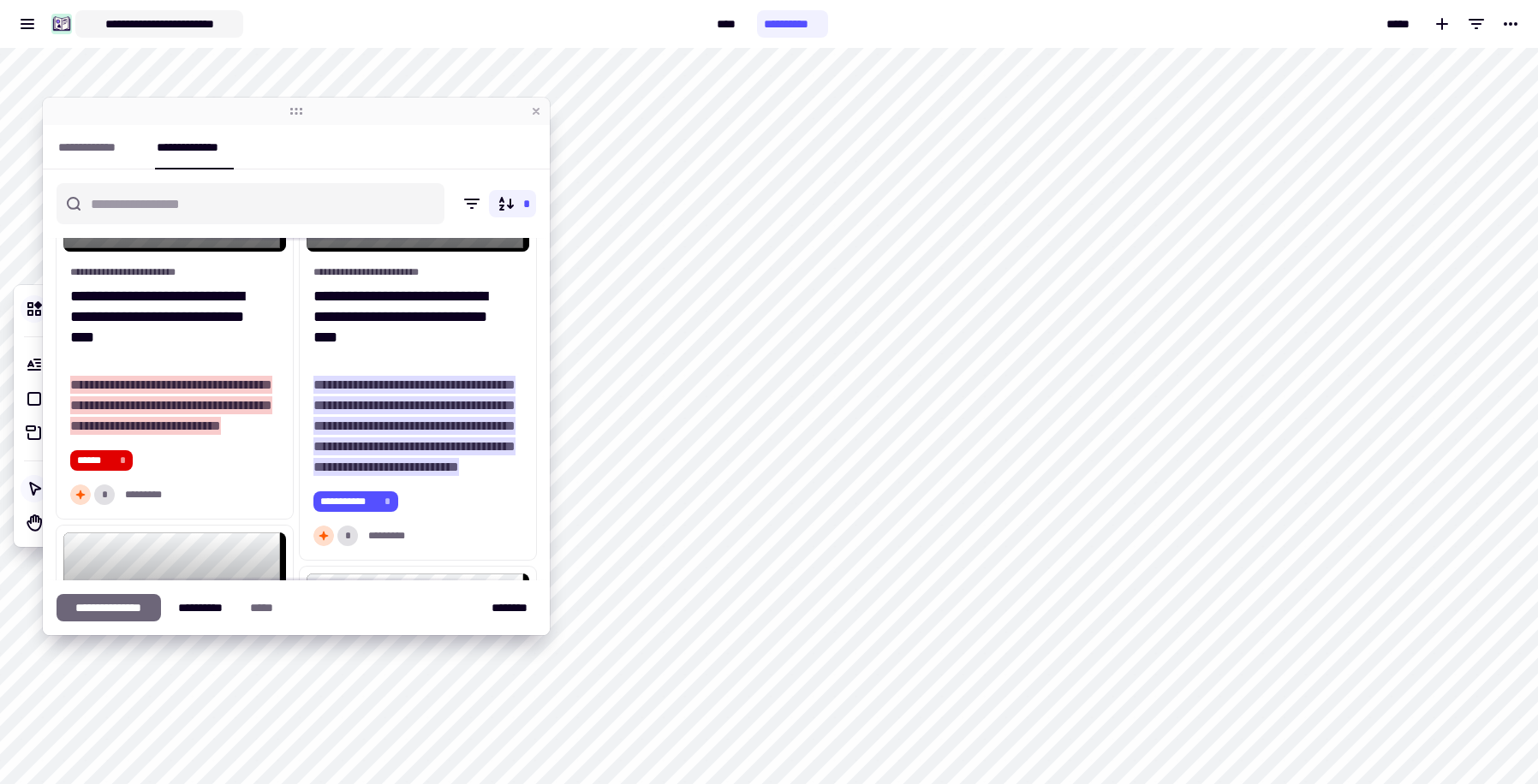click on "**********" 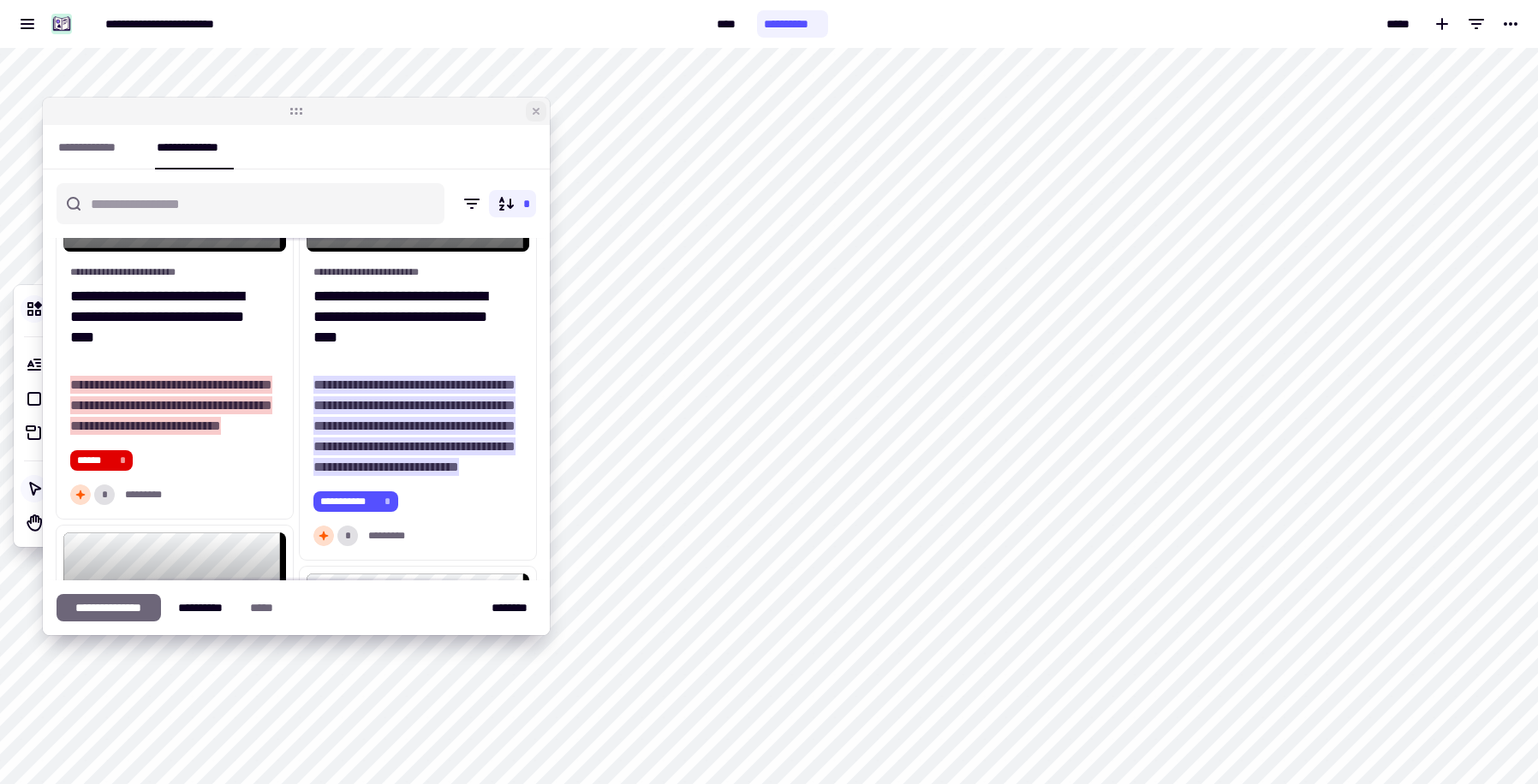 click 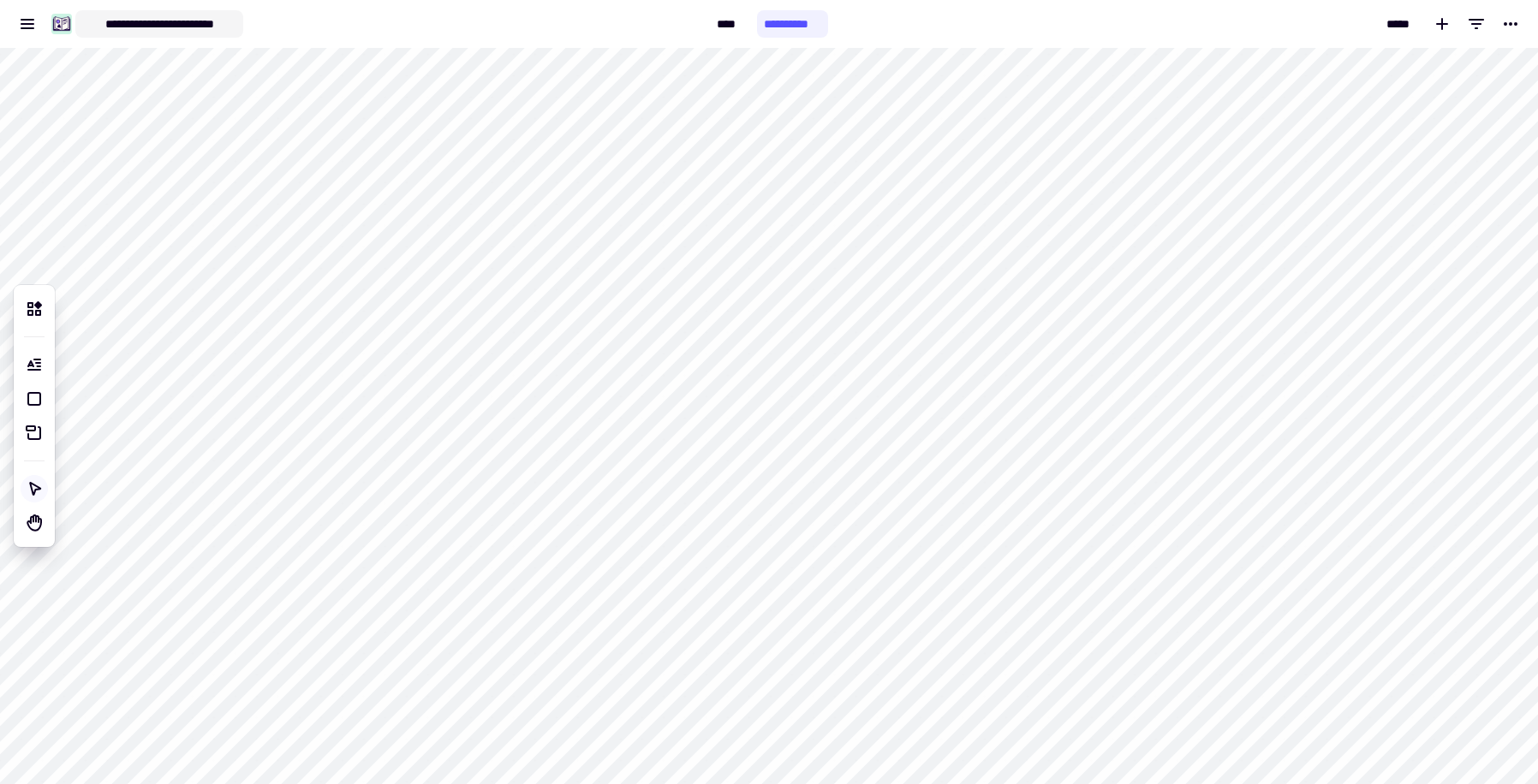 click on "**********" 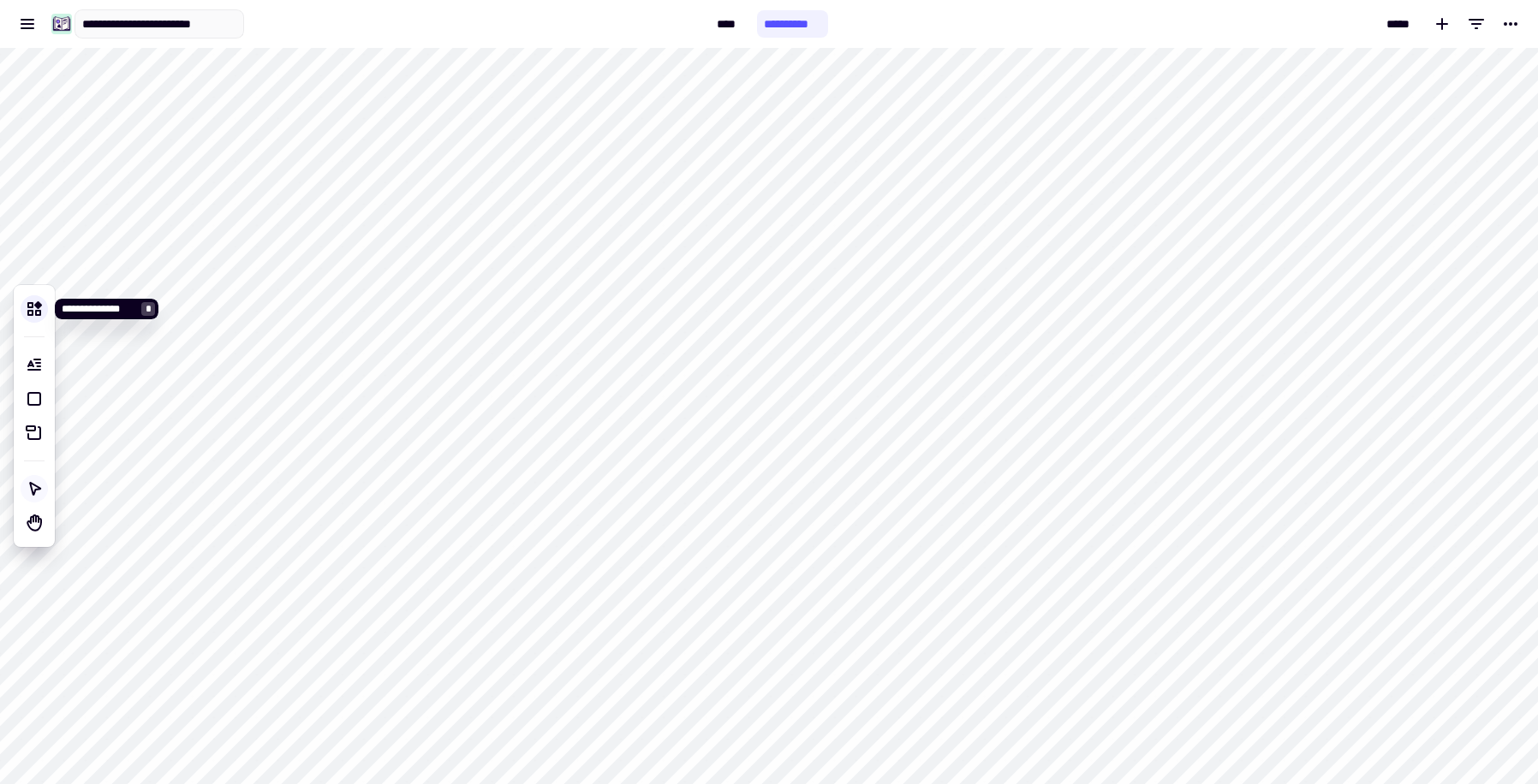 click 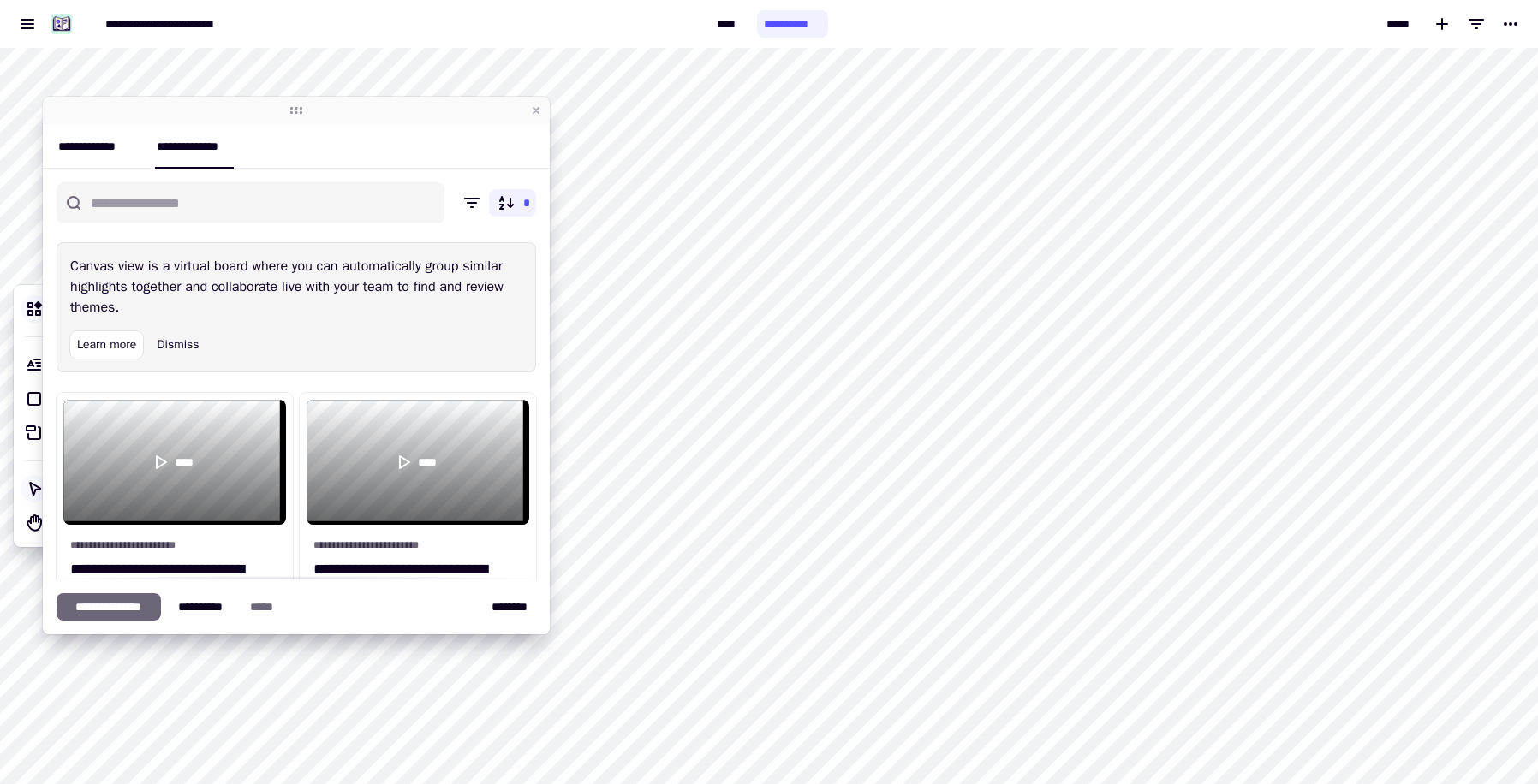 click on "**********" at bounding box center [98, 146] 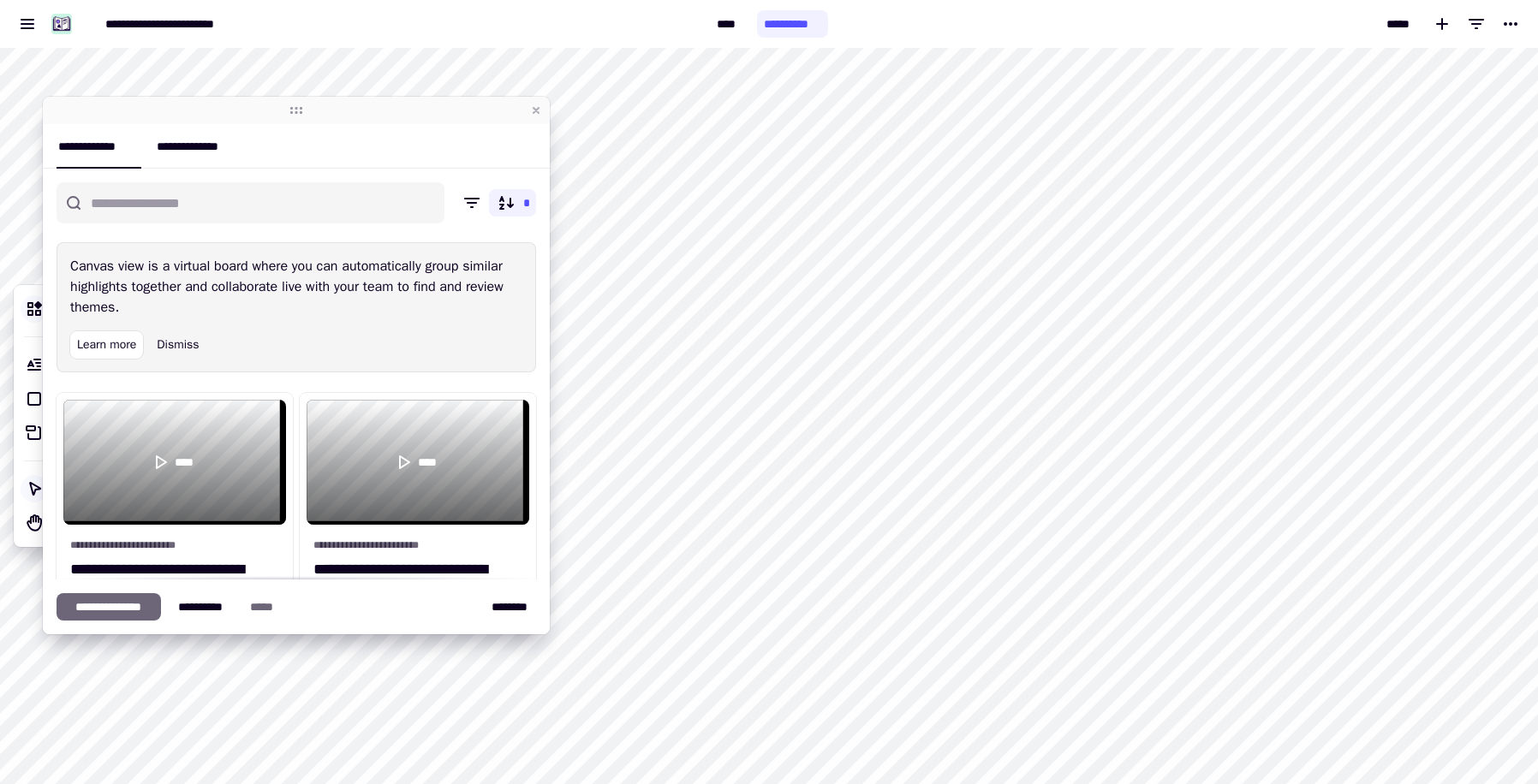 click on "**********" at bounding box center (194, 146) 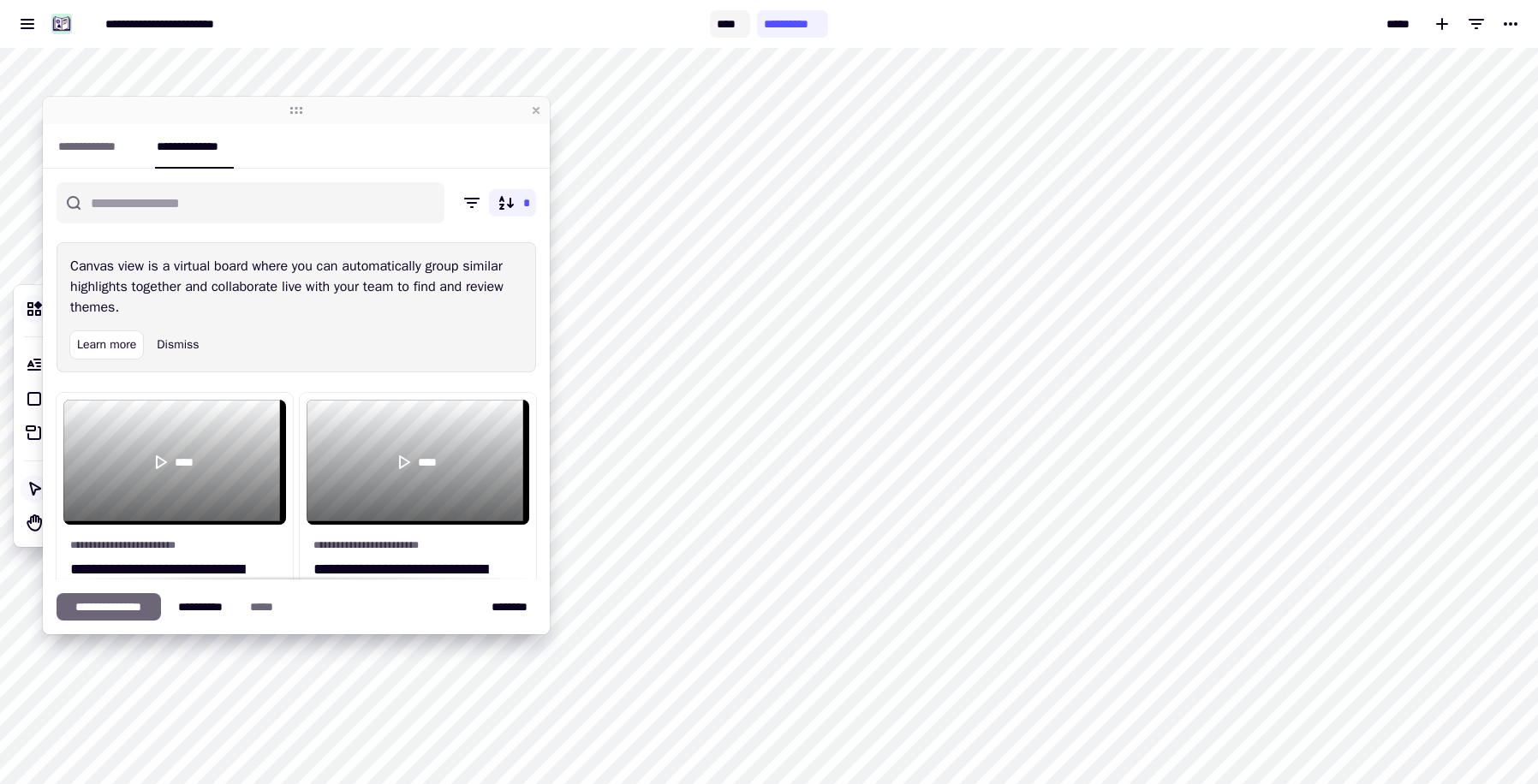 click on "****" 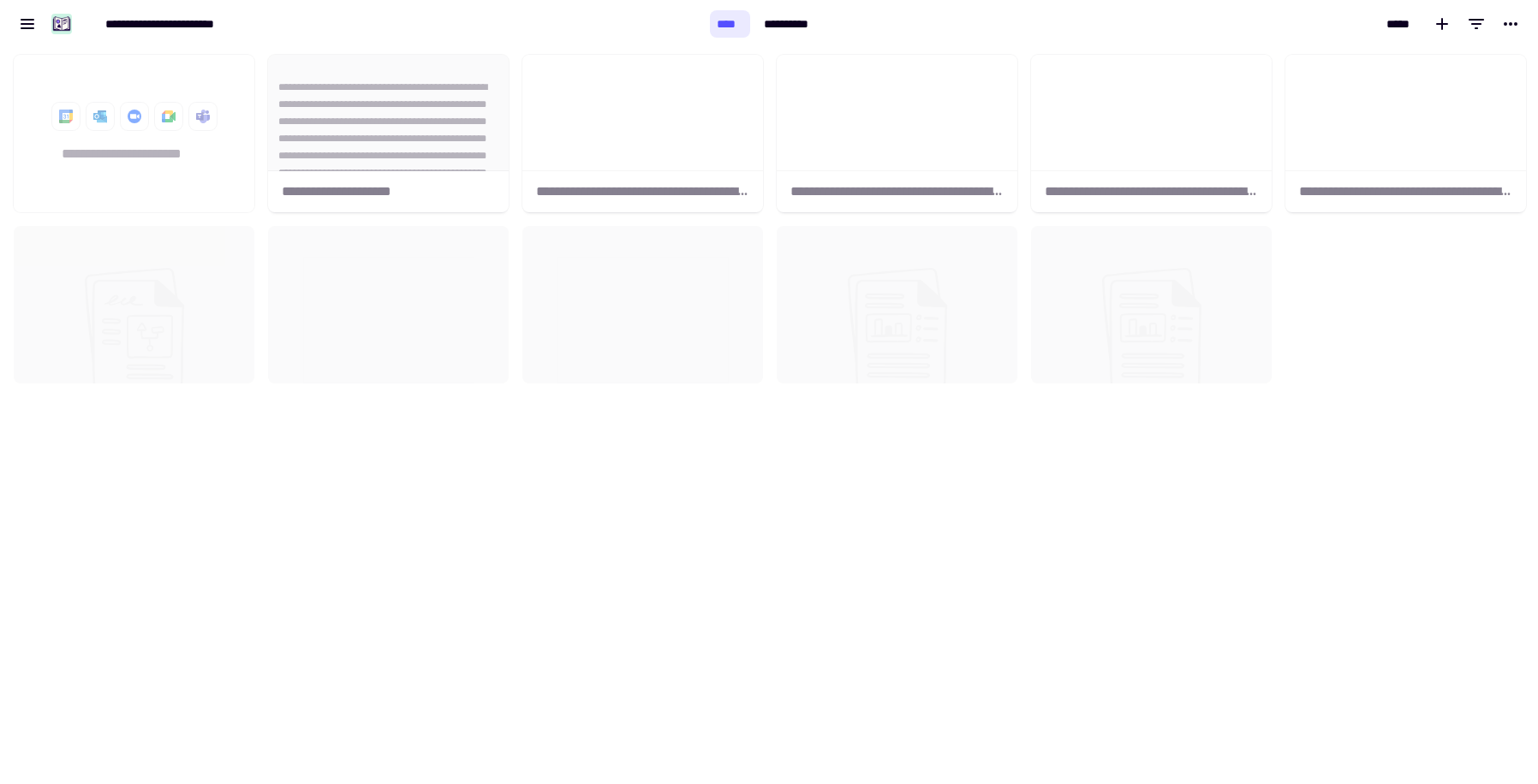 scroll, scrollTop: 14, scrollLeft: 14, axis: both 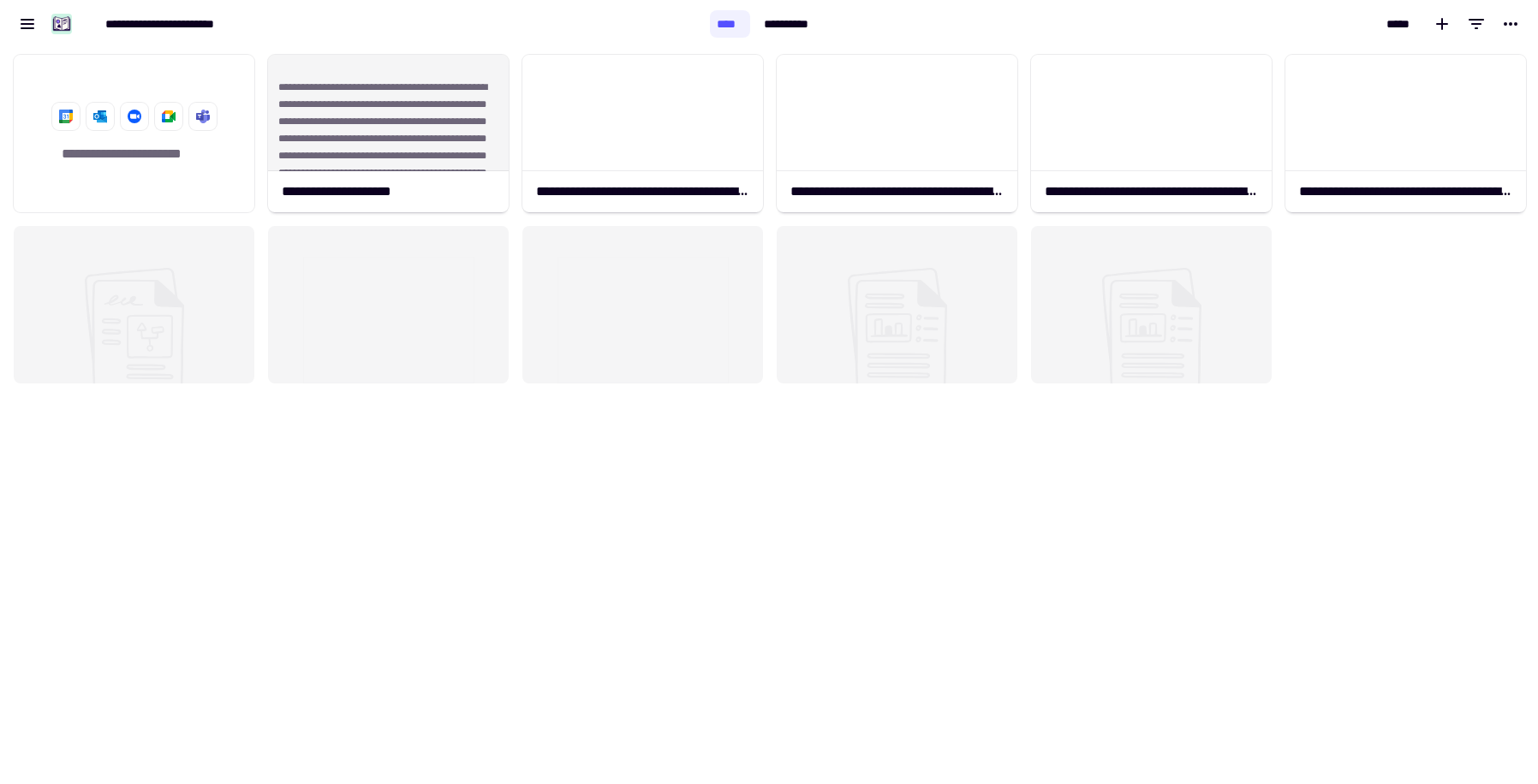 click on "**********" 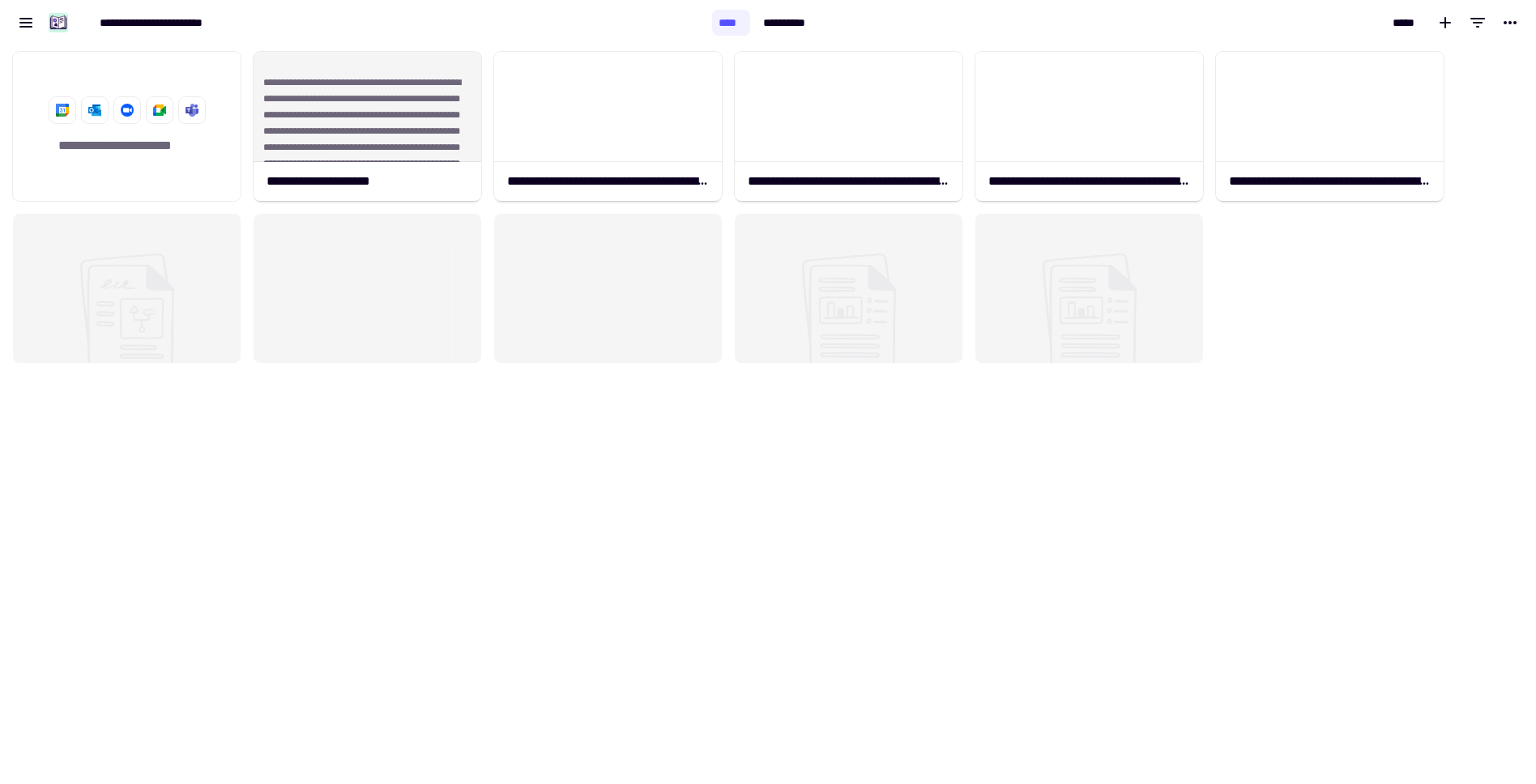 scroll, scrollTop: 13, scrollLeft: 13, axis: both 